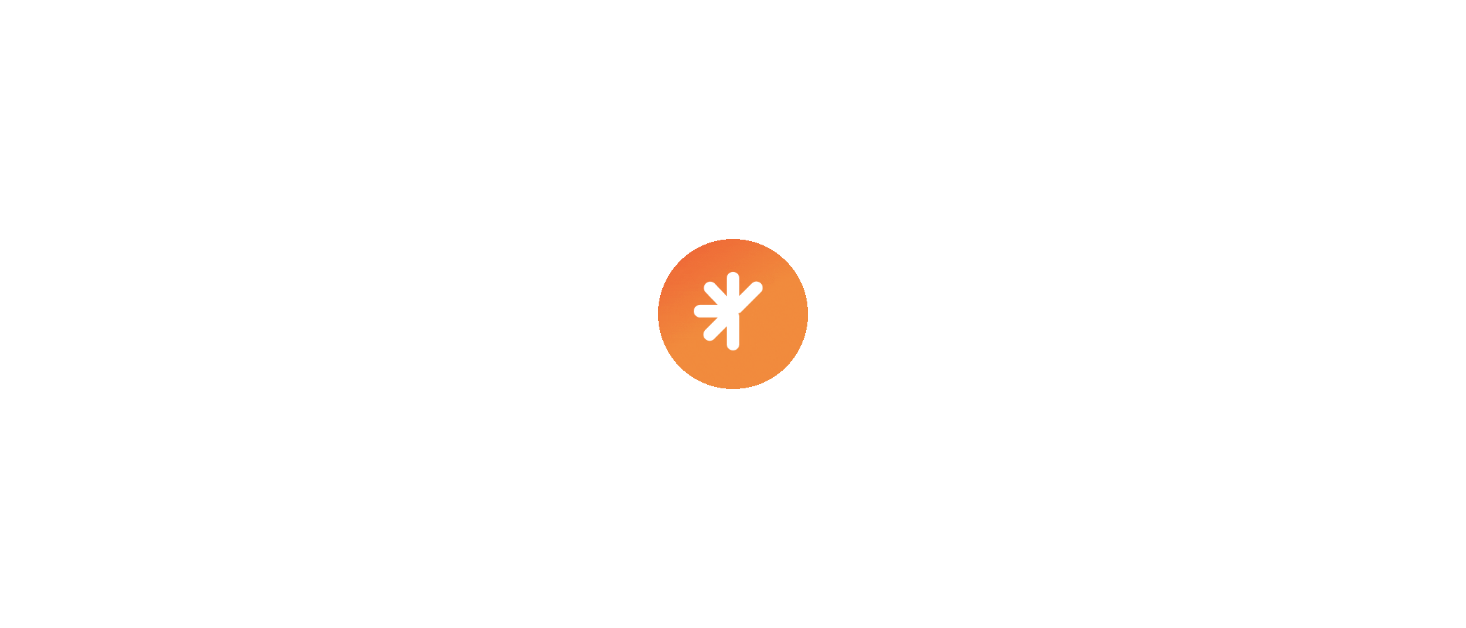 scroll, scrollTop: 0, scrollLeft: 0, axis: both 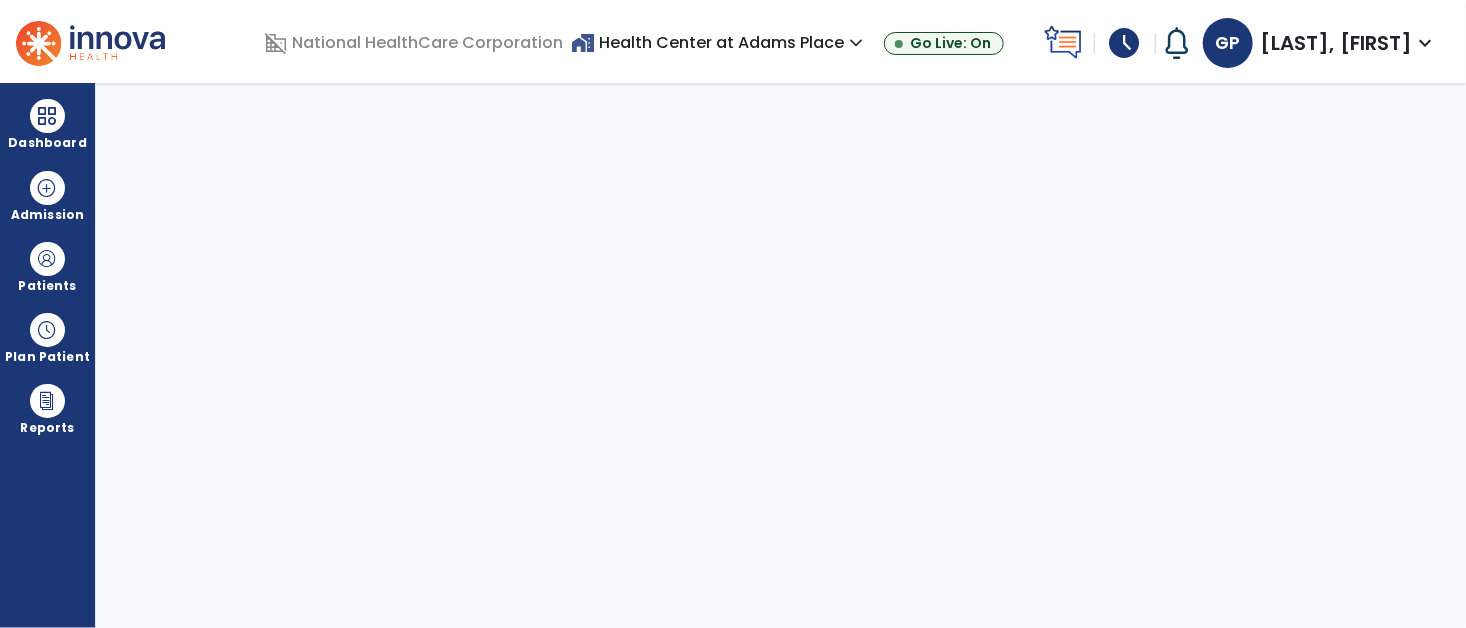 select on "****" 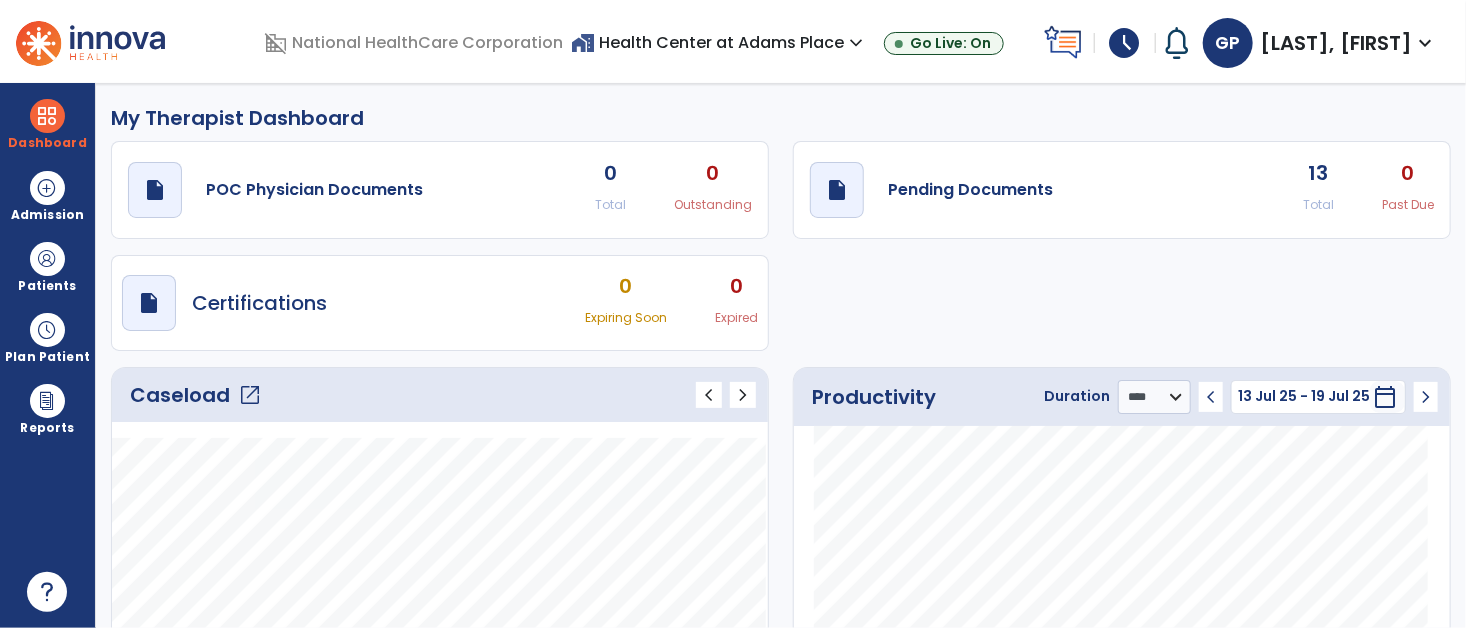click on "Caseload   open_in_new" 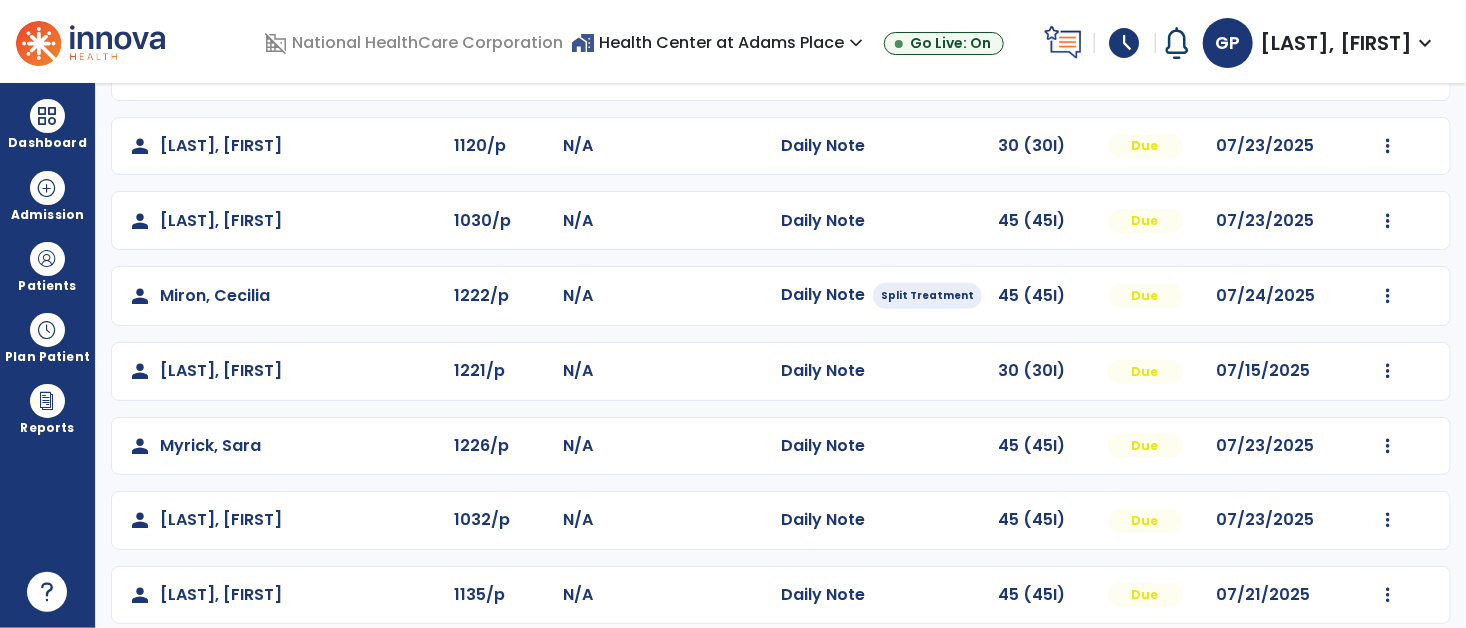 scroll, scrollTop: 292, scrollLeft: 0, axis: vertical 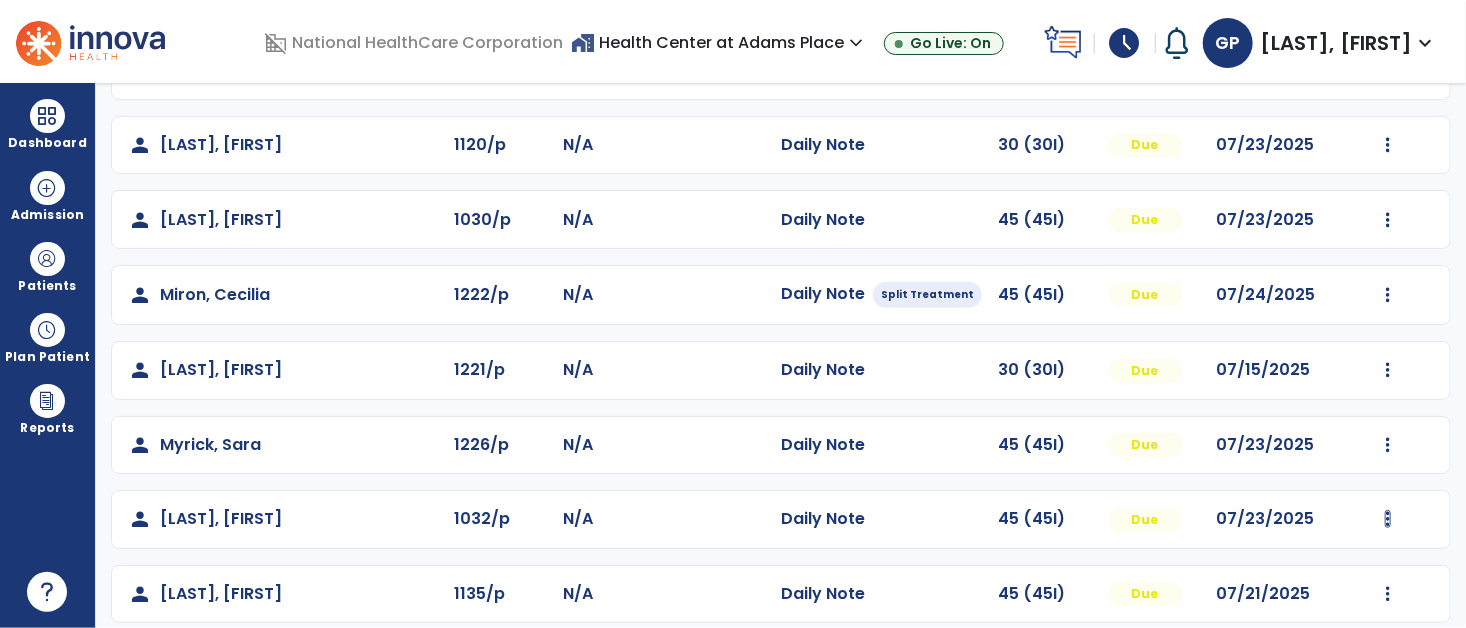 click at bounding box center (1388, -4) 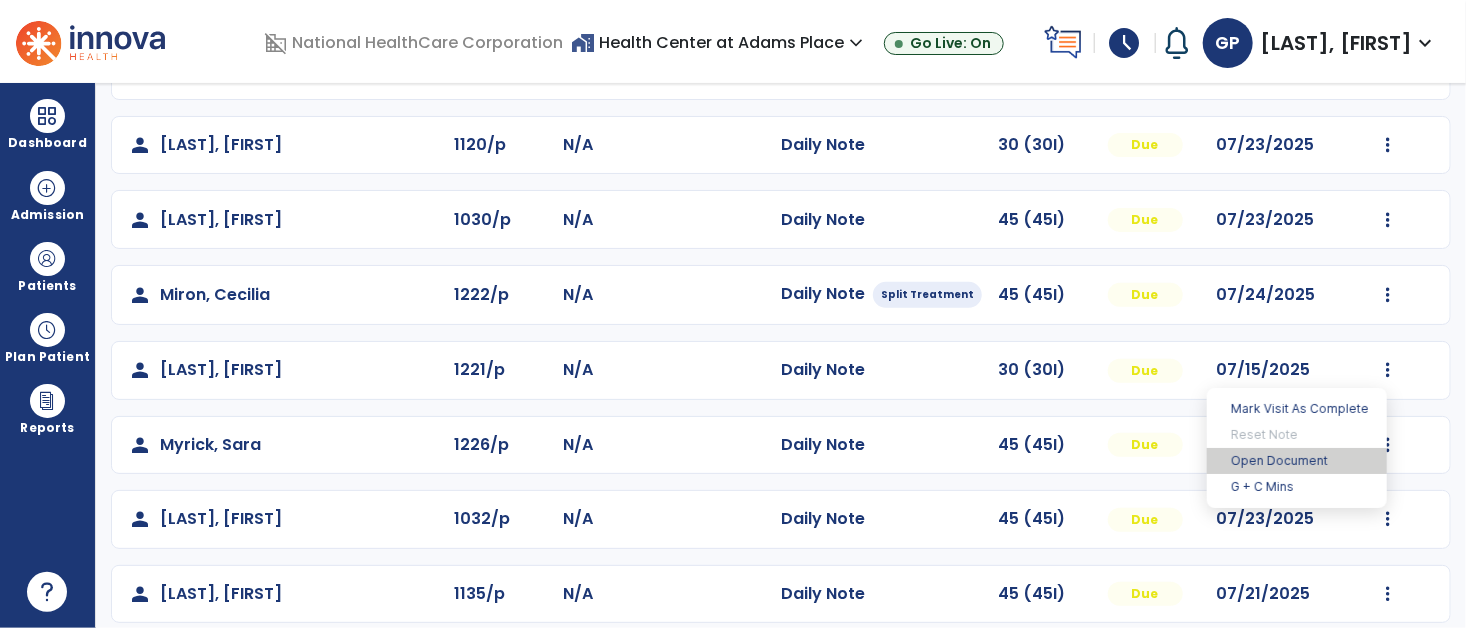 click on "Open Document" at bounding box center (1297, 461) 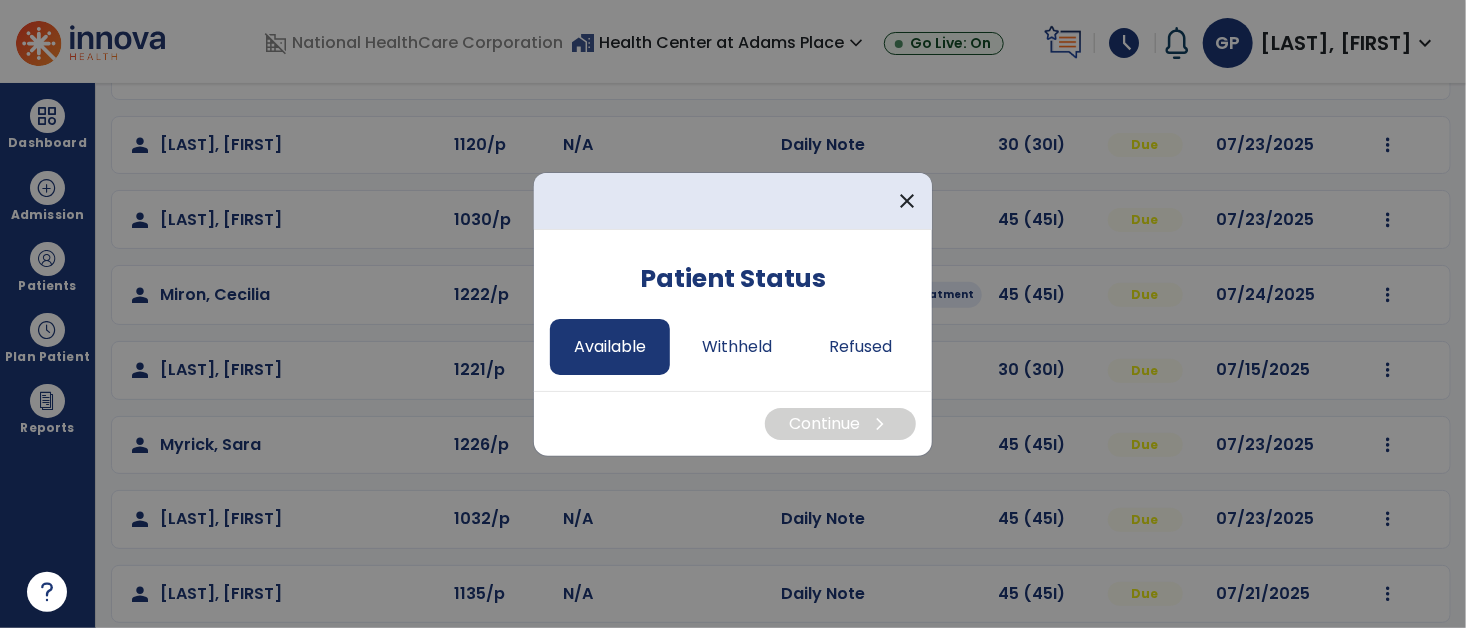 click on "Available" at bounding box center (610, 347) 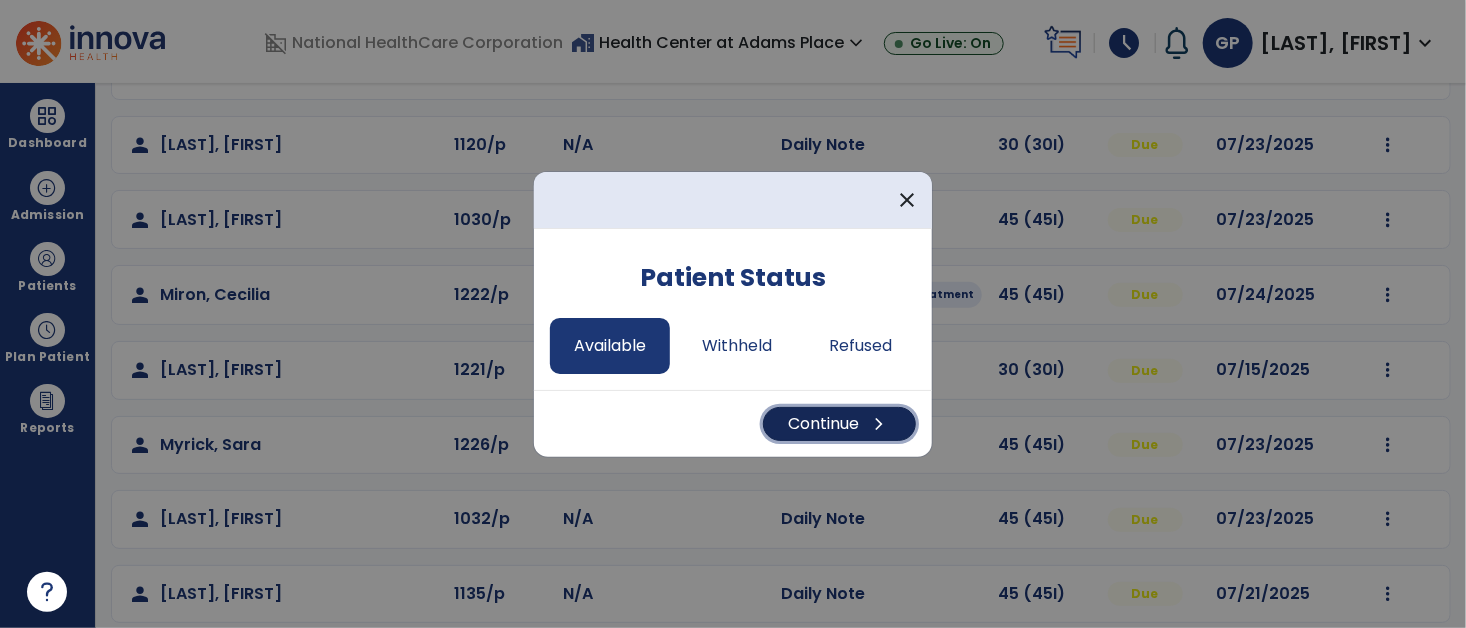 click on "Continue   chevron_right" at bounding box center [839, 424] 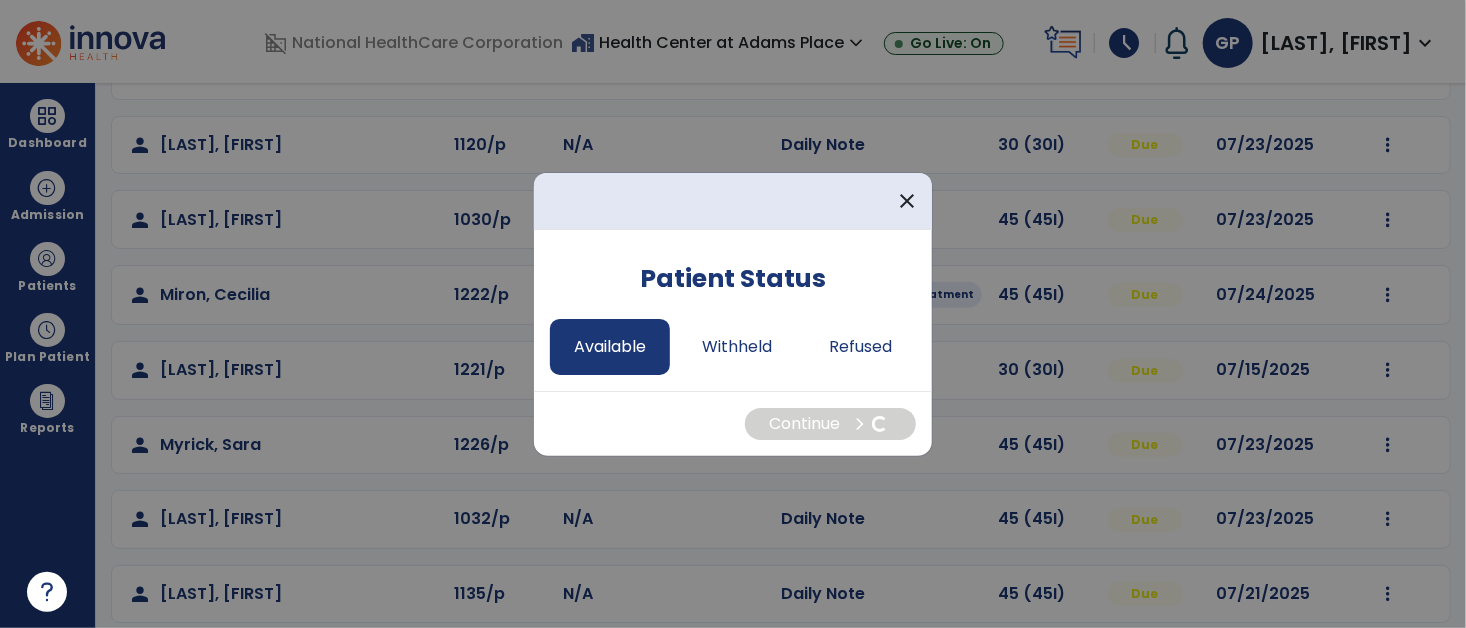 select on "*" 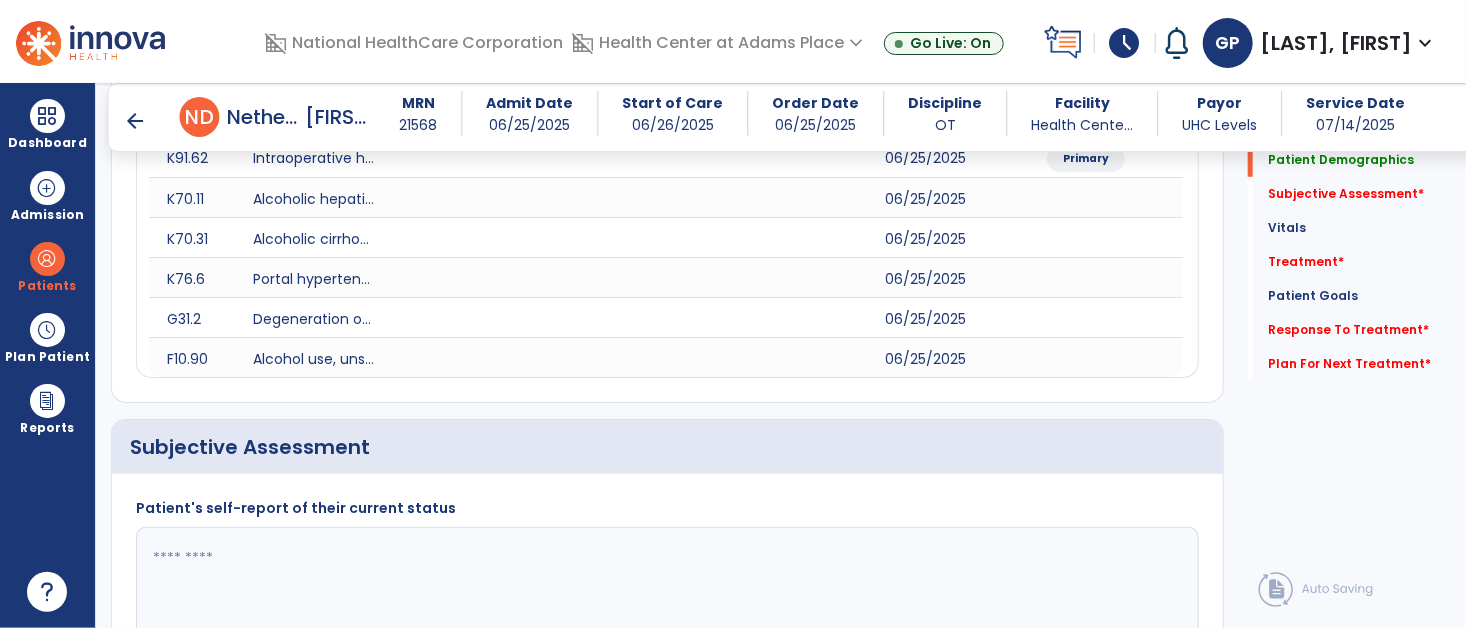 scroll, scrollTop: 319, scrollLeft: 0, axis: vertical 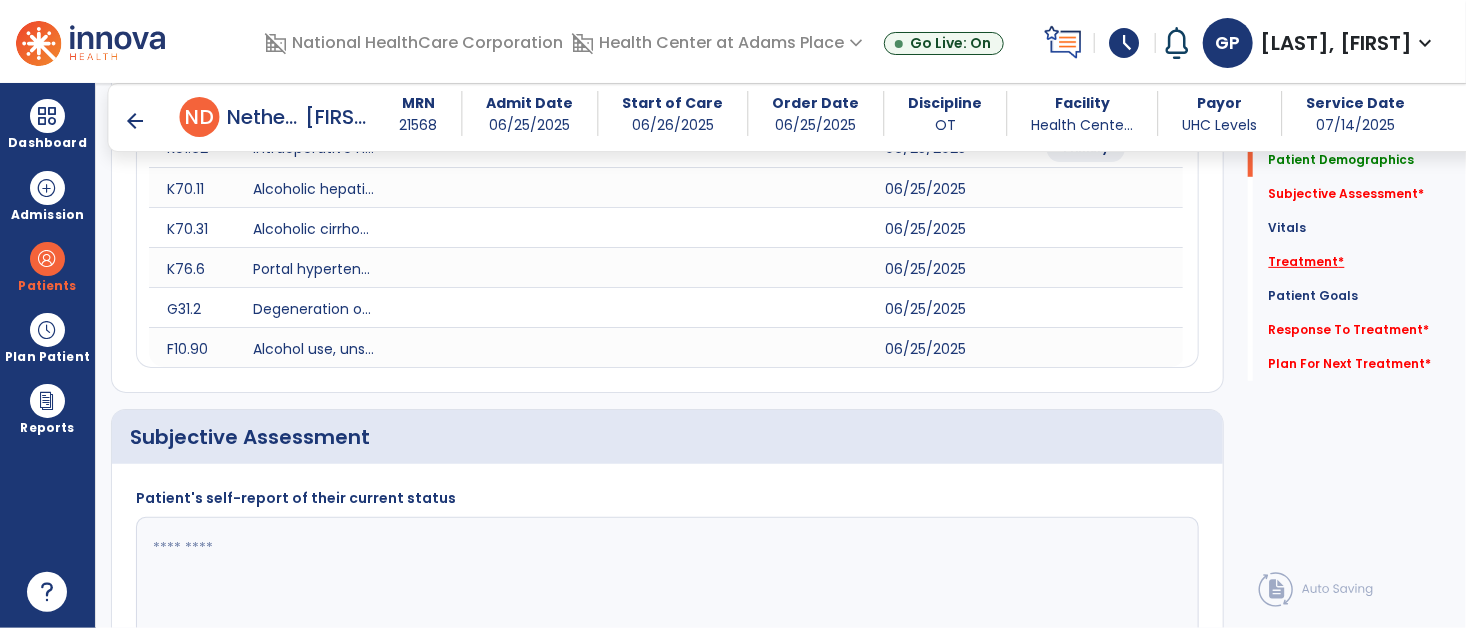 click on "Treatment   *" 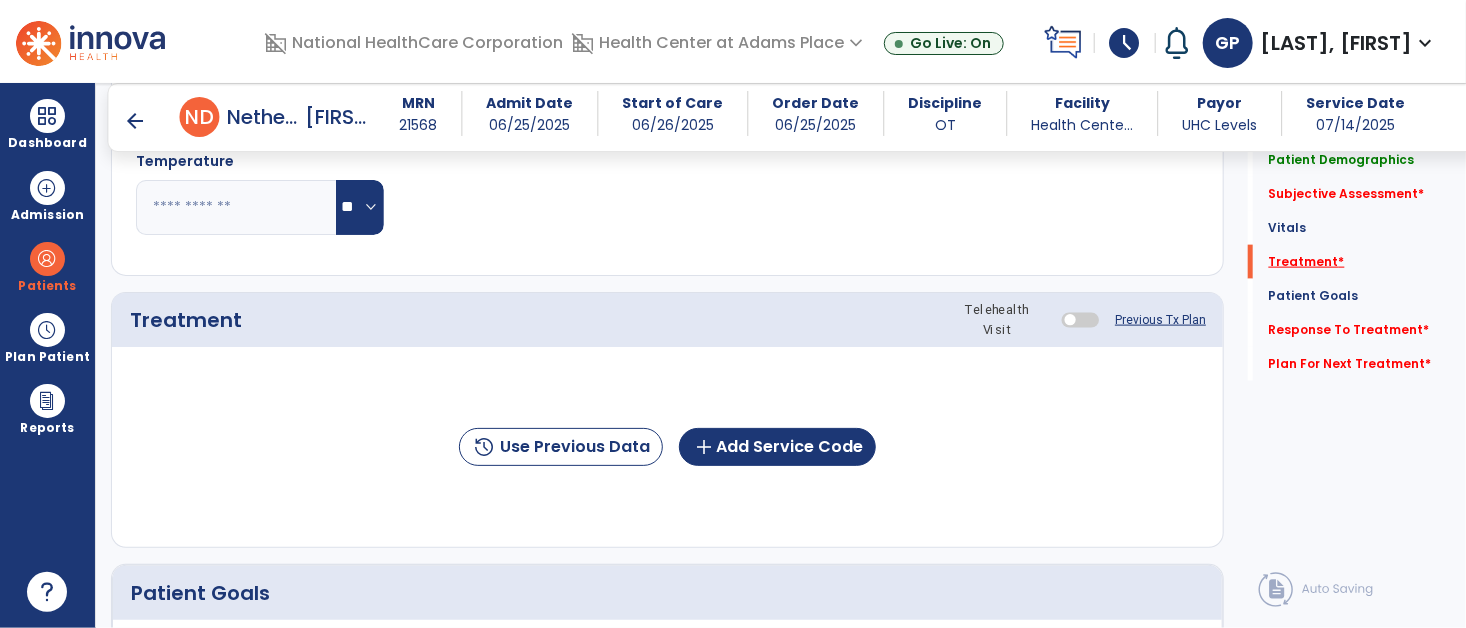 scroll, scrollTop: 1219, scrollLeft: 0, axis: vertical 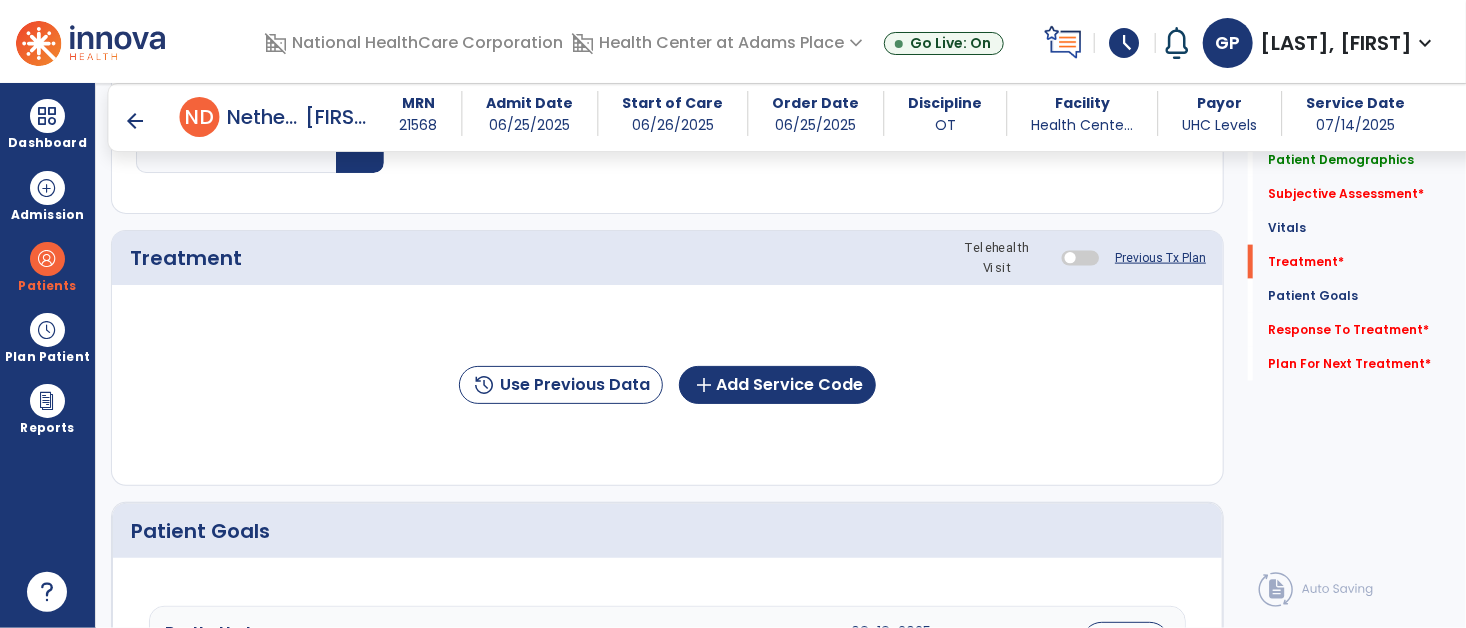 click on "Previous Tx Plan" 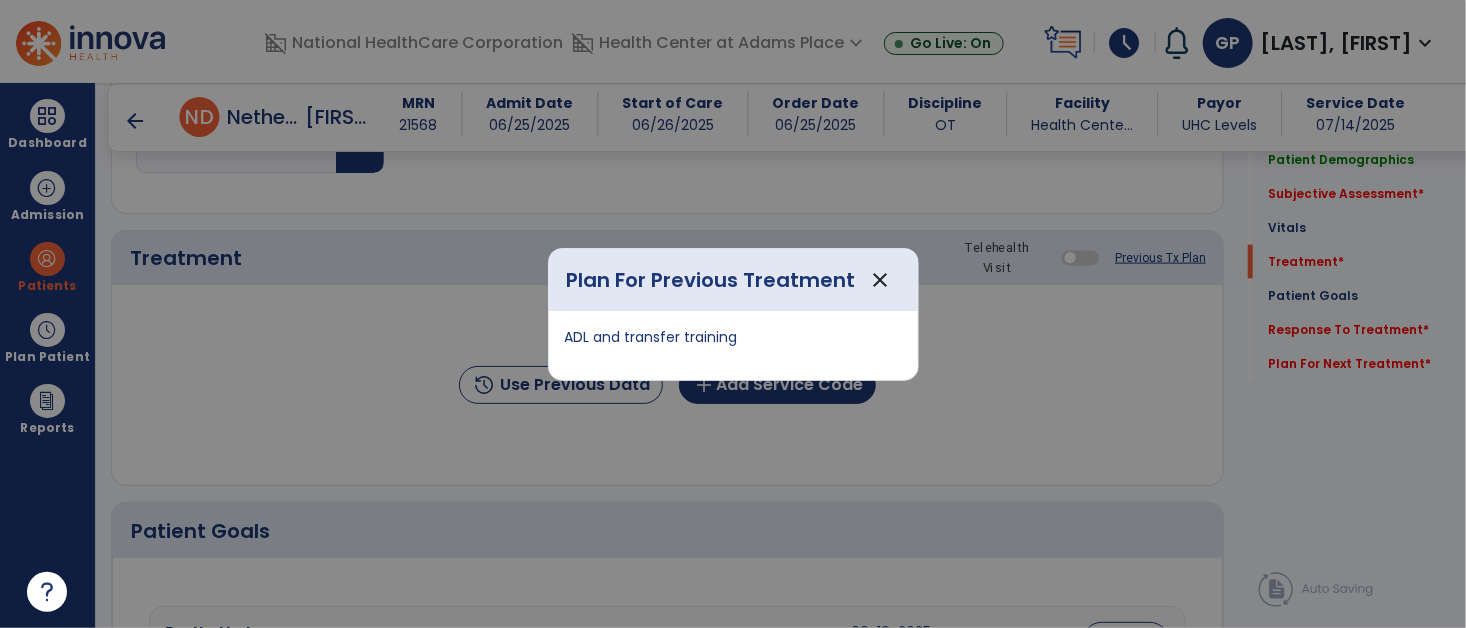 click on "close" at bounding box center (881, 280) 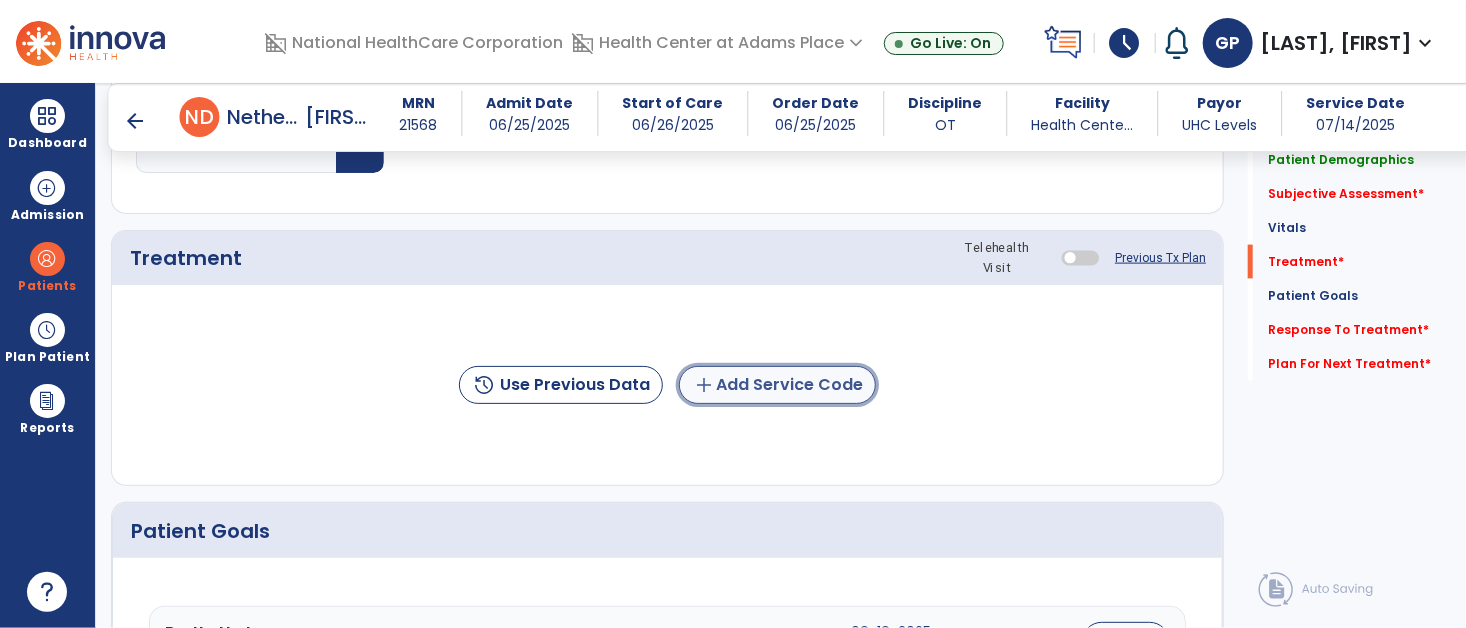 click on "add  Add Service Code" 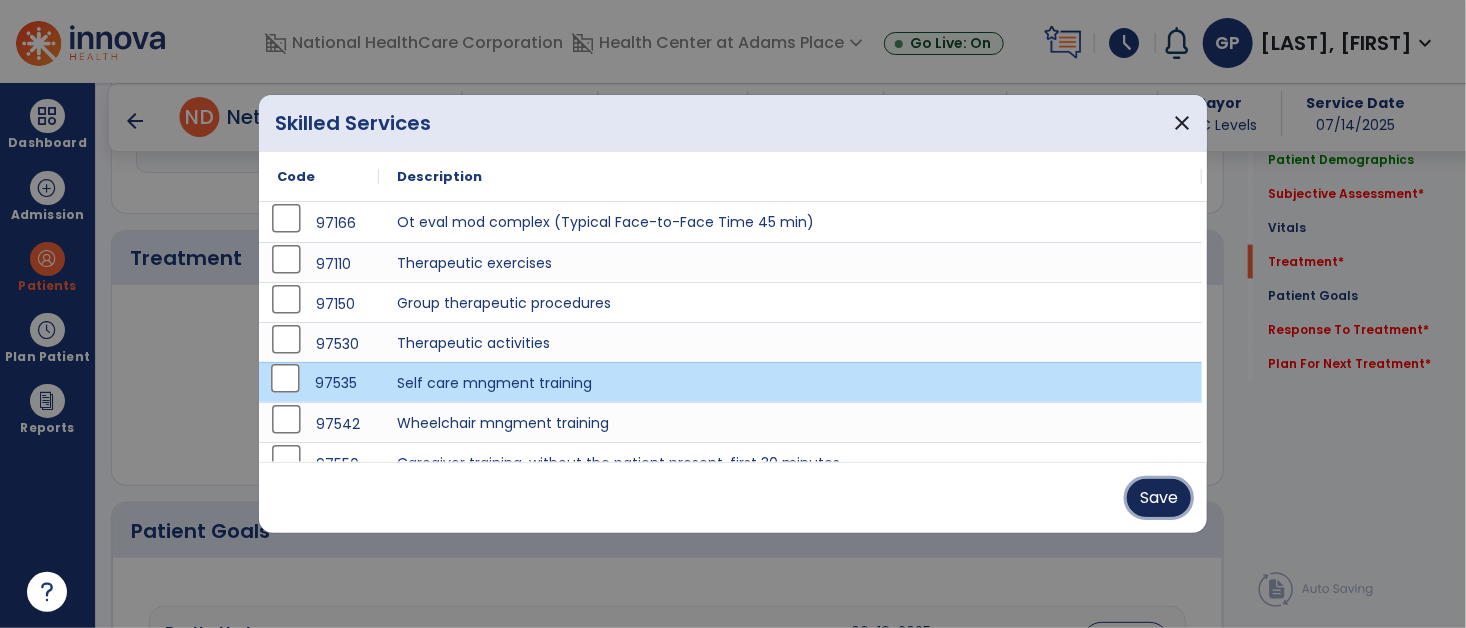 click on "Save" at bounding box center (1159, 498) 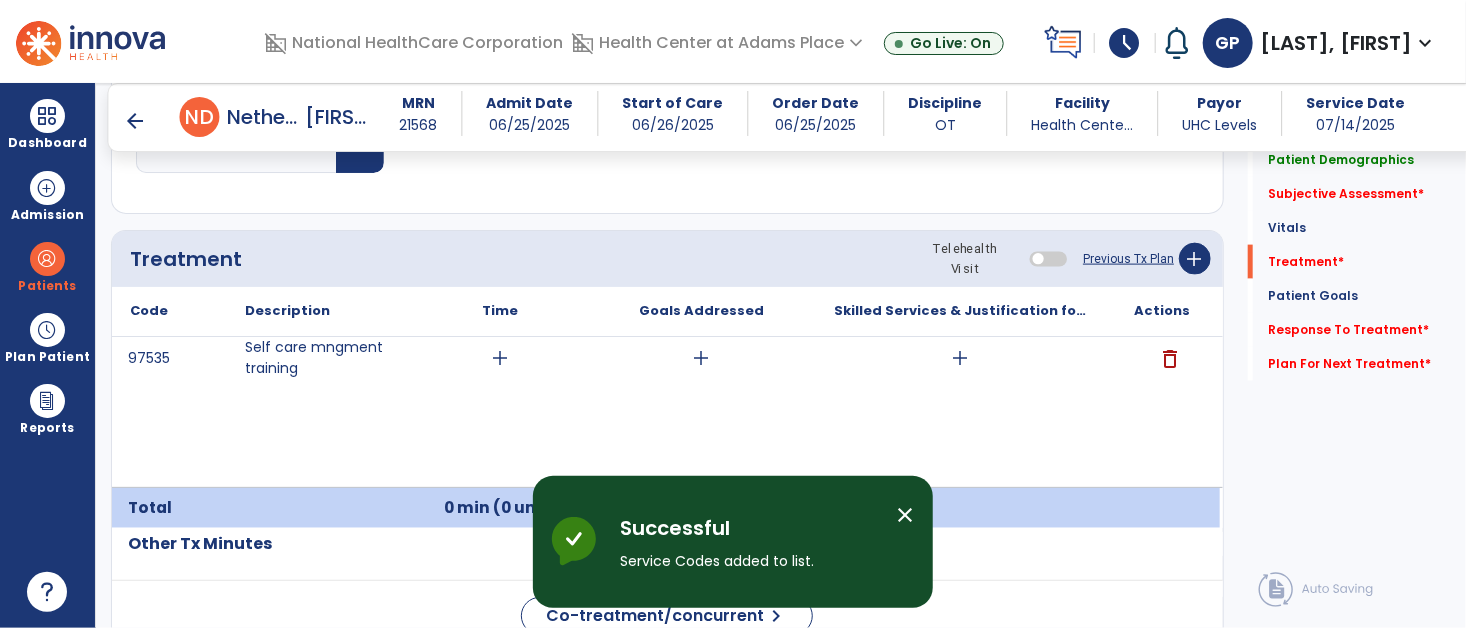 click on "add" at bounding box center [500, 358] 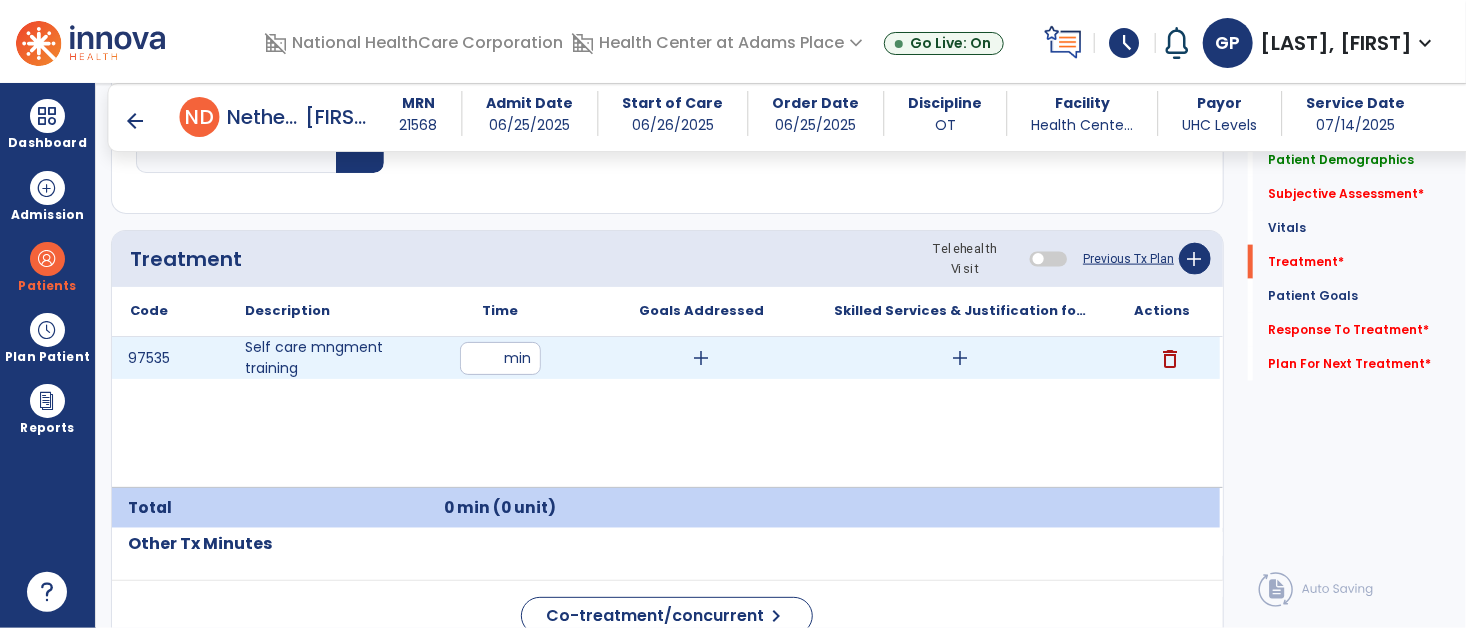 type on "**" 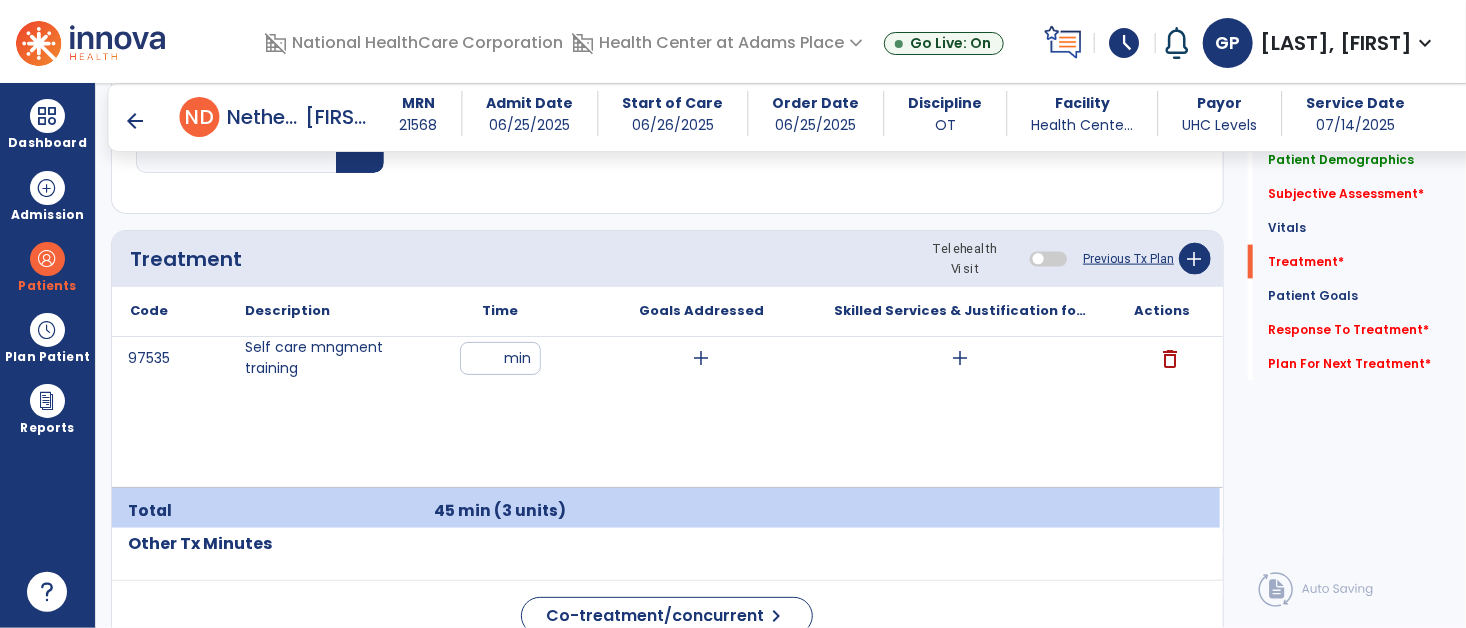 click on "add" at bounding box center [961, 358] 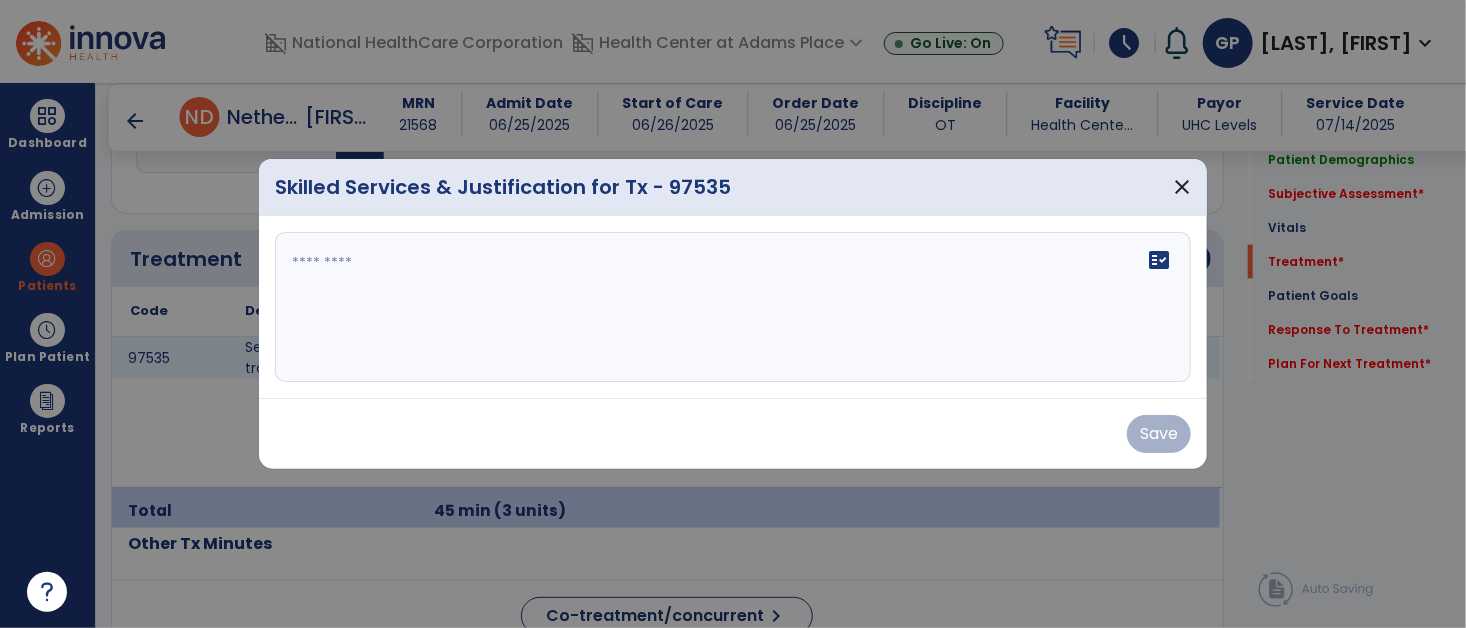 click on "fact_check" at bounding box center [1159, 260] 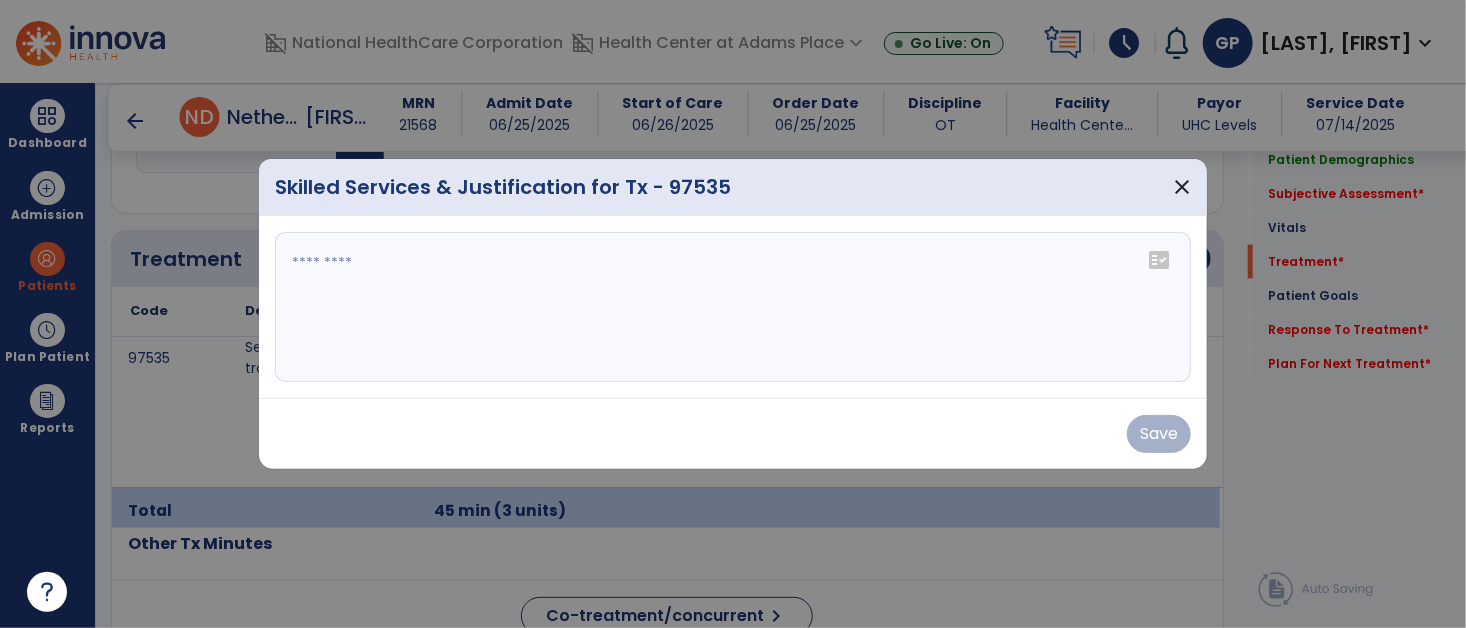 click at bounding box center [733, 307] 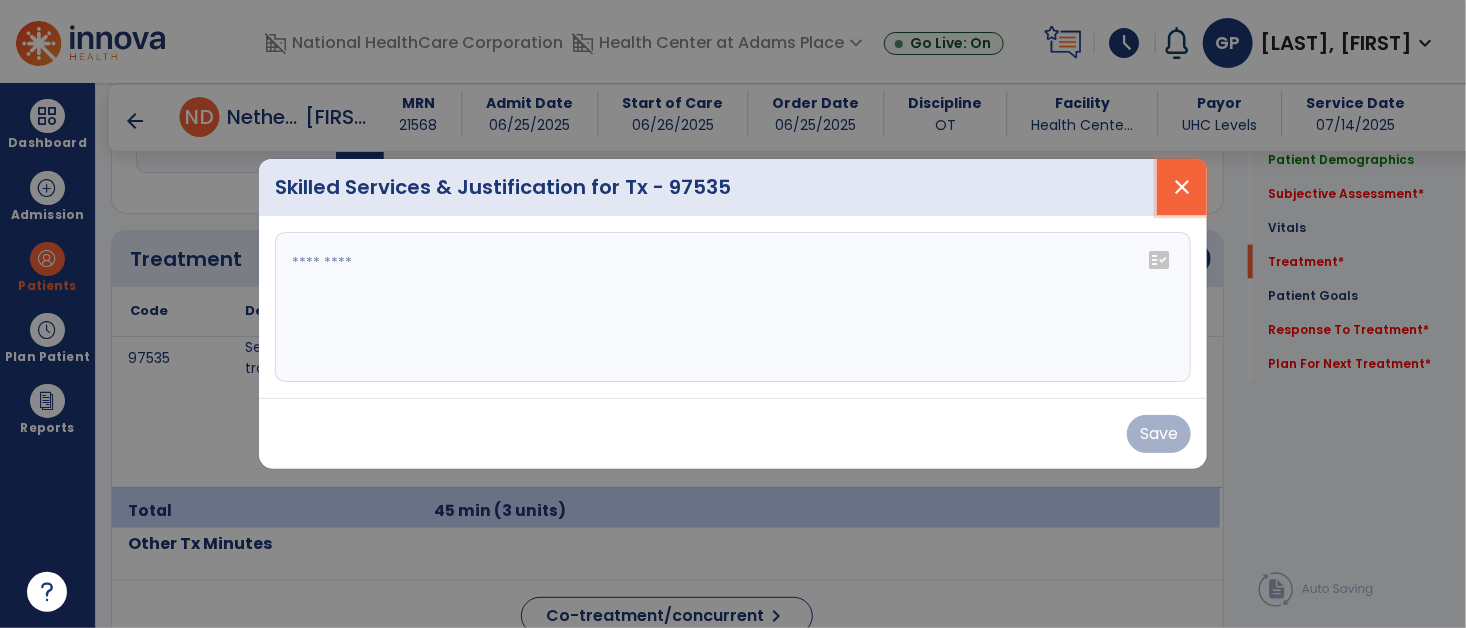 click on "close" at bounding box center (1182, 187) 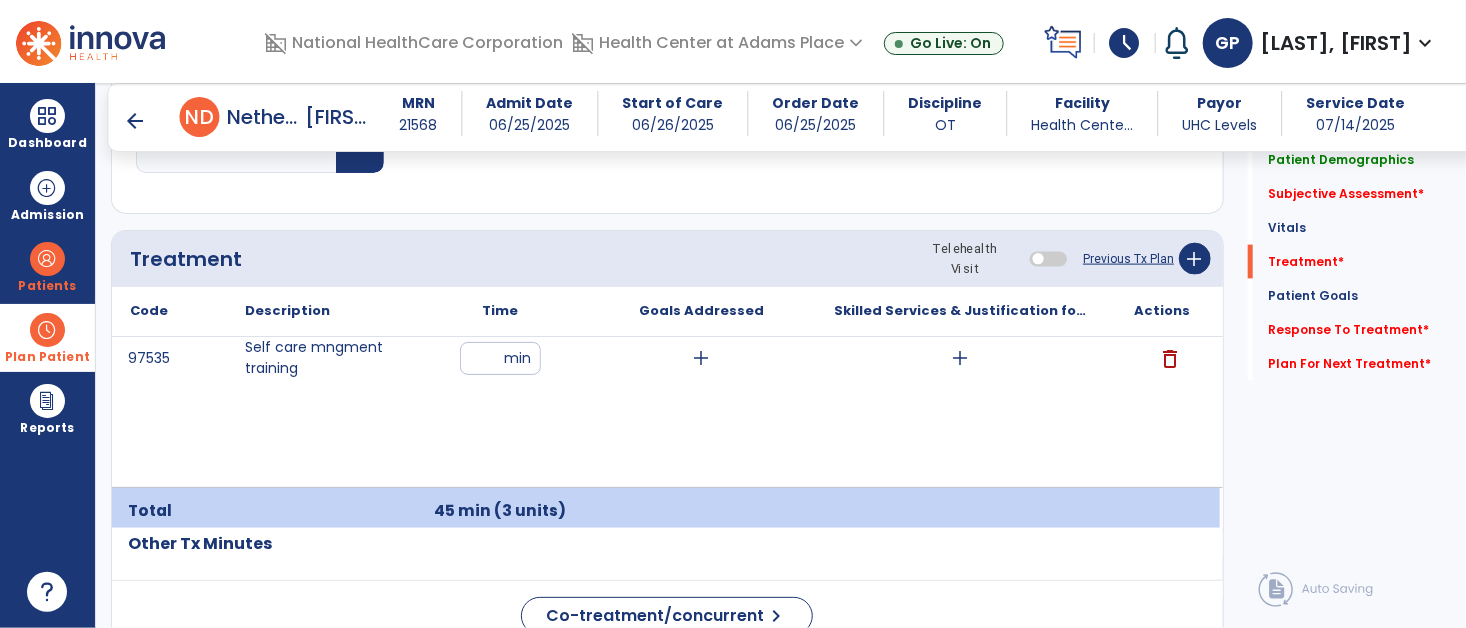 click at bounding box center [47, 330] 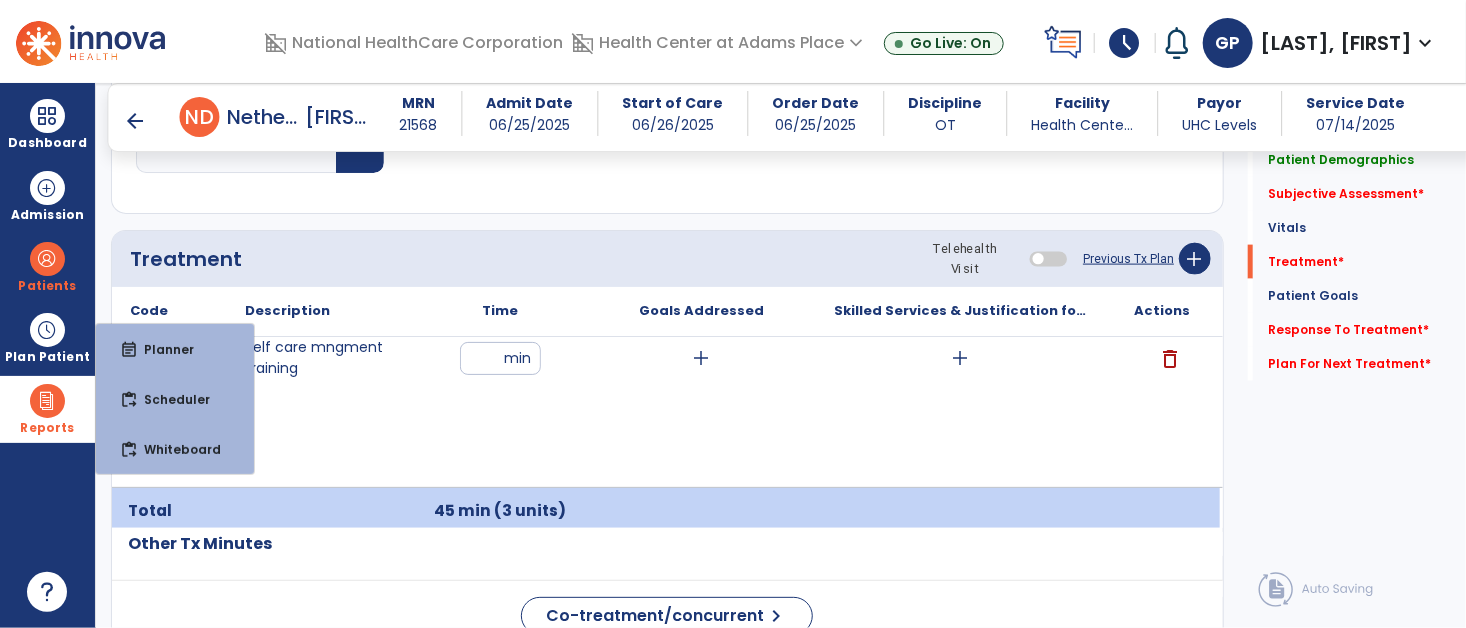 click at bounding box center [47, 401] 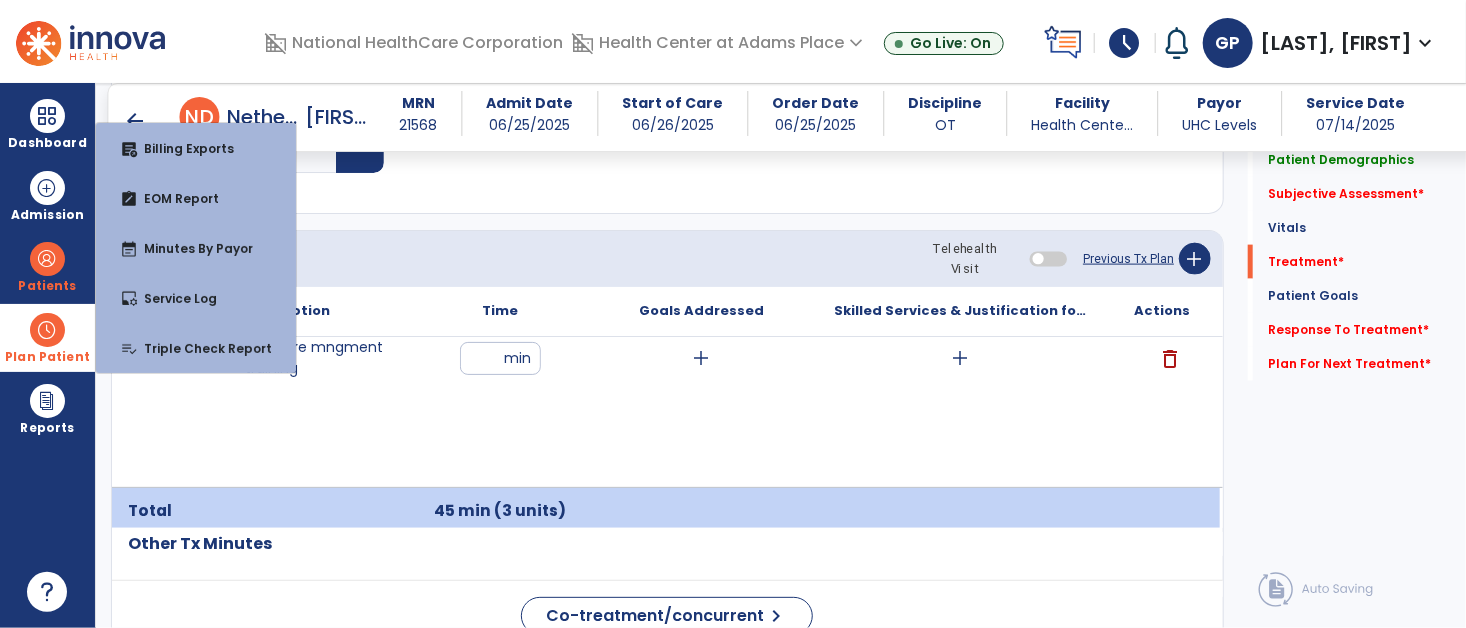 click at bounding box center [47, 330] 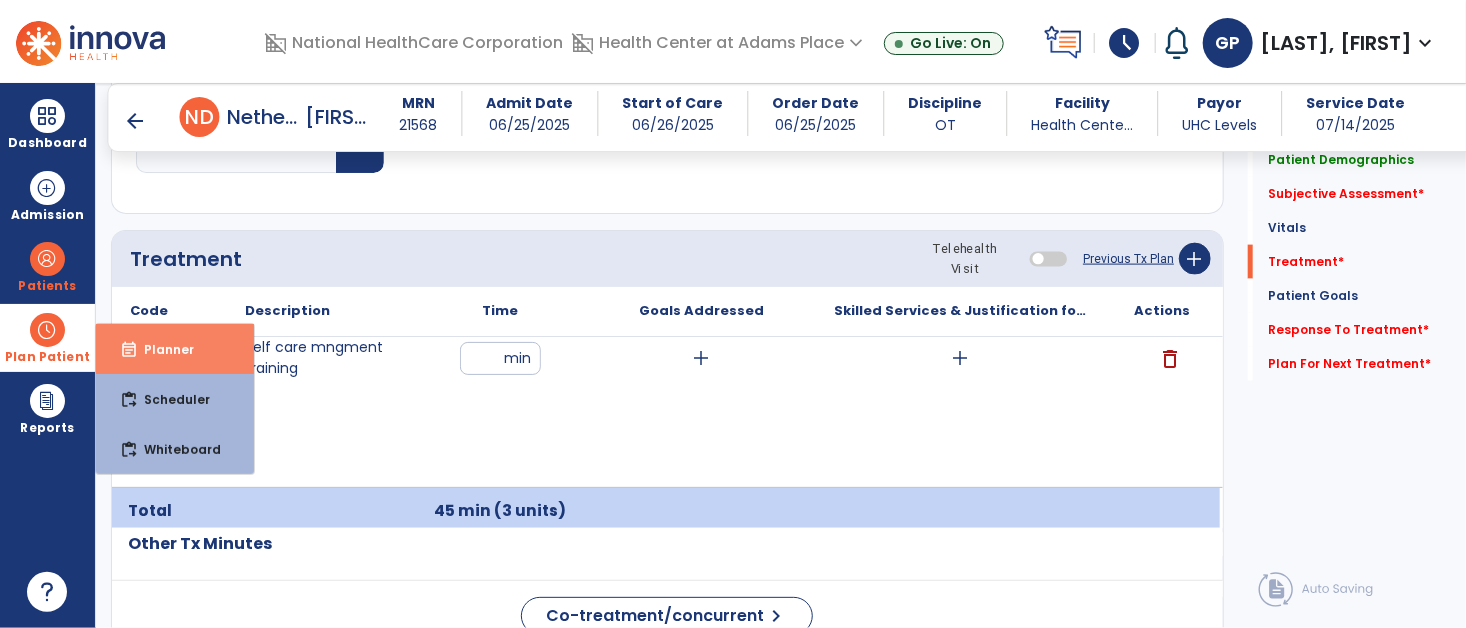 click on "Planner" at bounding box center [161, 349] 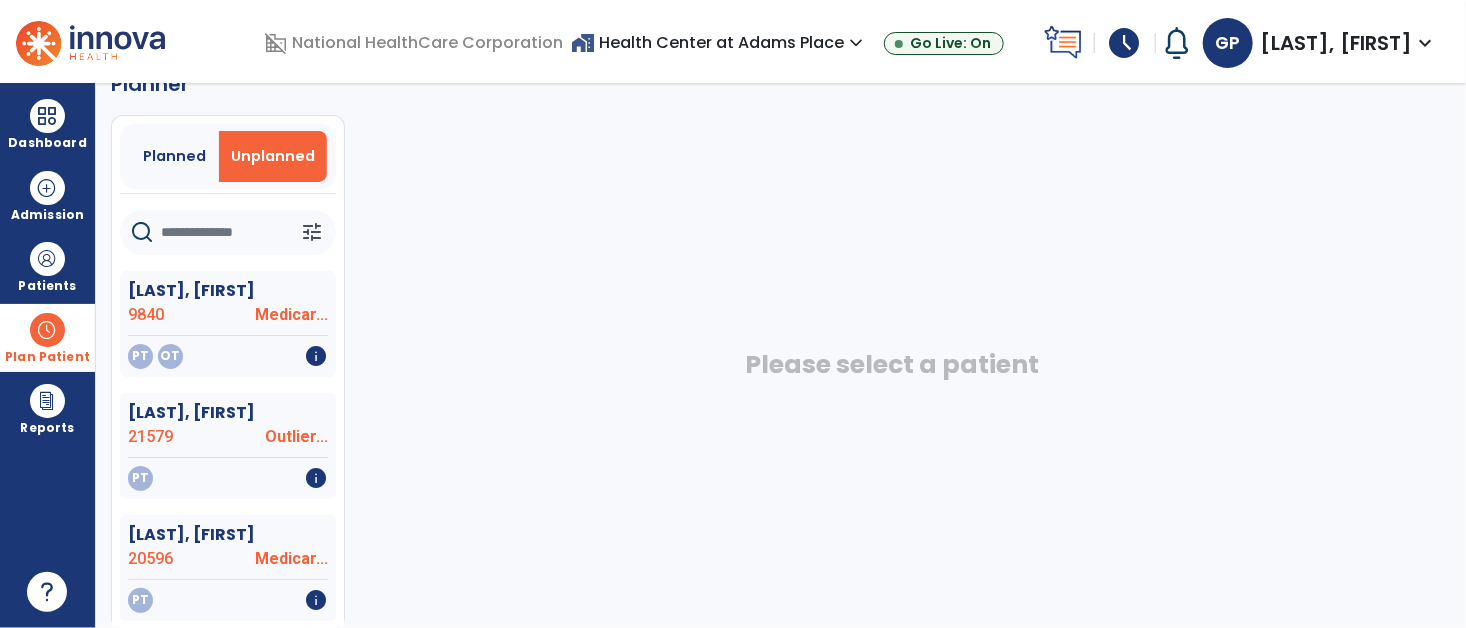 click at bounding box center [47, 330] 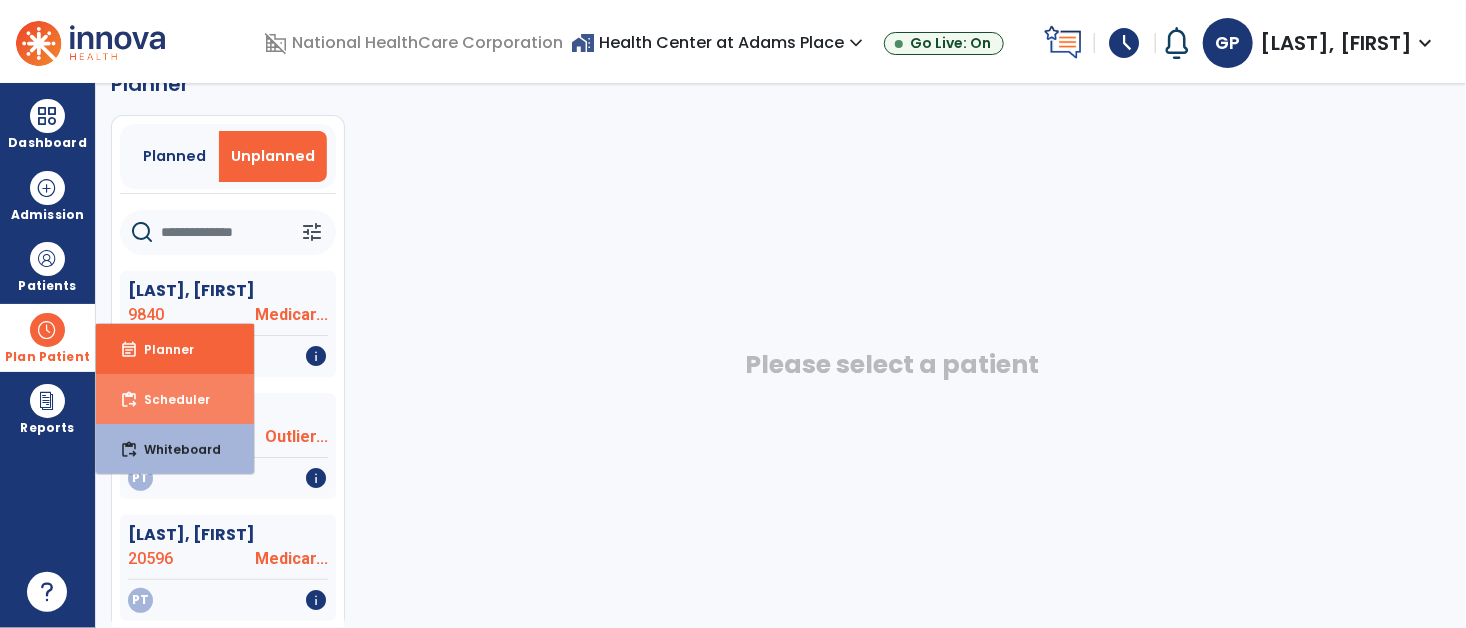 click on "Scheduler" at bounding box center [169, 399] 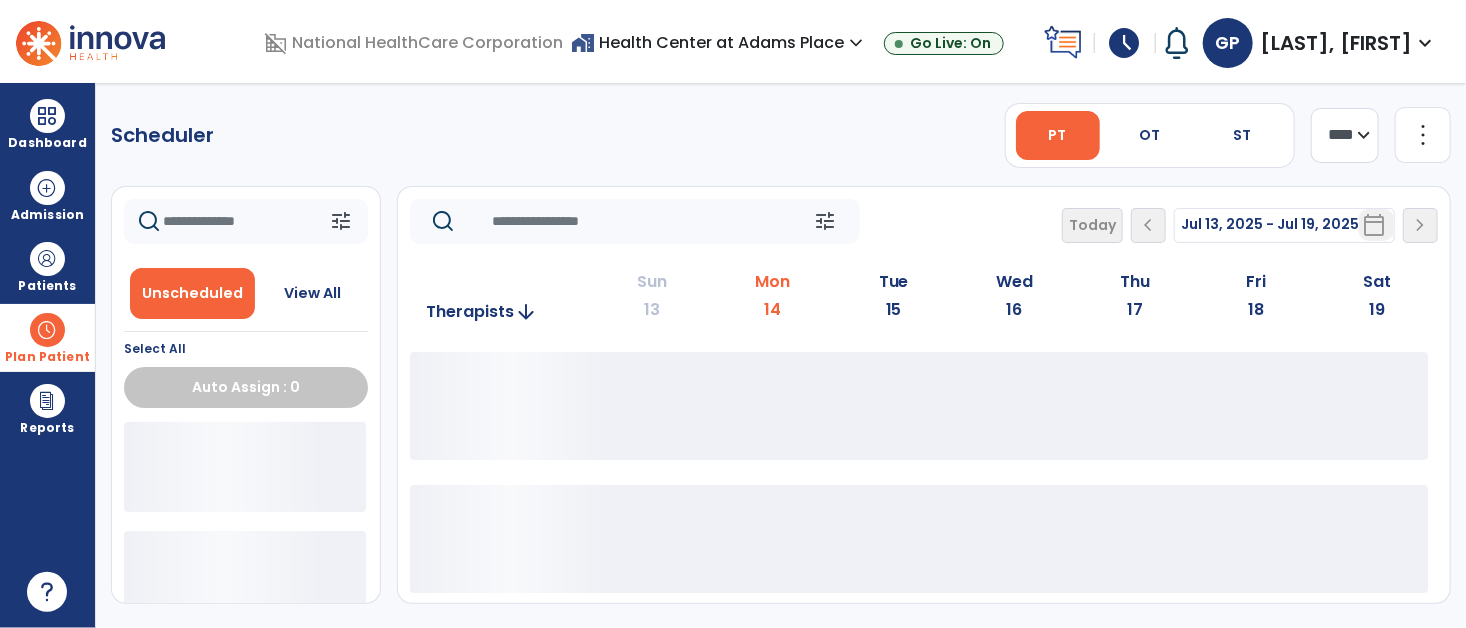 scroll, scrollTop: 0, scrollLeft: 0, axis: both 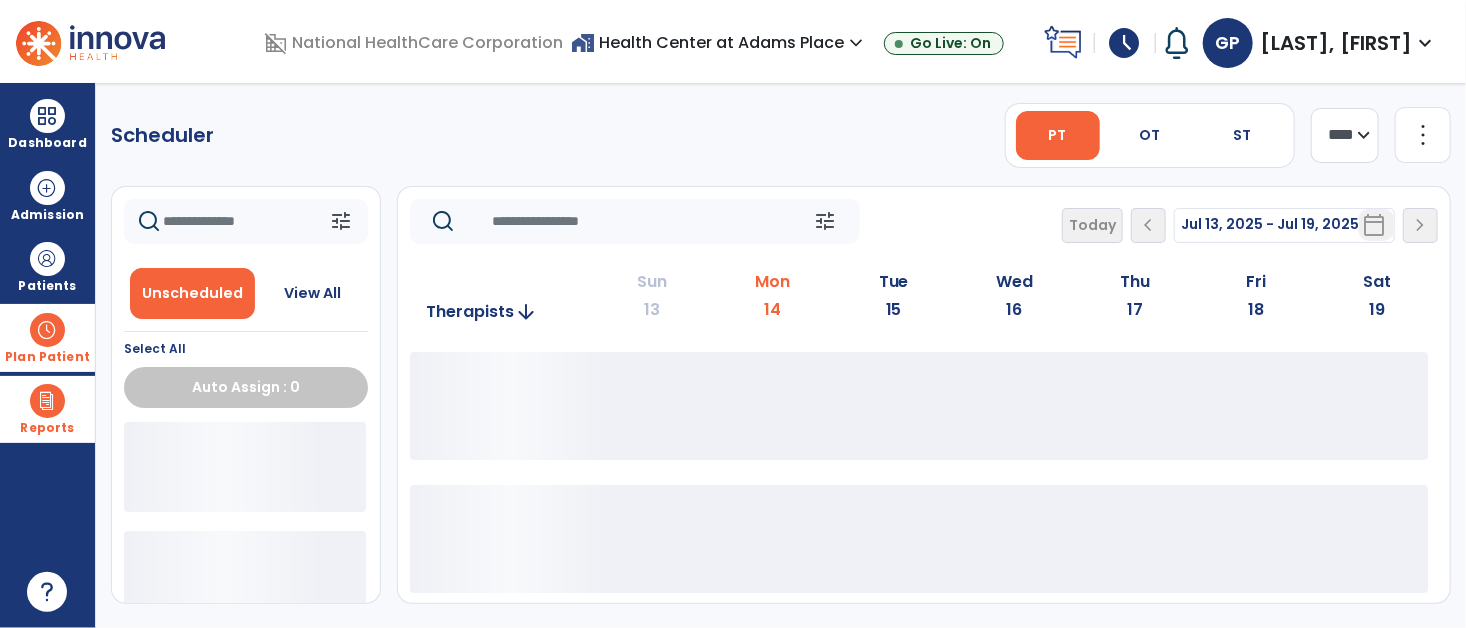 click at bounding box center (47, 401) 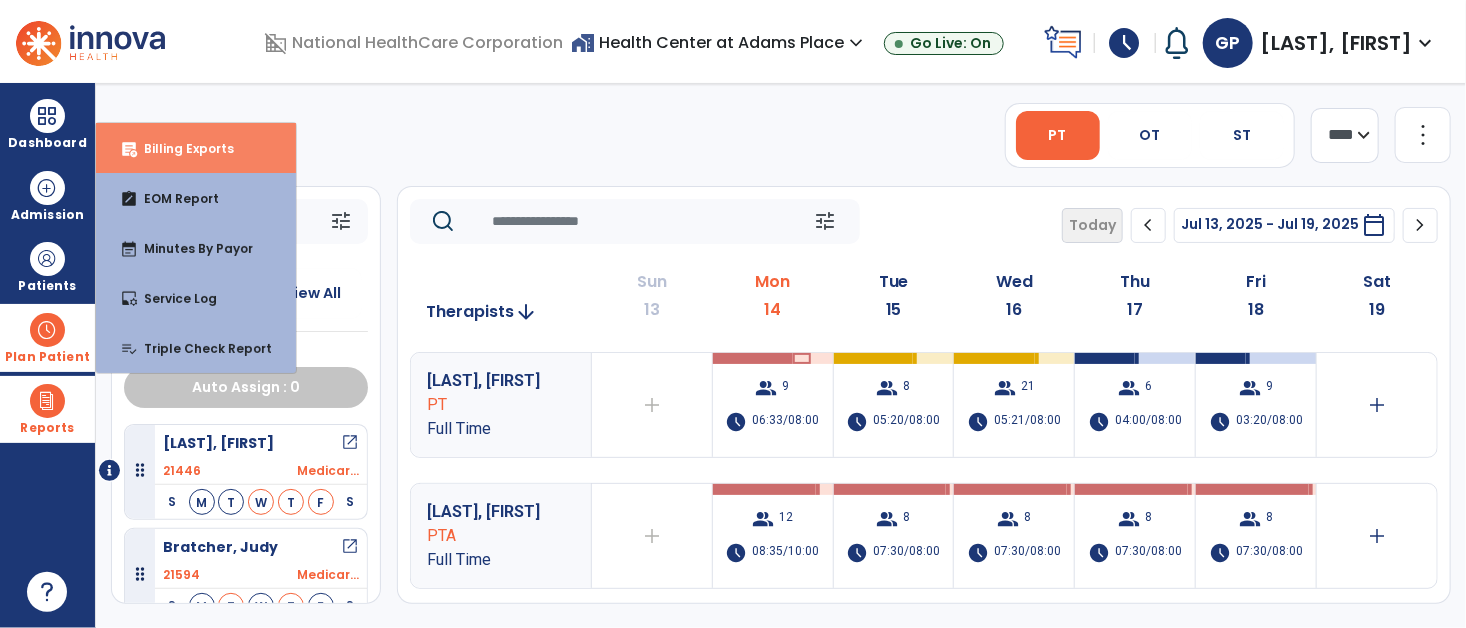click on "Billing Exports" at bounding box center (181, 148) 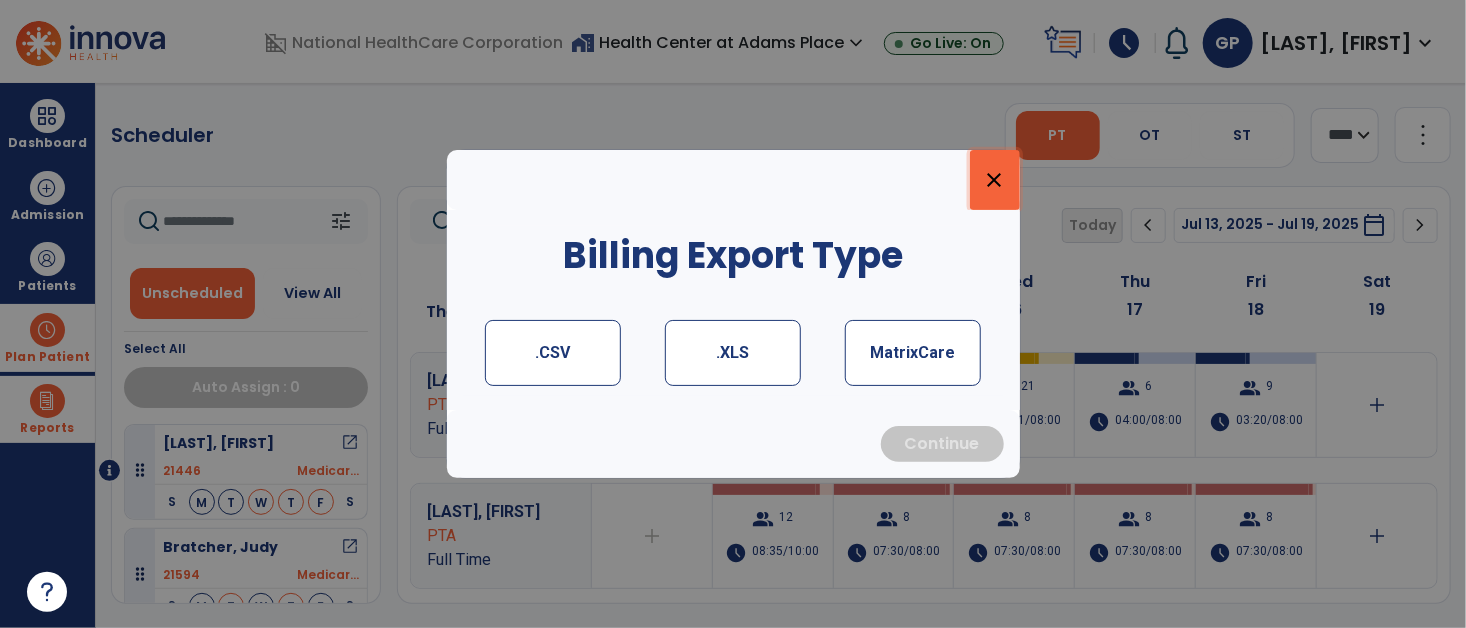 click on "close" at bounding box center (995, 180) 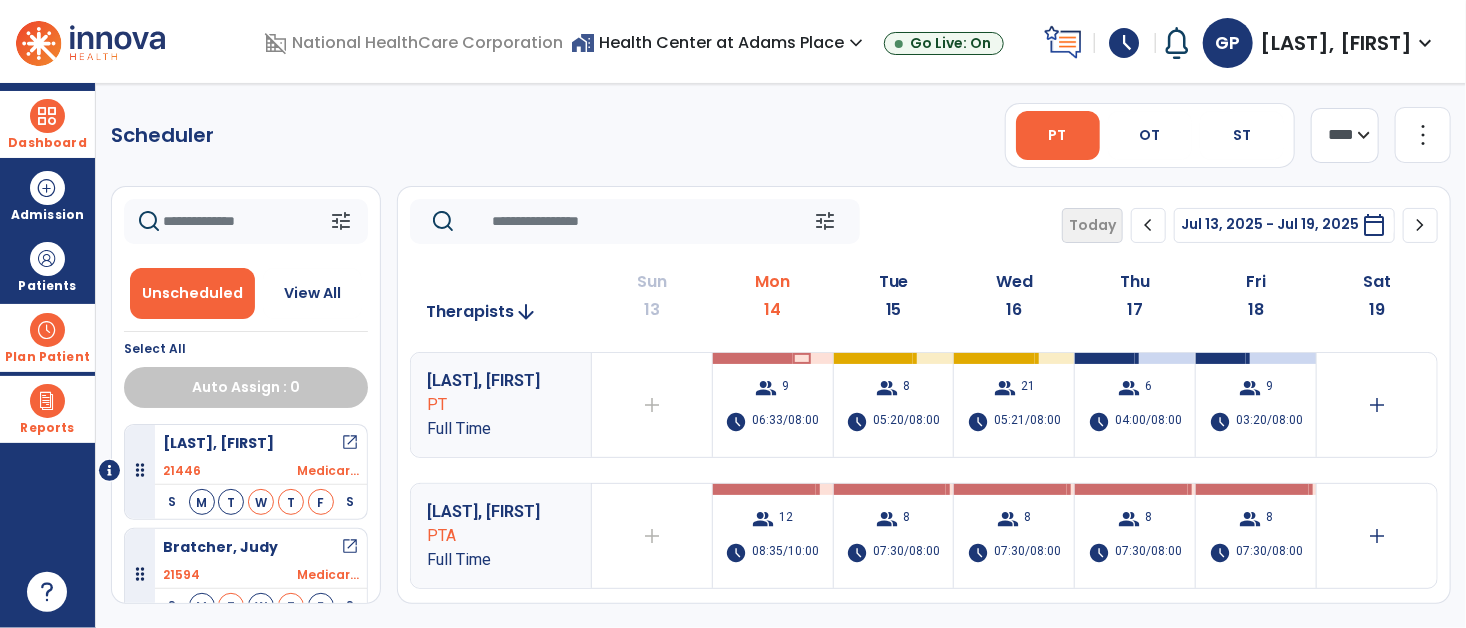 click at bounding box center (47, 116) 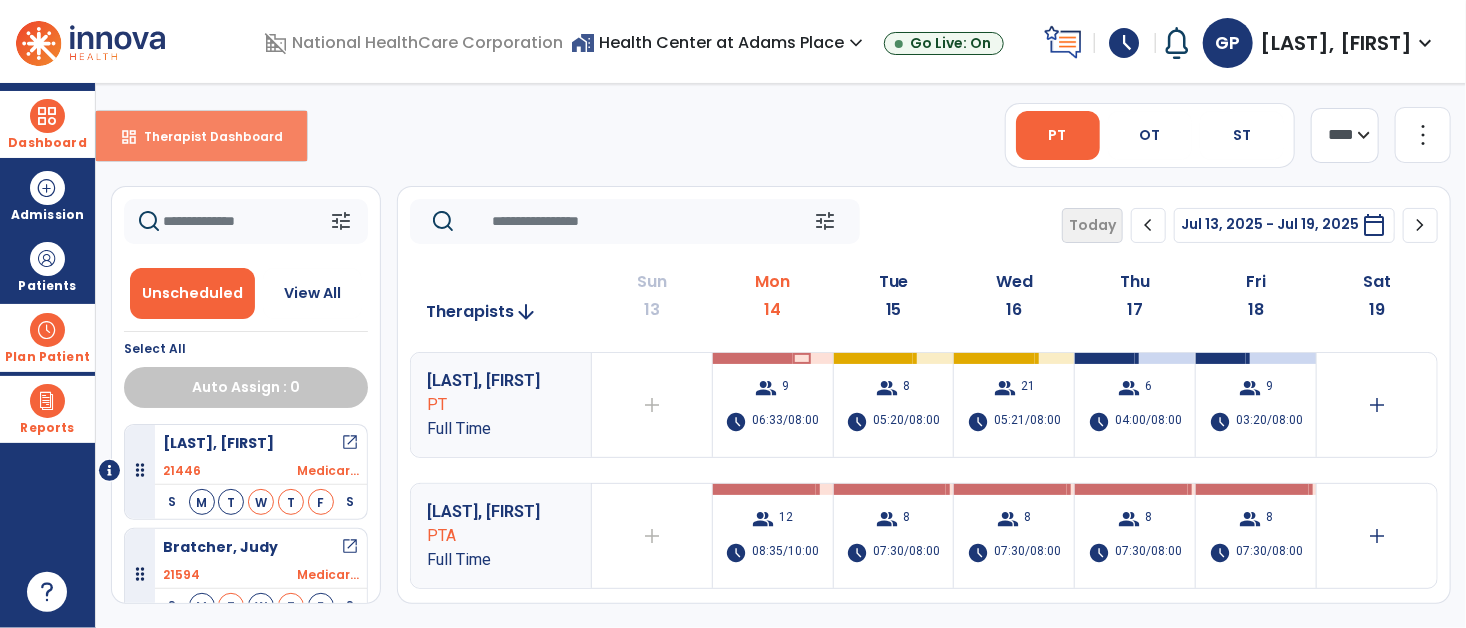 click on "Therapist Dashboard" at bounding box center (205, 136) 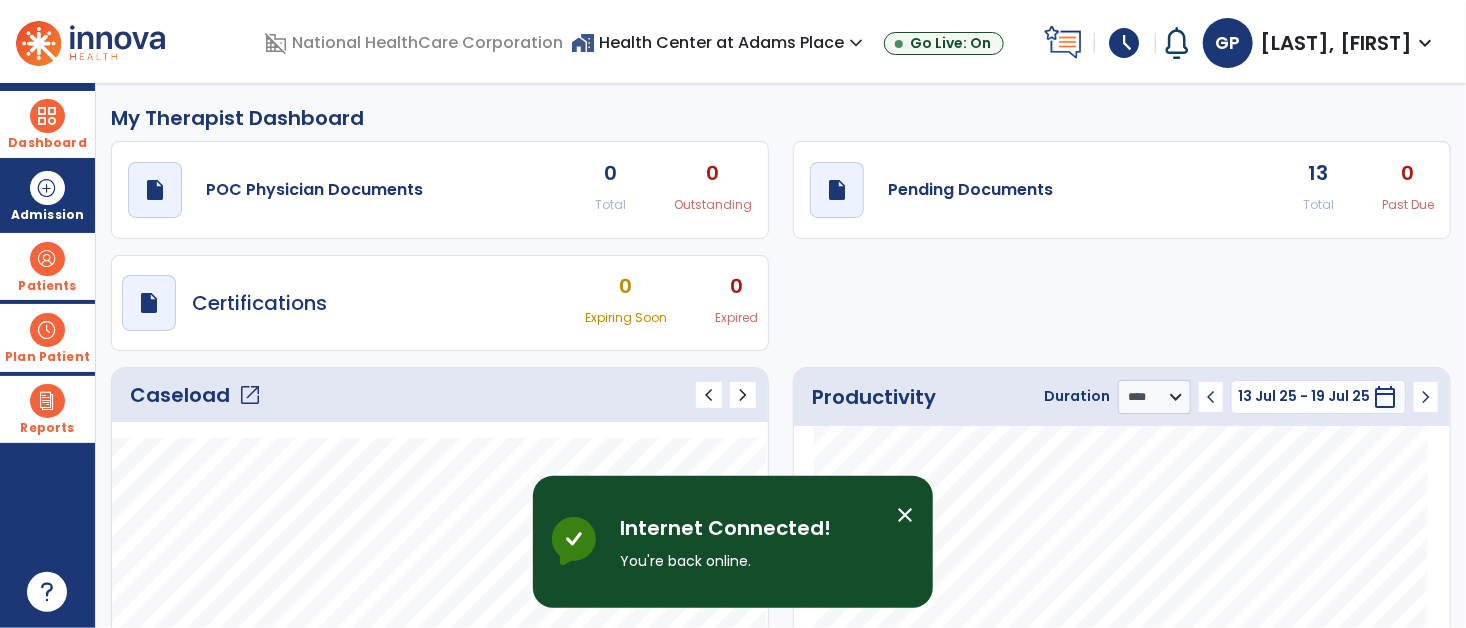 click at bounding box center [47, 259] 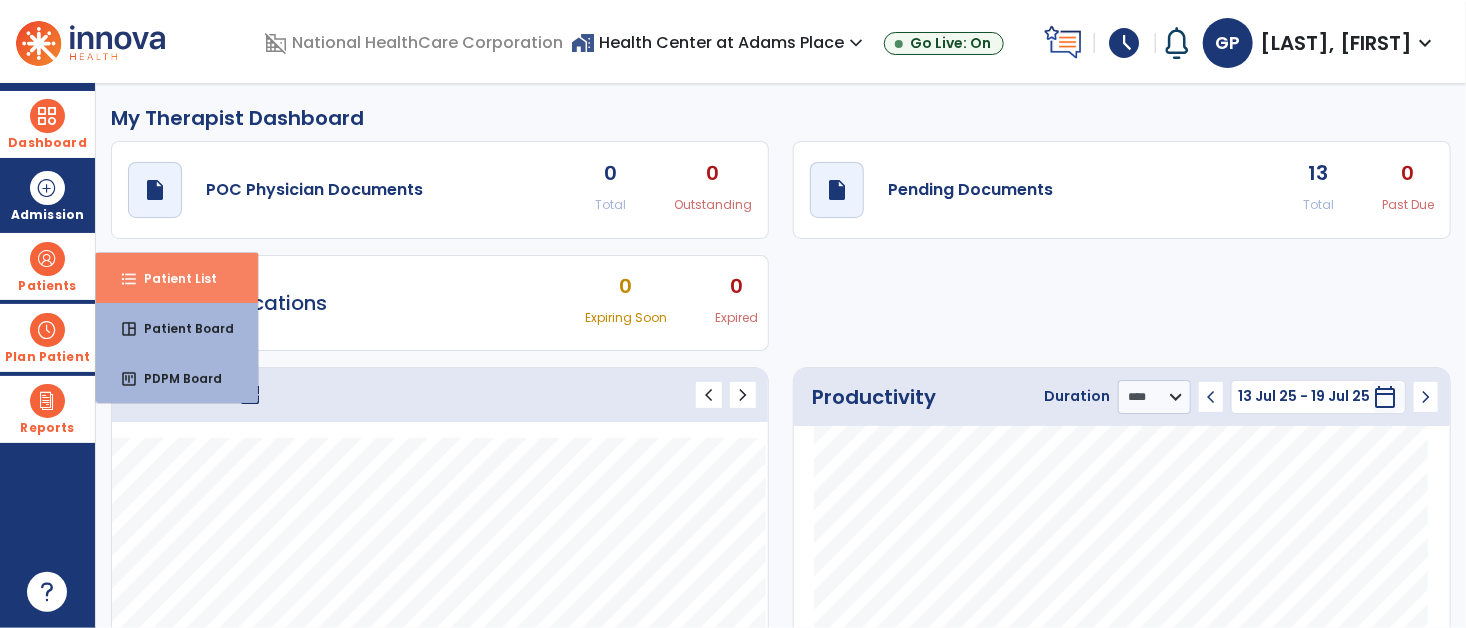 click on "Patient List" at bounding box center (172, 278) 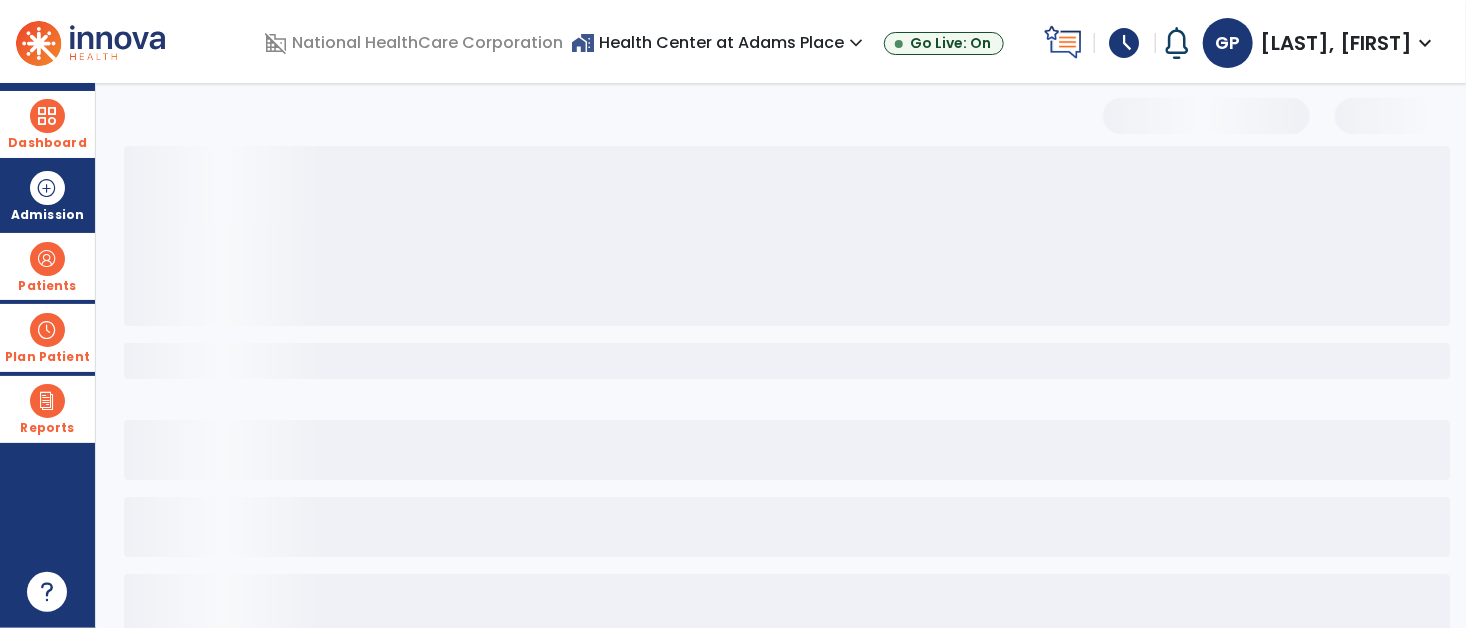 select on "***" 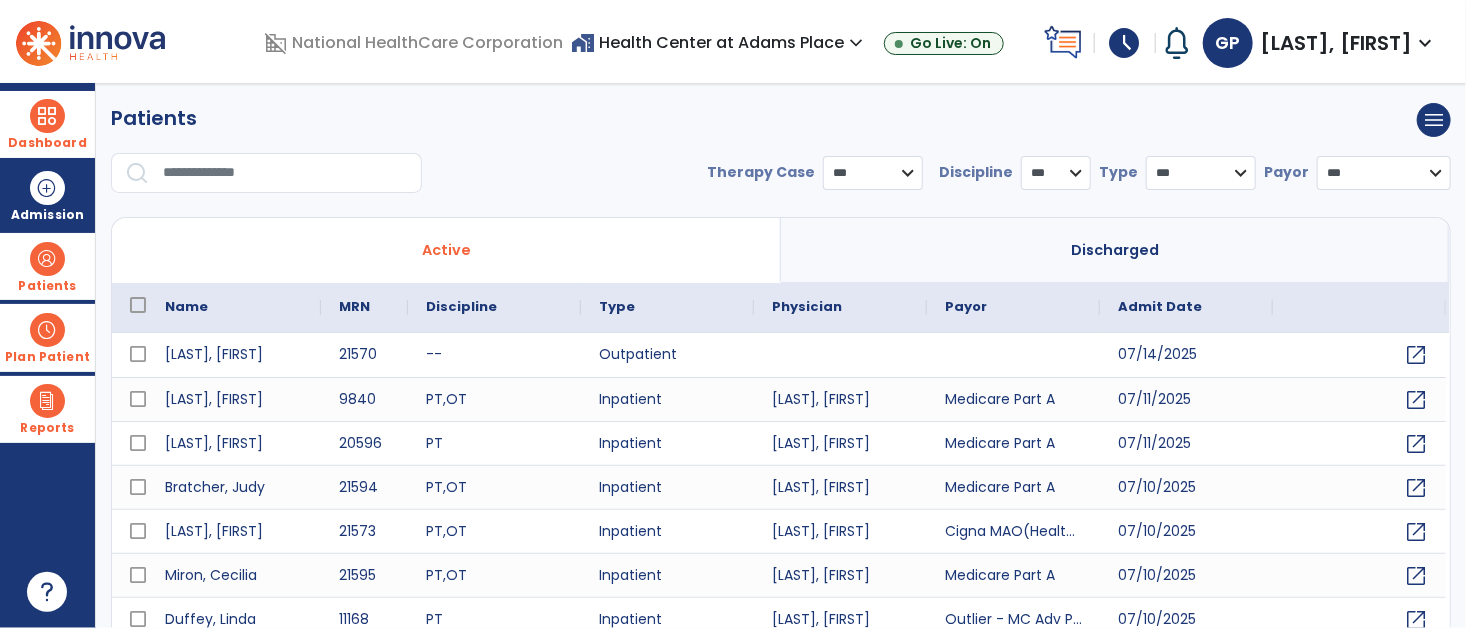 click at bounding box center (285, 173) 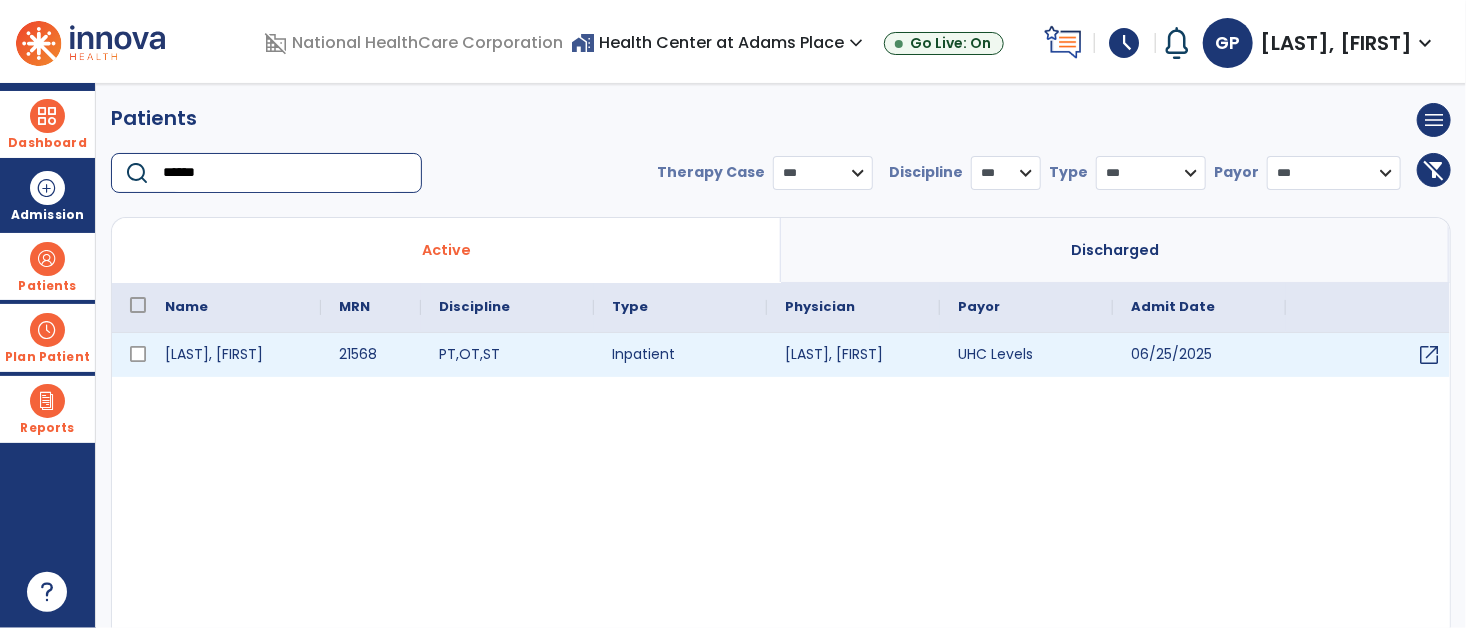 type on "******" 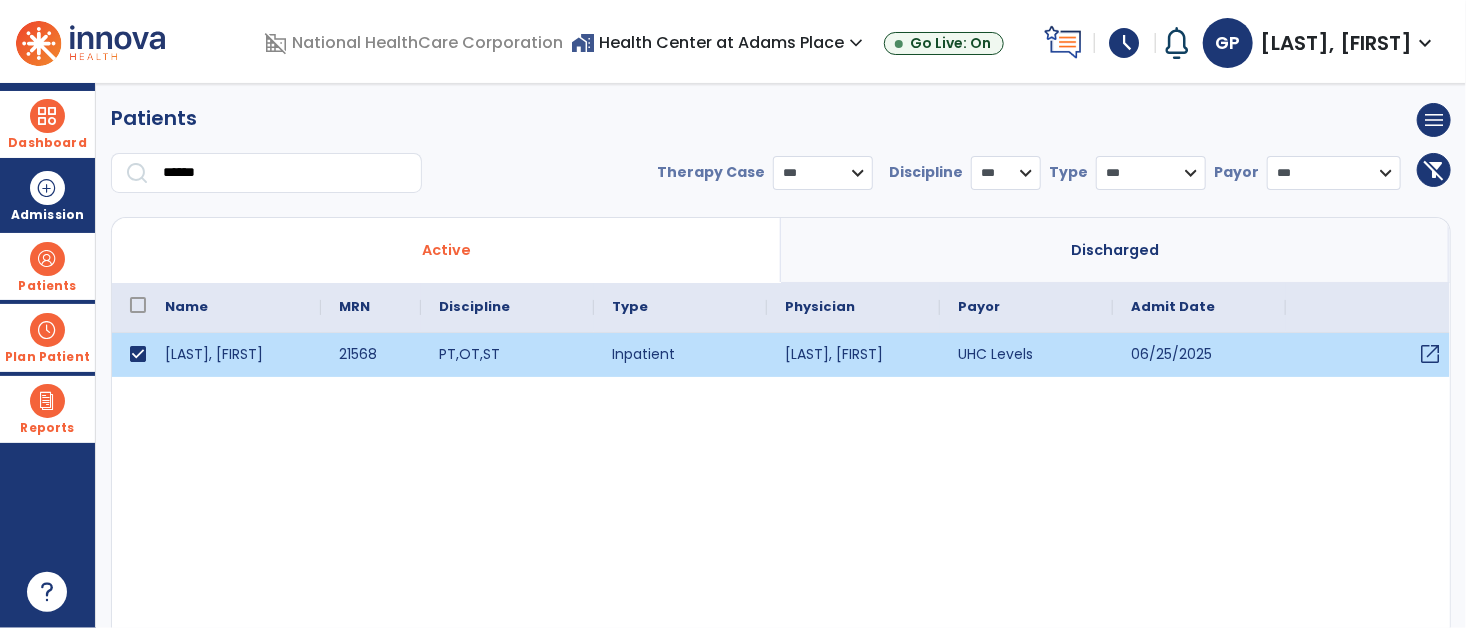 click on "open_in_new" at bounding box center [1430, 354] 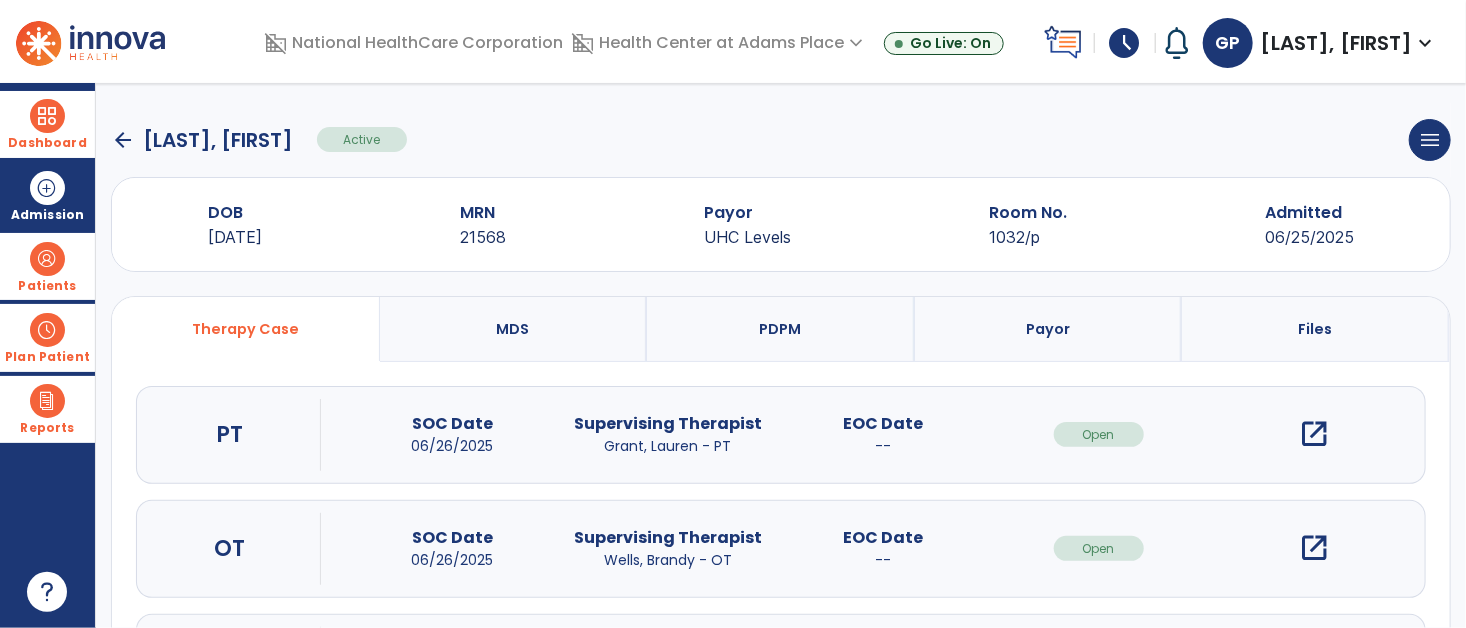 click on "open_in_new" at bounding box center (1314, 548) 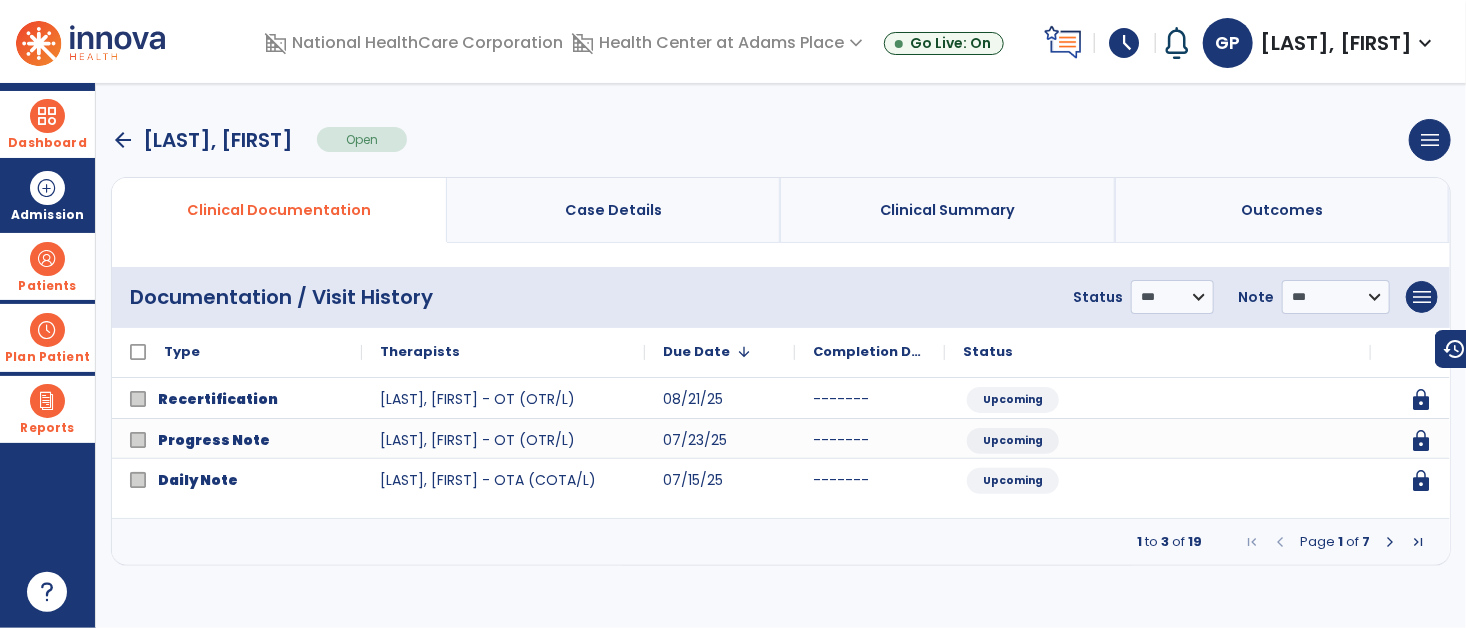 click at bounding box center (1390, 542) 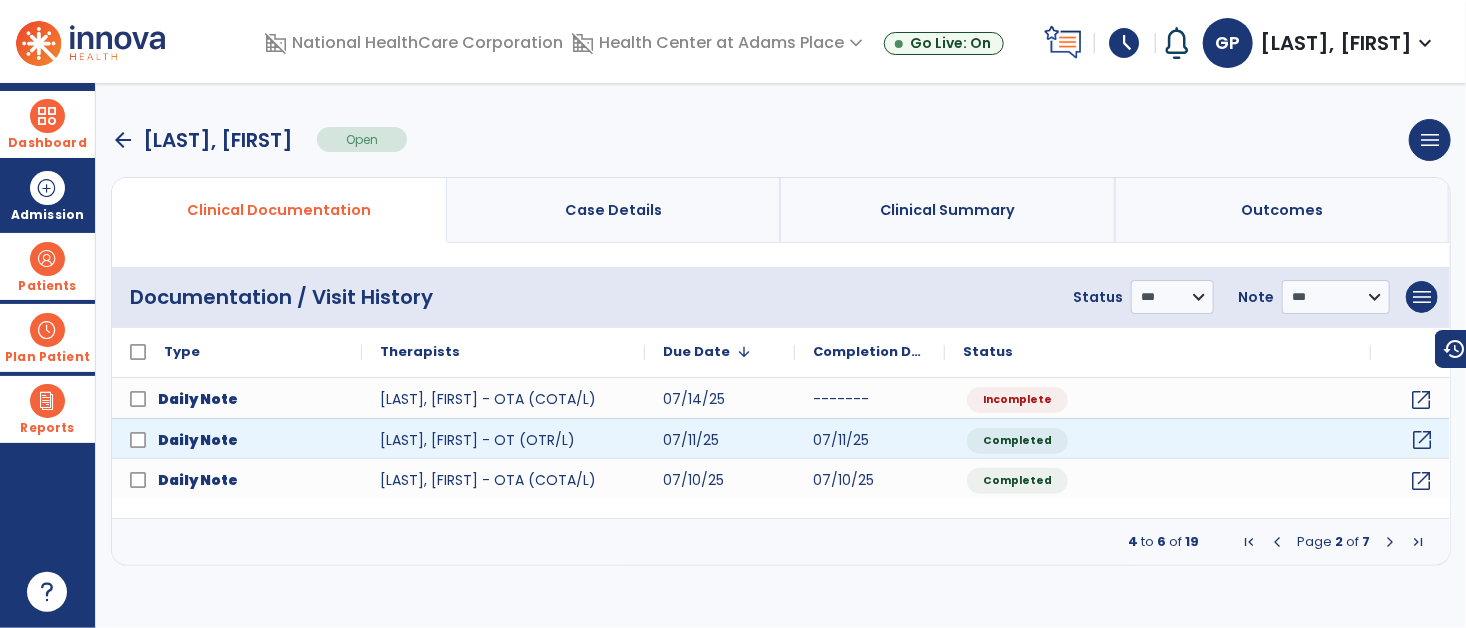 click on "open_in_new" 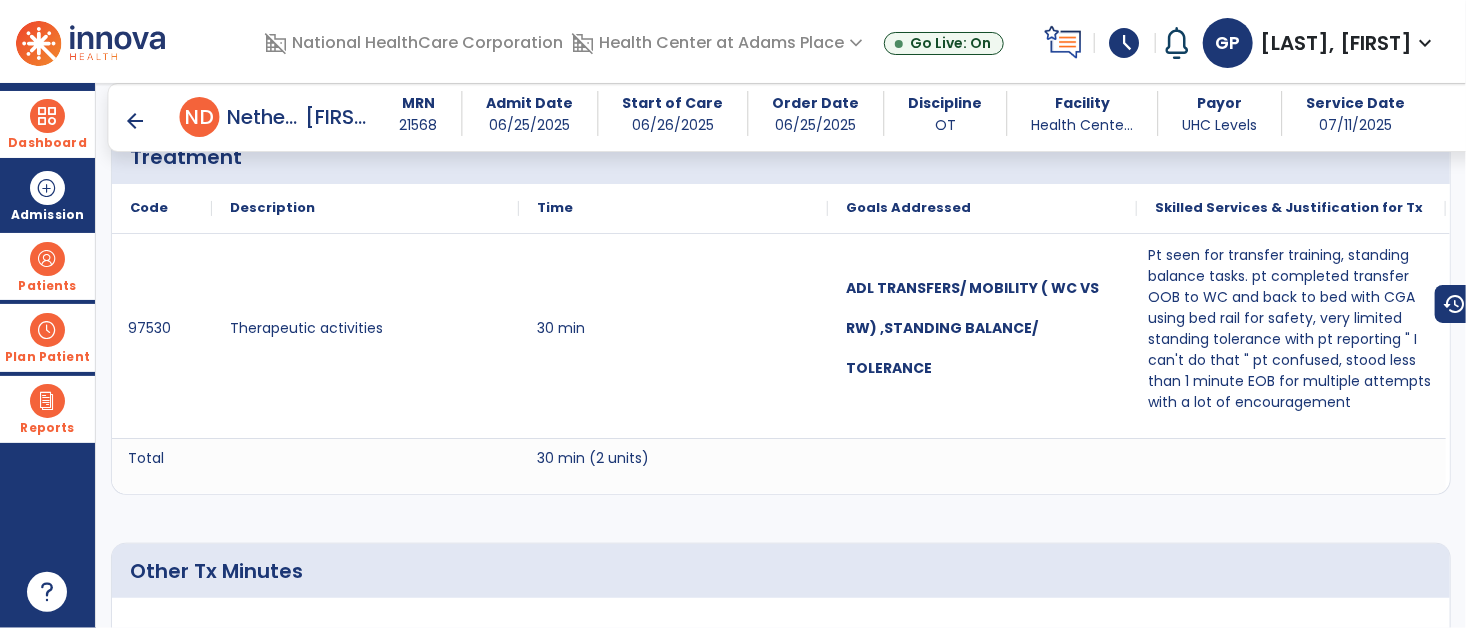 scroll, scrollTop: 1609, scrollLeft: 0, axis: vertical 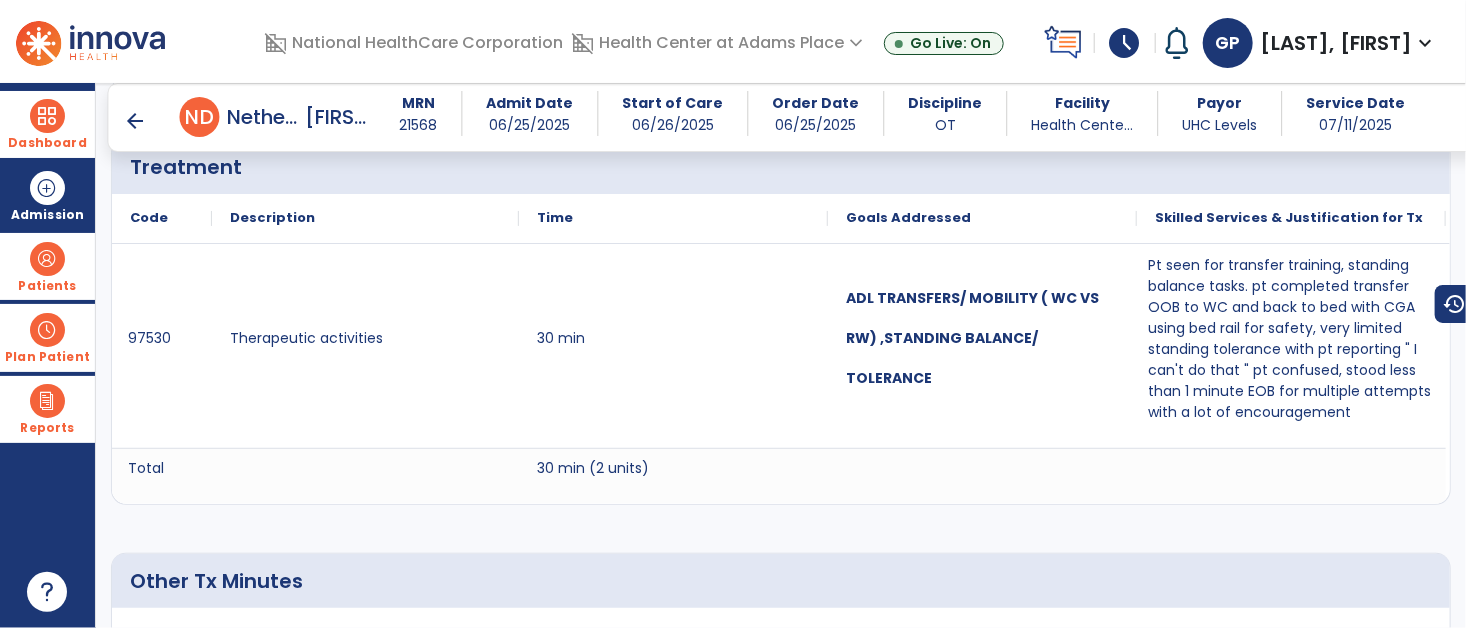 click on "arrow_back" at bounding box center [136, 121] 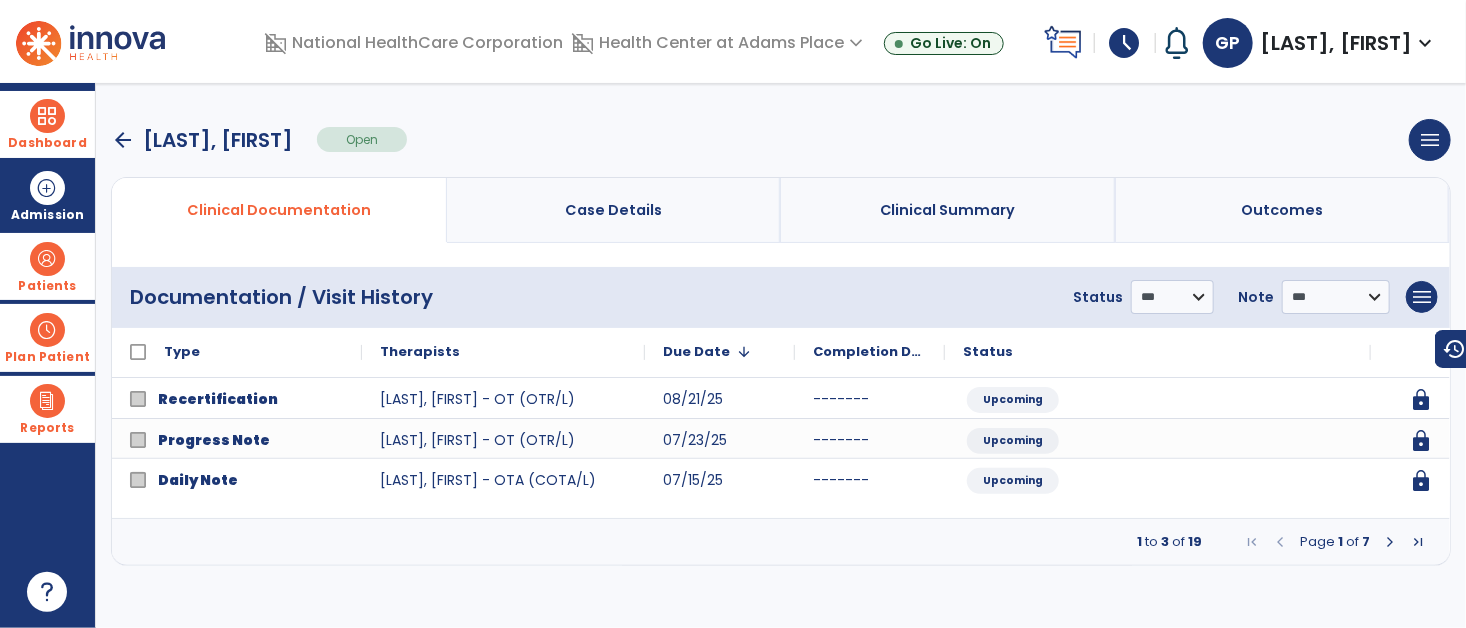 scroll, scrollTop: 0, scrollLeft: 0, axis: both 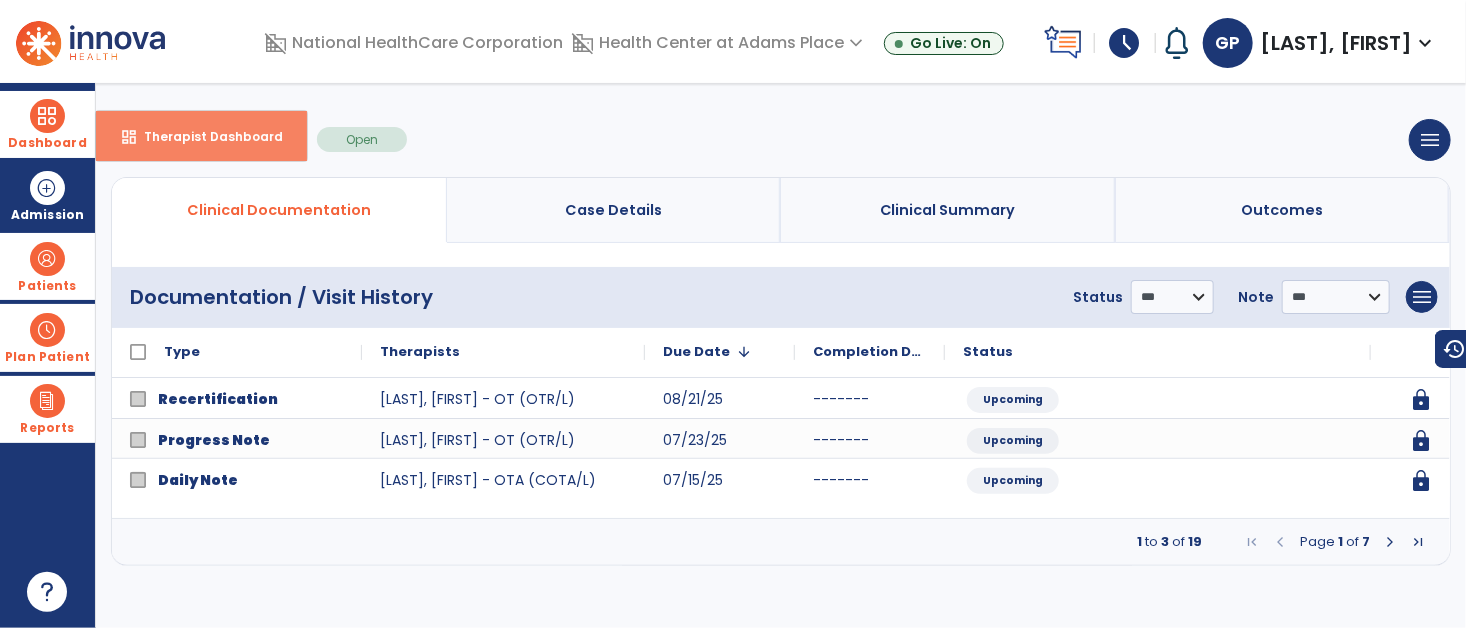 click on "Therapist Dashboard" at bounding box center (205, 136) 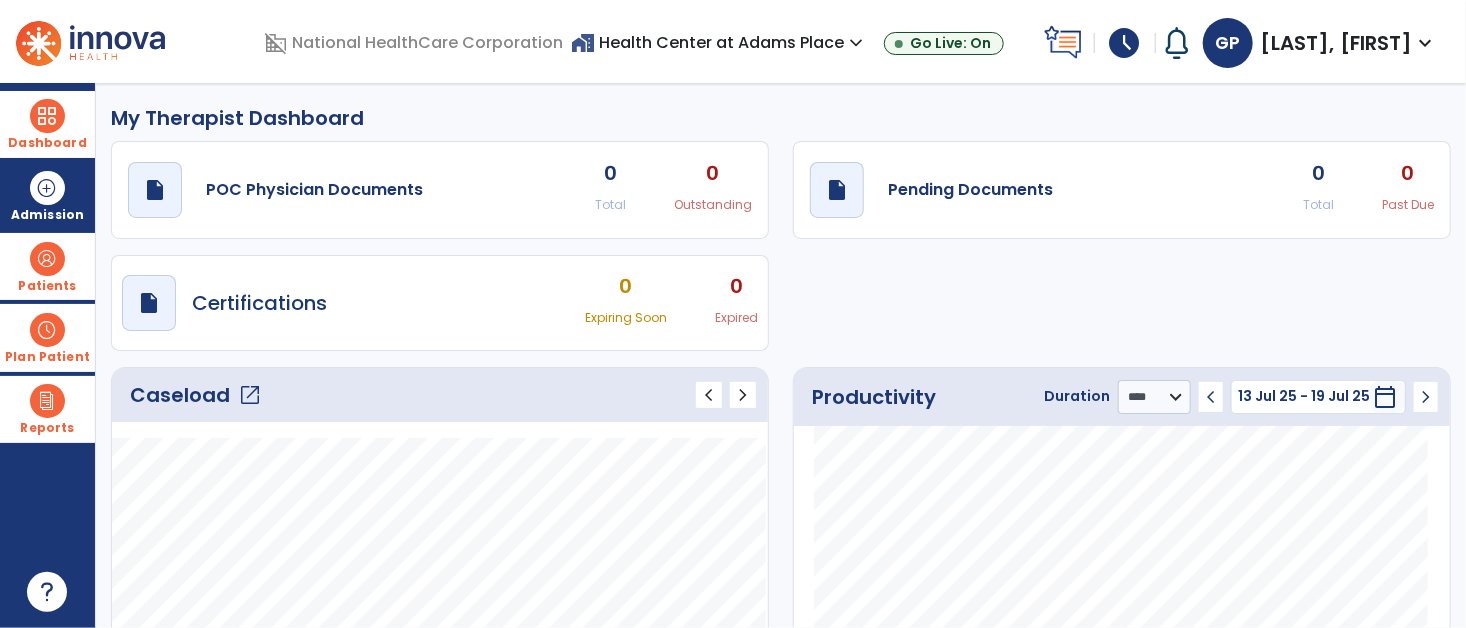 click on "Caseload   open_in_new" 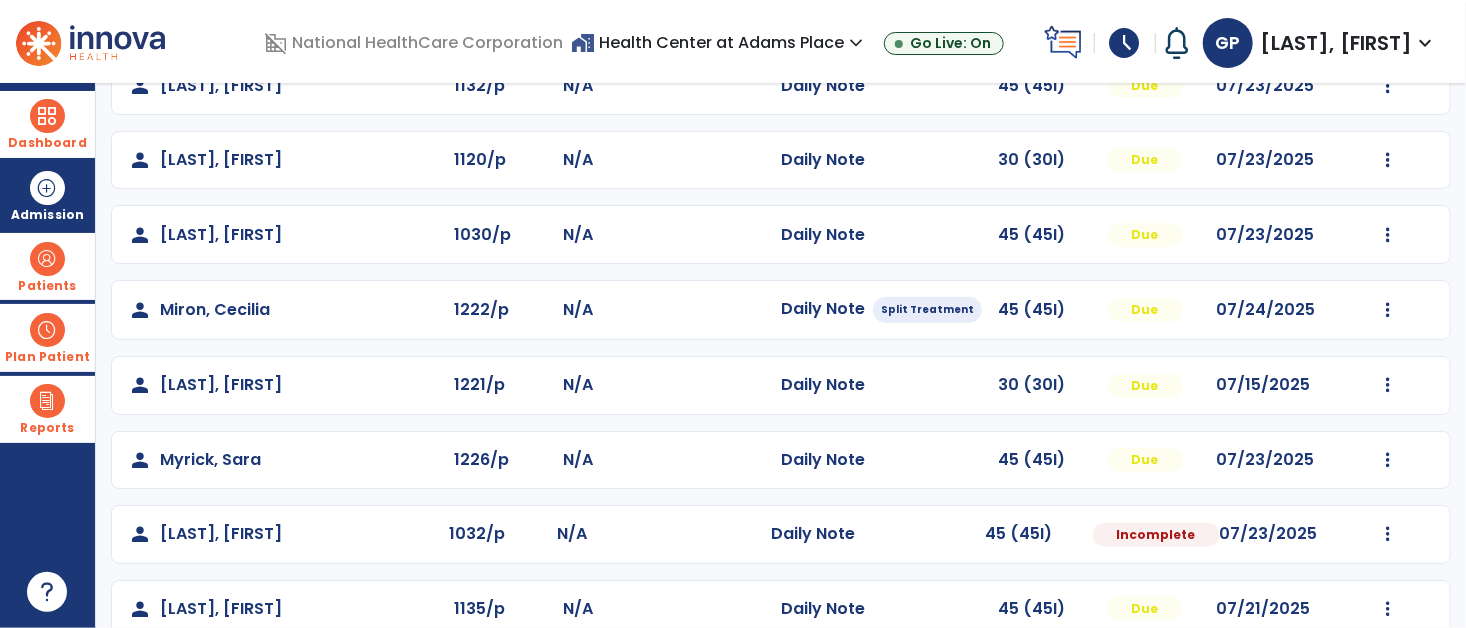 scroll, scrollTop: 280, scrollLeft: 0, axis: vertical 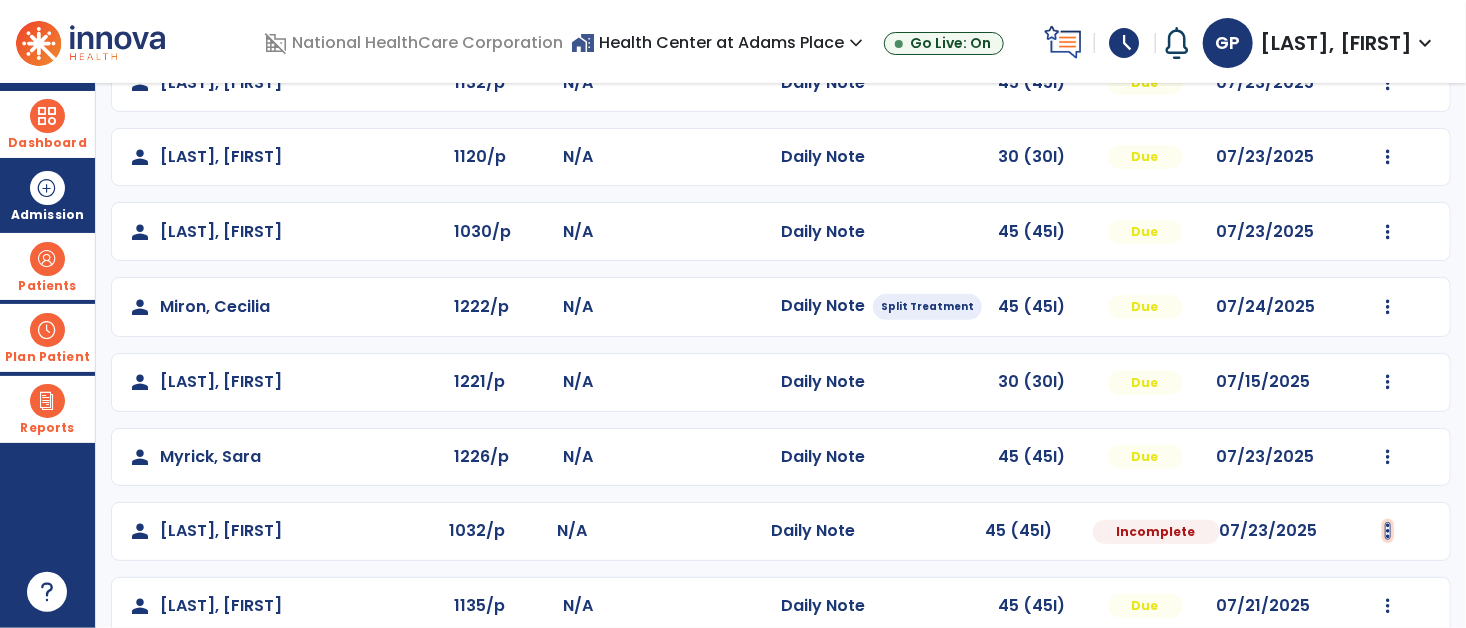 click at bounding box center (1388, 8) 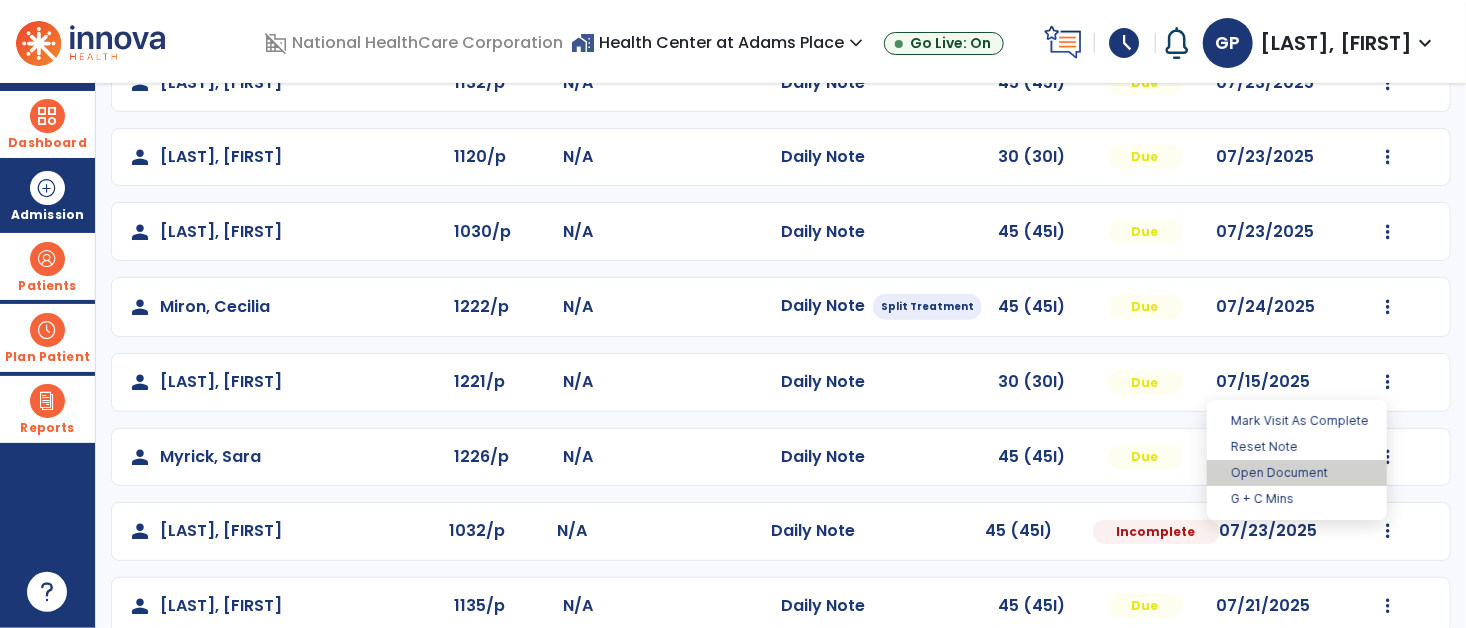 click on "Open Document" at bounding box center [1297, 473] 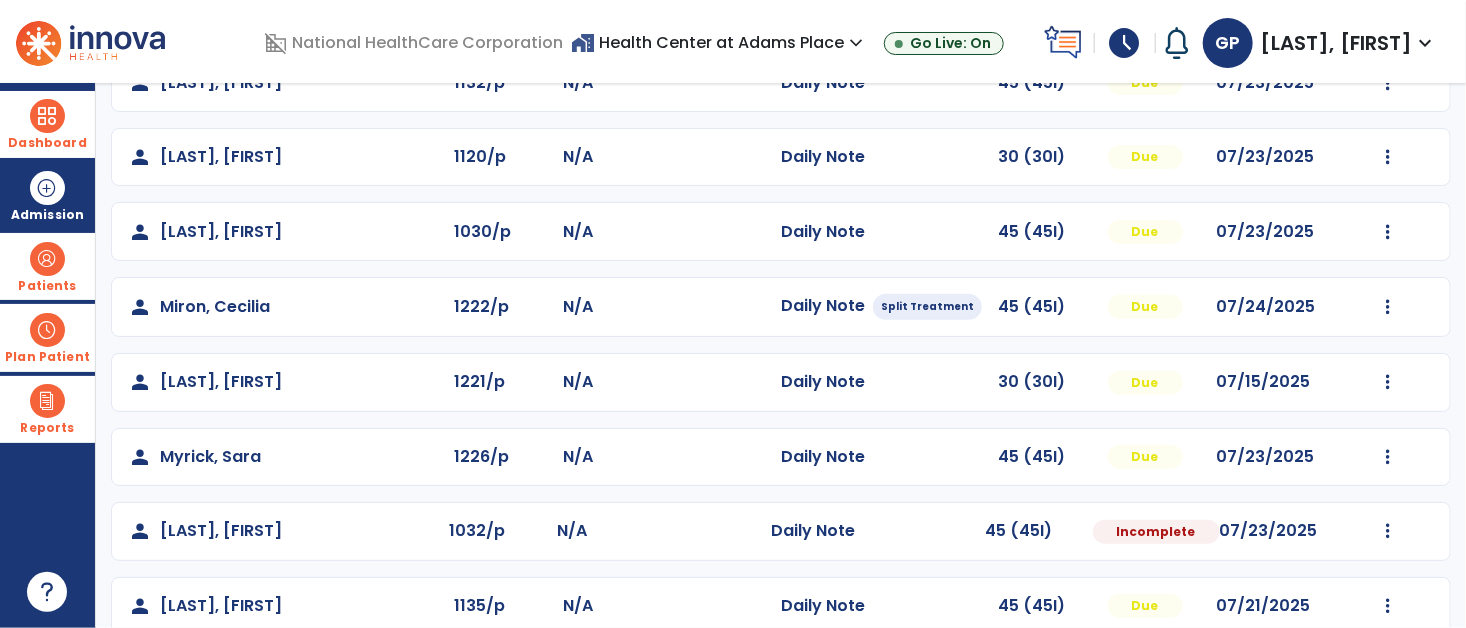 select on "*" 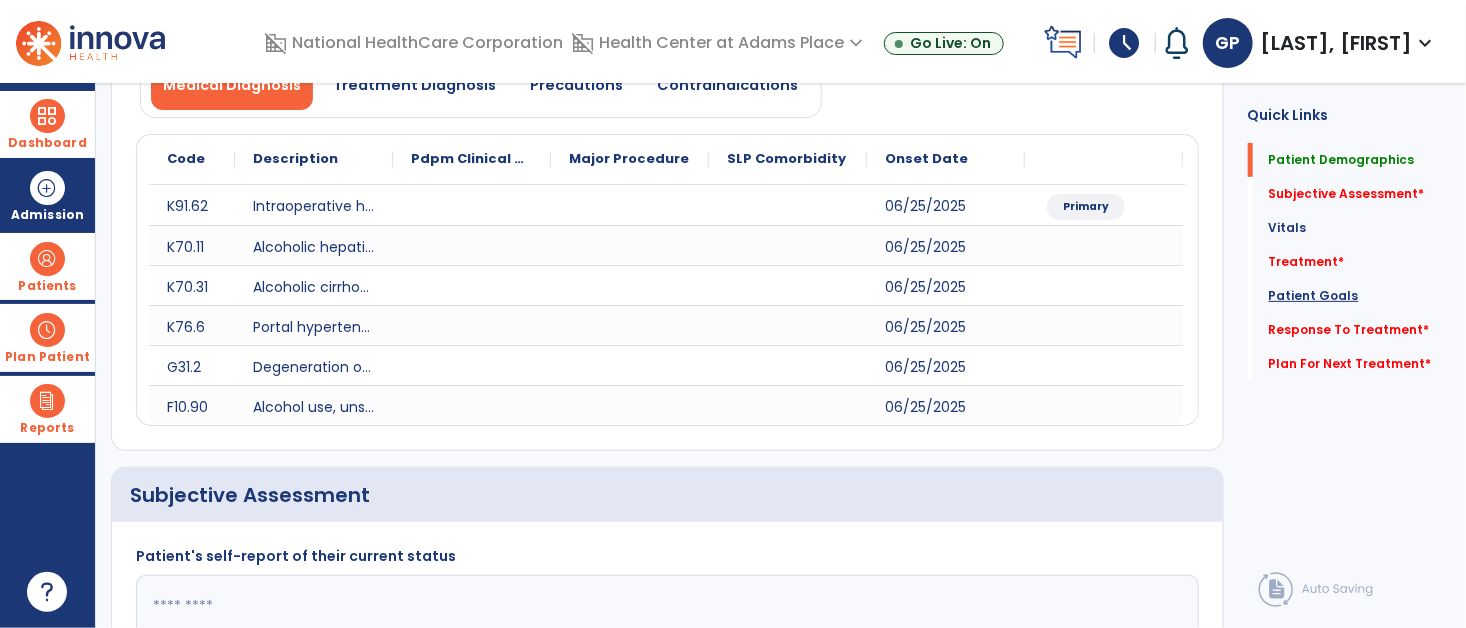 click on "Patient Goals" 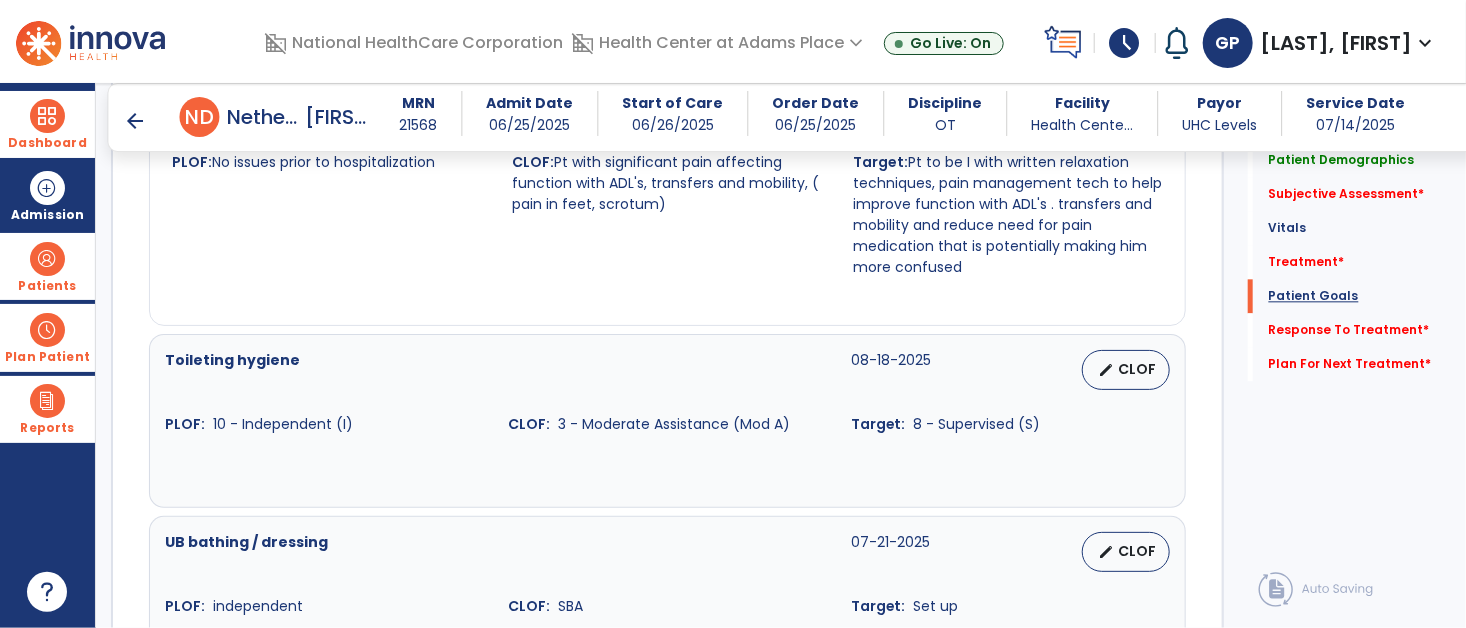 scroll, scrollTop: 2160, scrollLeft: 0, axis: vertical 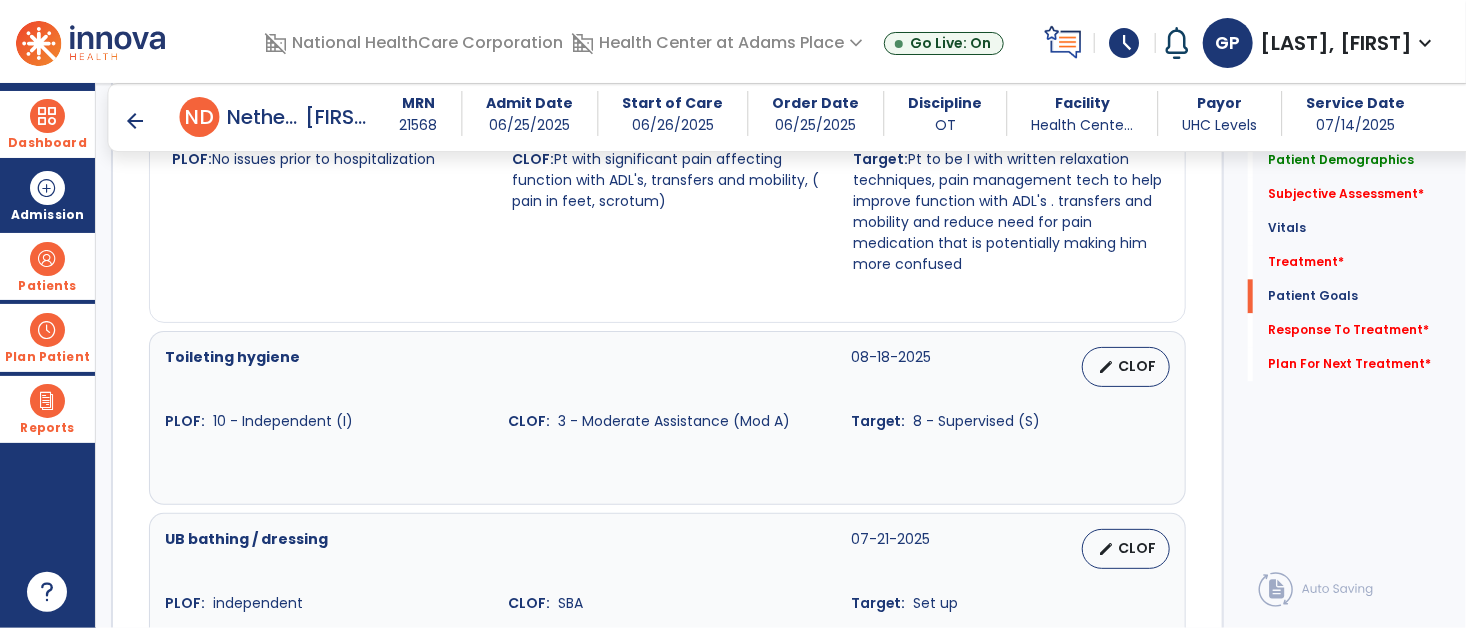 click on "CLOF" at bounding box center [1138, 366] 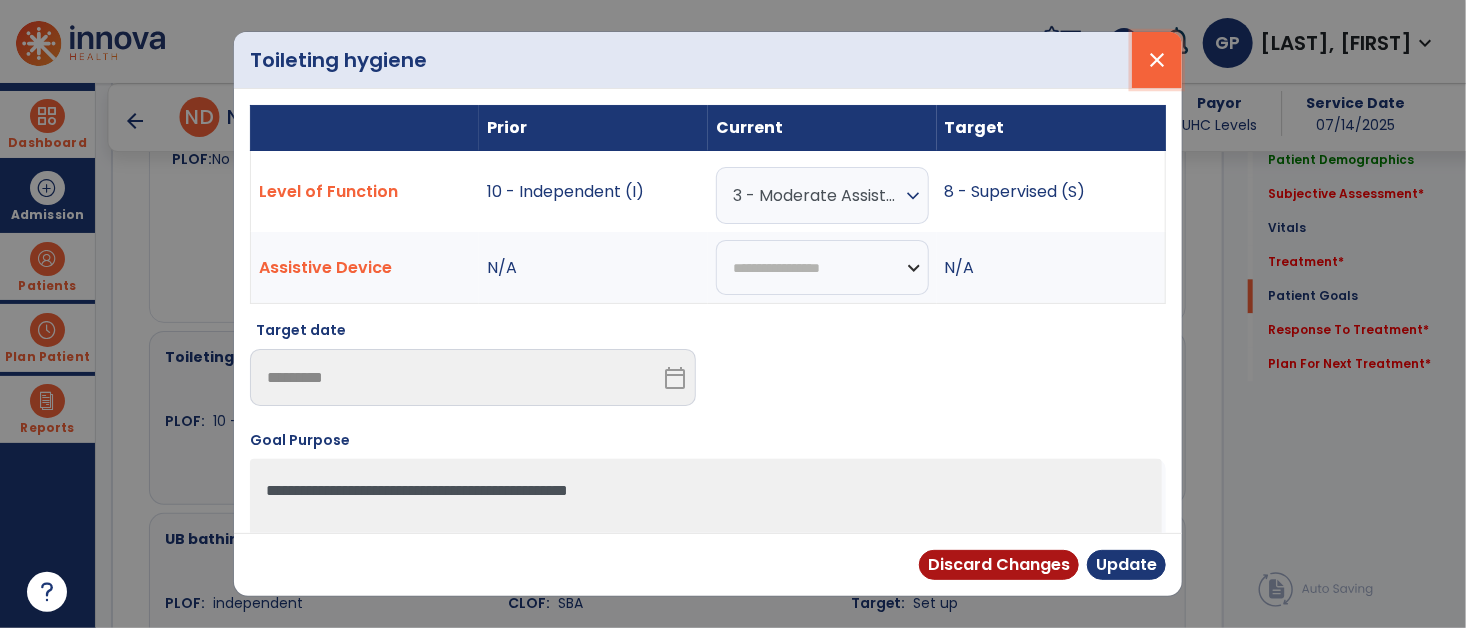 click on "close" at bounding box center [1157, 60] 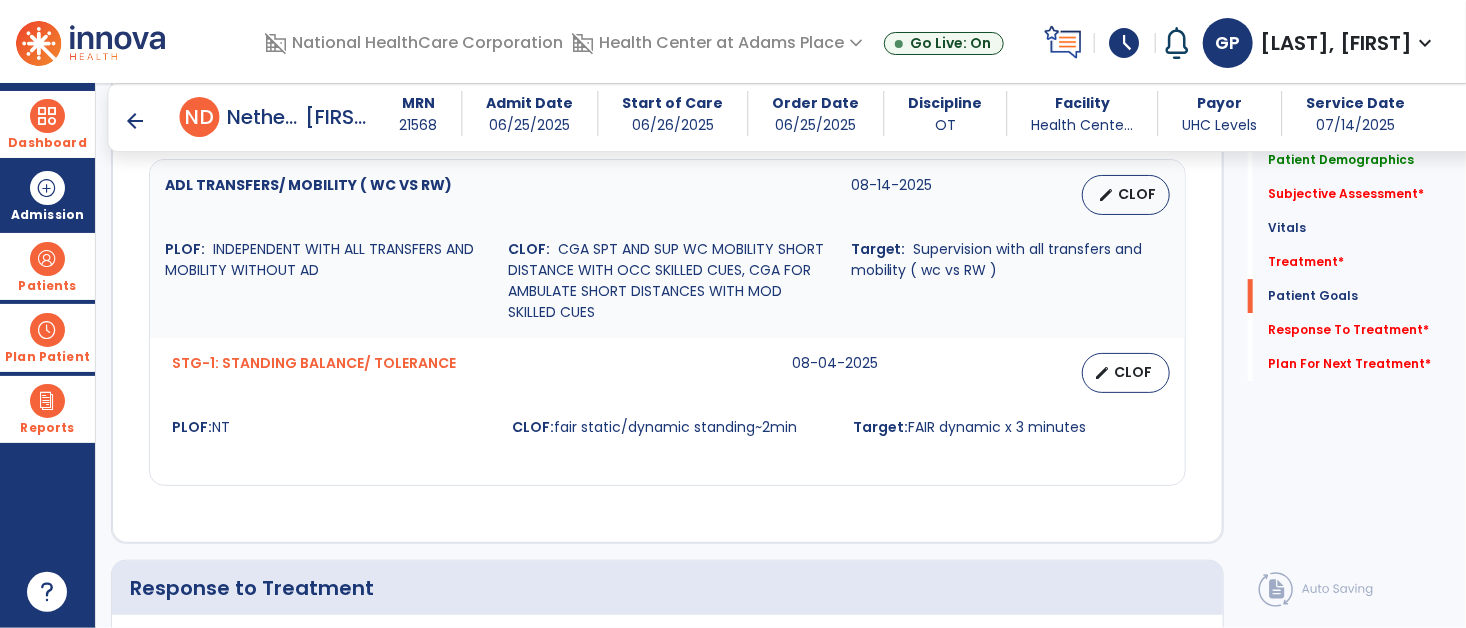 scroll, scrollTop: 2877, scrollLeft: 0, axis: vertical 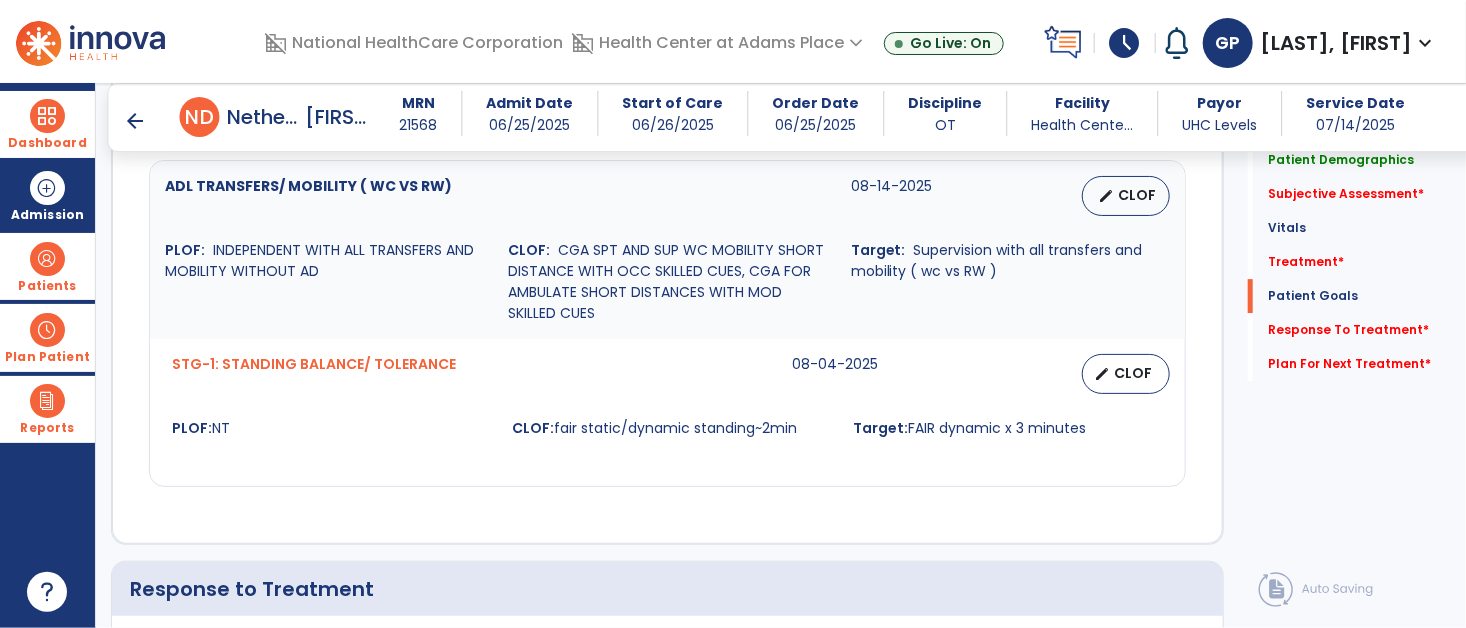 click on "arrow_back" at bounding box center (136, 121) 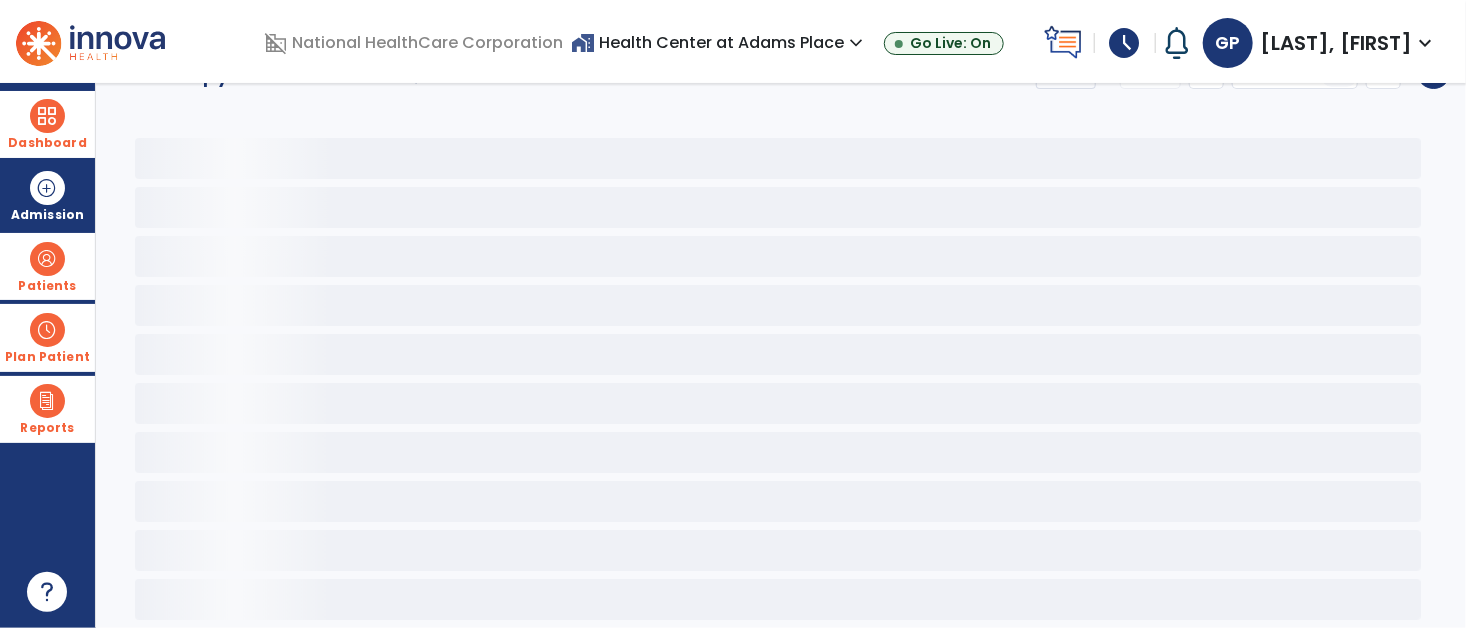 scroll, scrollTop: 34, scrollLeft: 0, axis: vertical 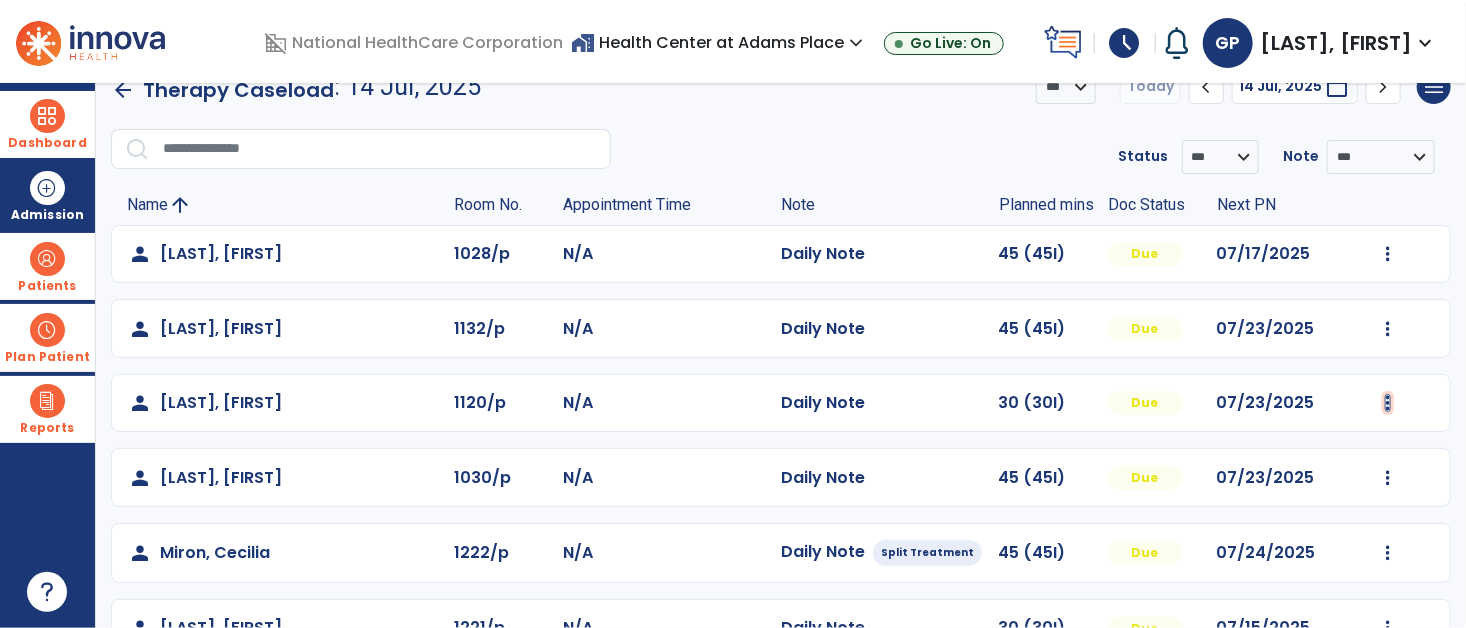 click at bounding box center (1388, 254) 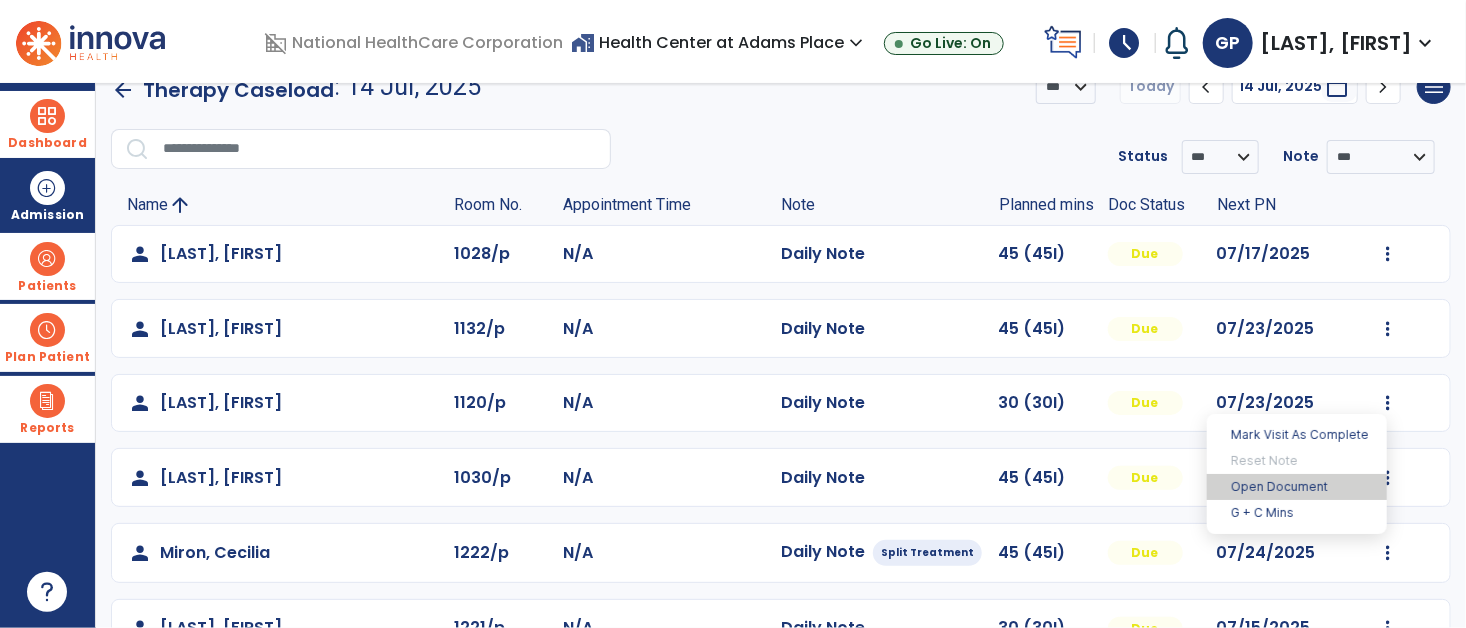 click on "Open Document" at bounding box center (1297, 487) 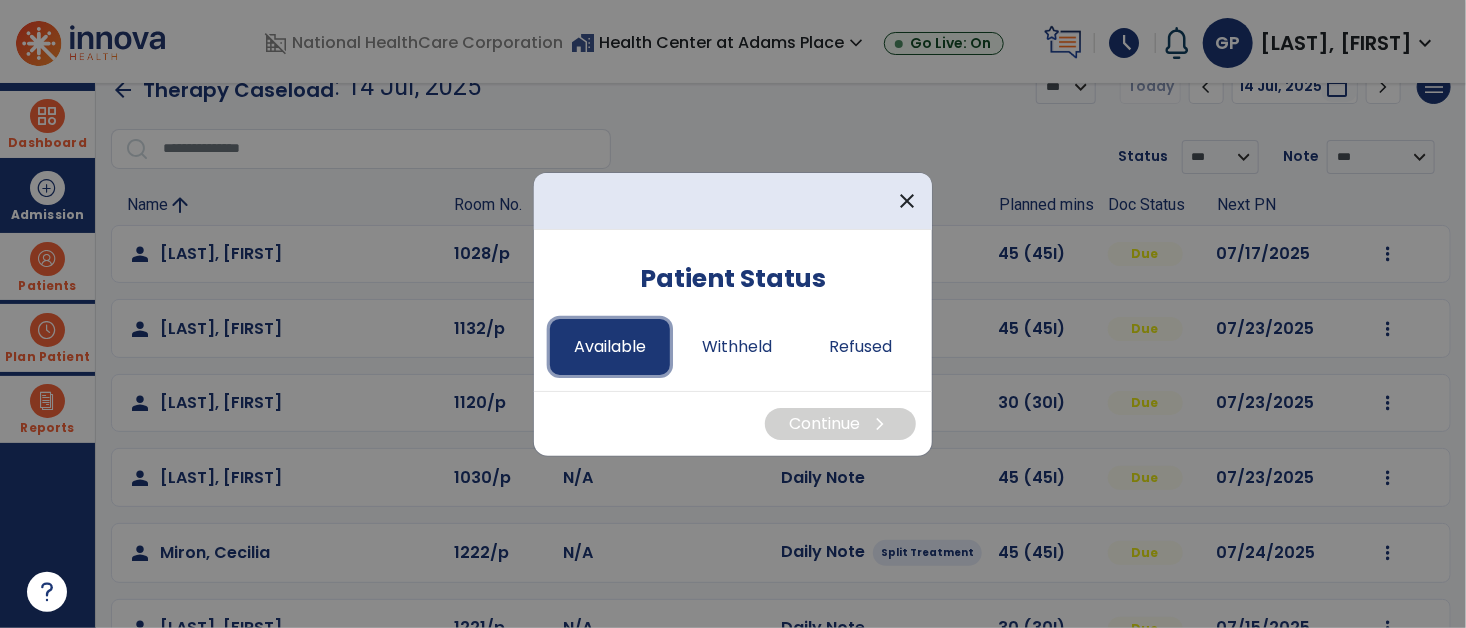 click on "Available" at bounding box center (610, 347) 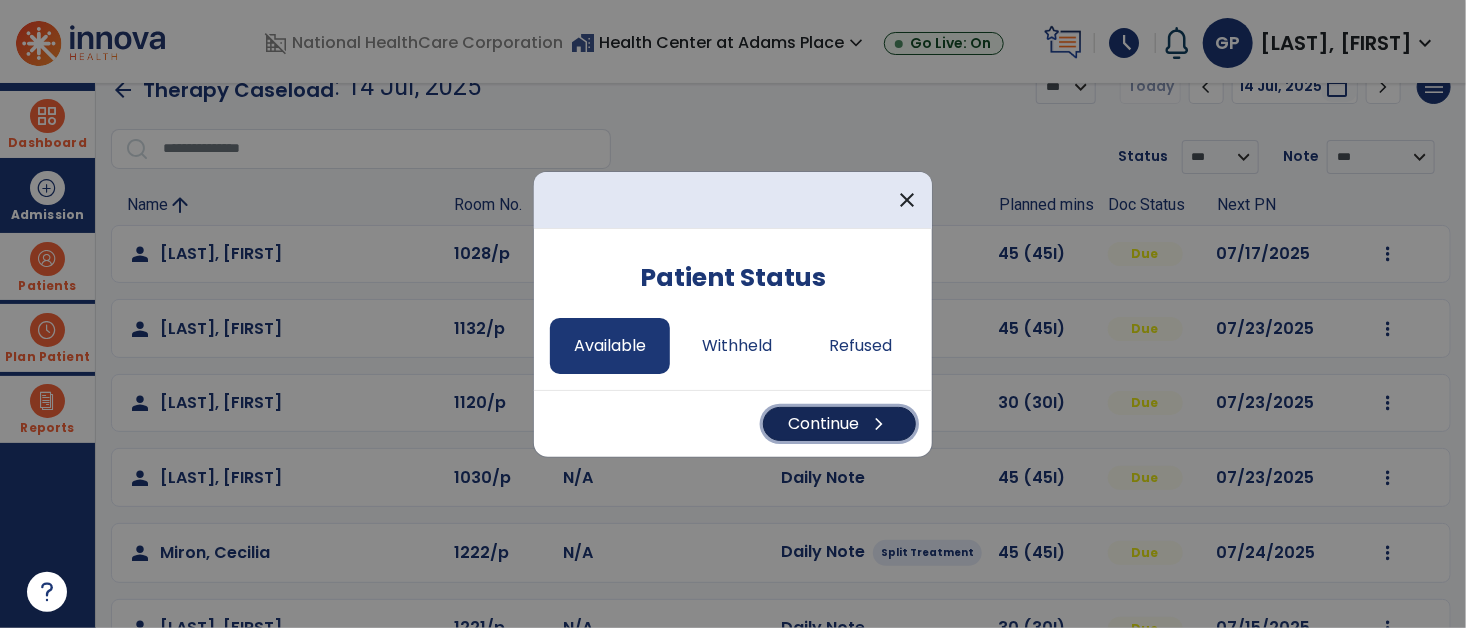 click on "Continue   chevron_right" at bounding box center (839, 424) 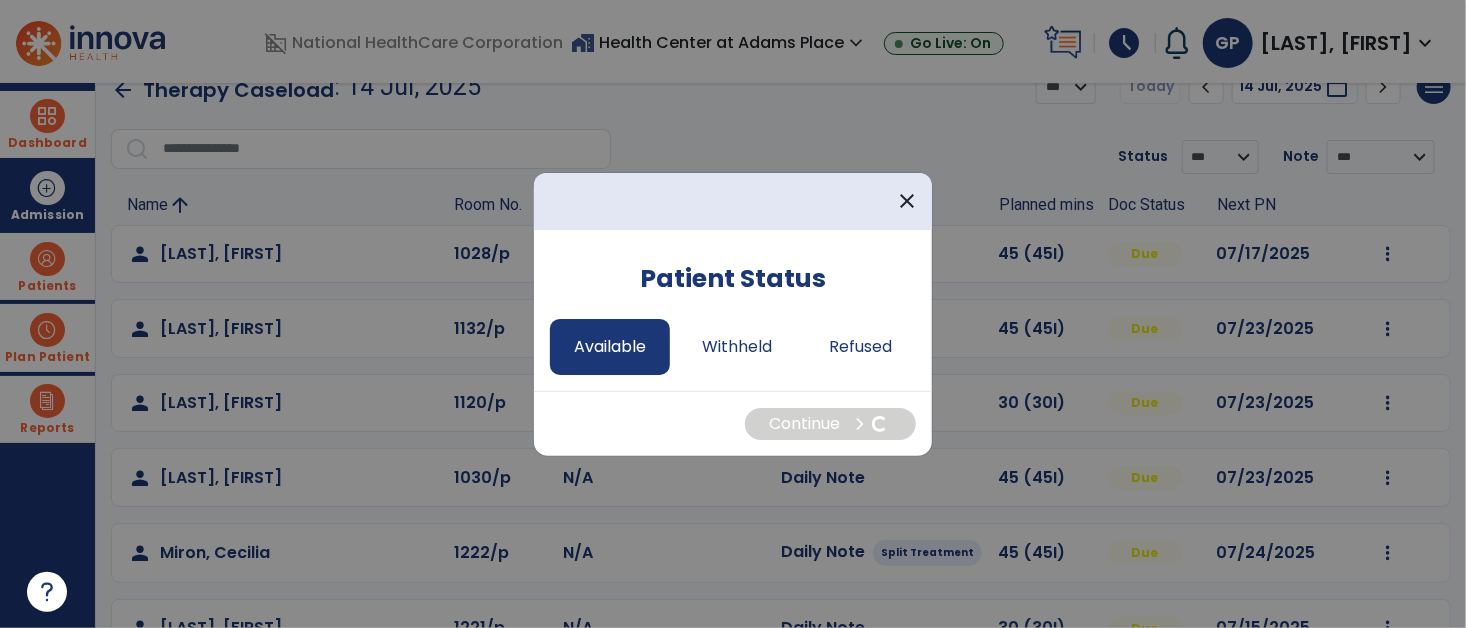 select on "*" 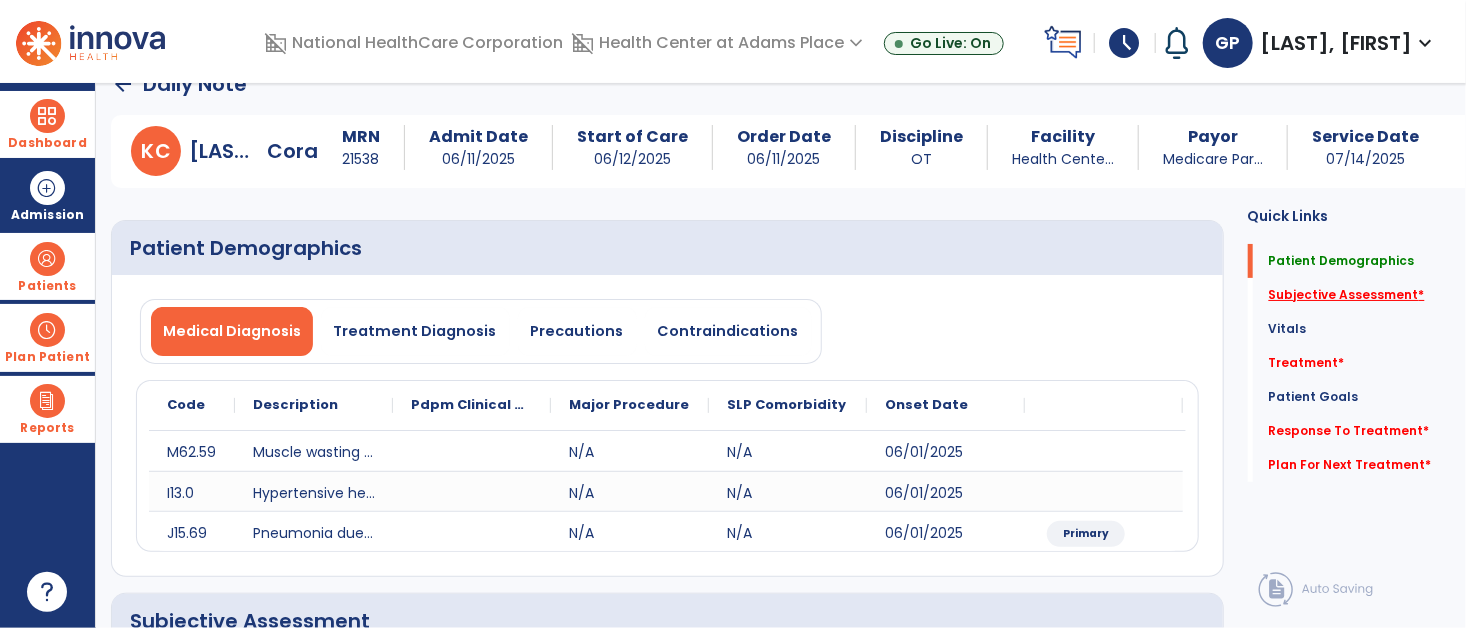 click on "Subjective Assessment   *" 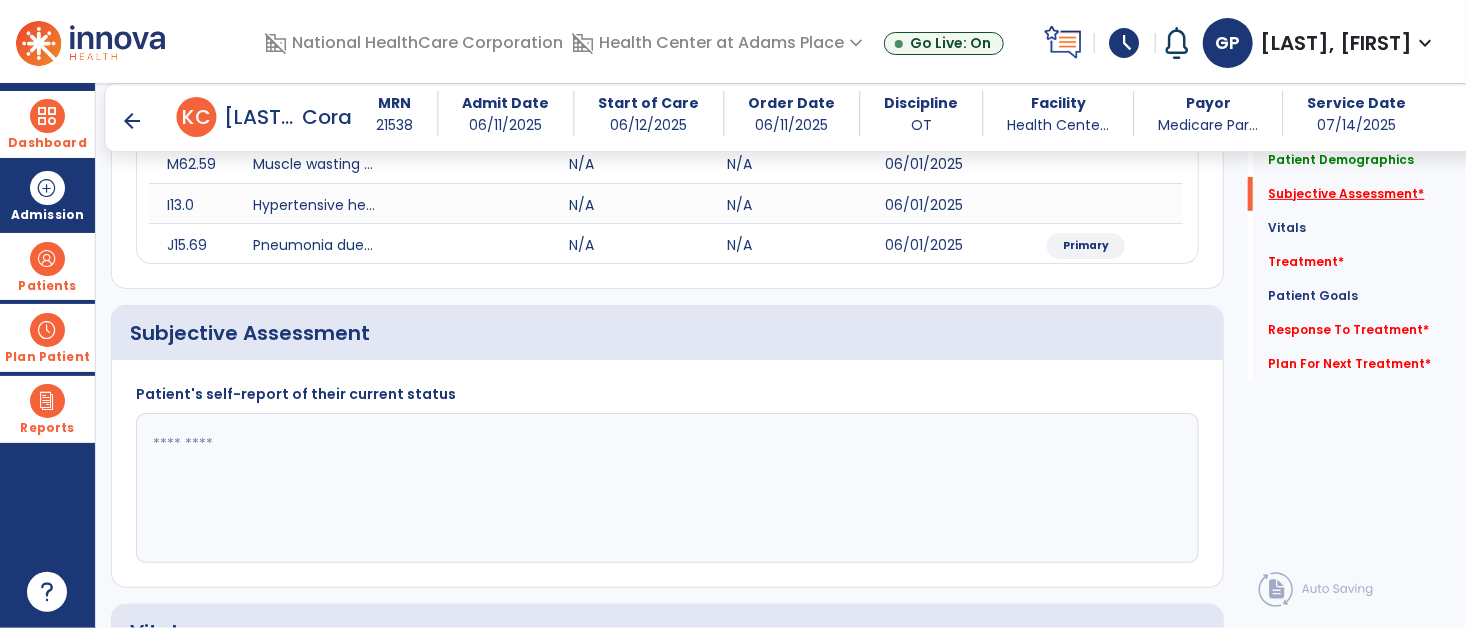scroll, scrollTop: 411, scrollLeft: 0, axis: vertical 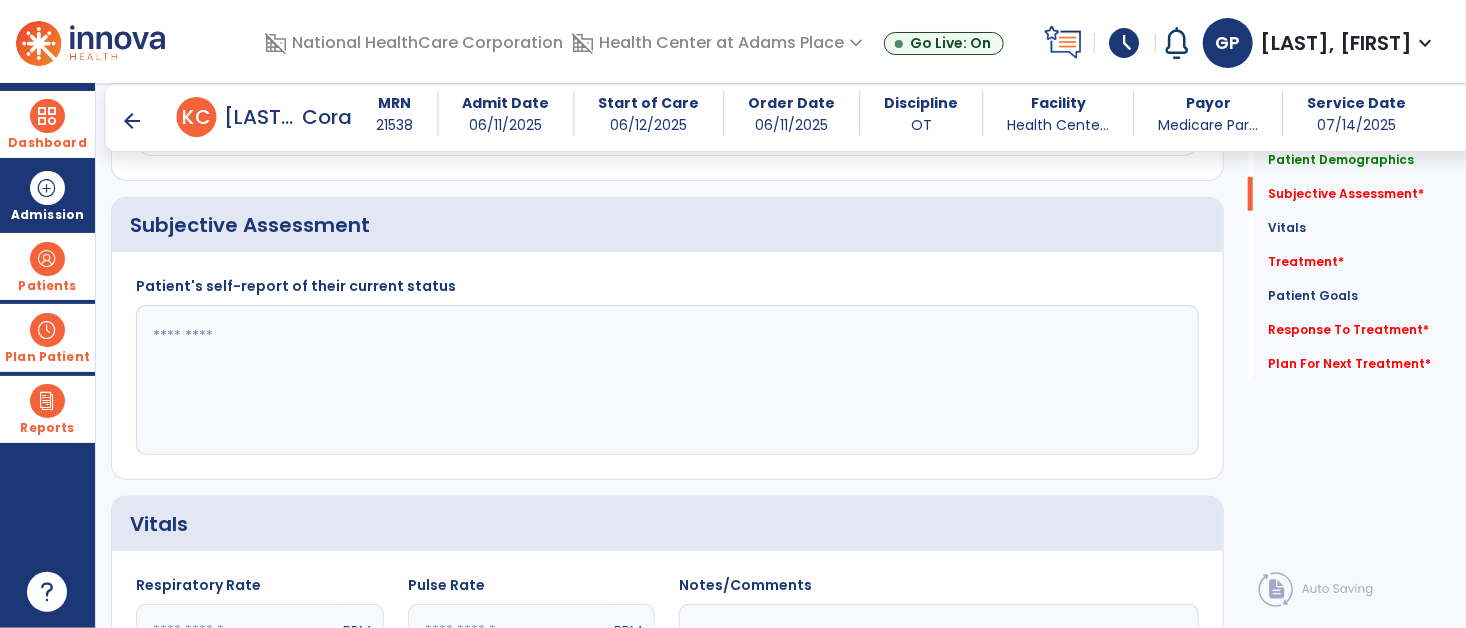 click 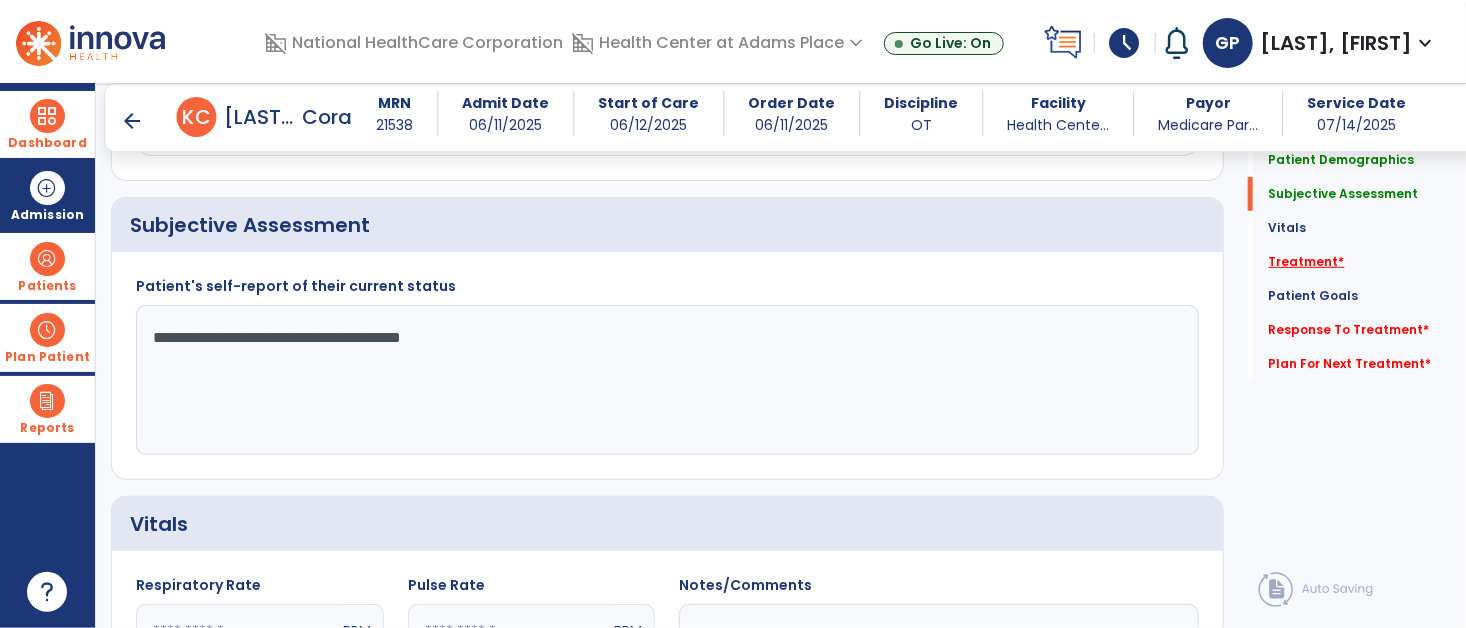 type on "**********" 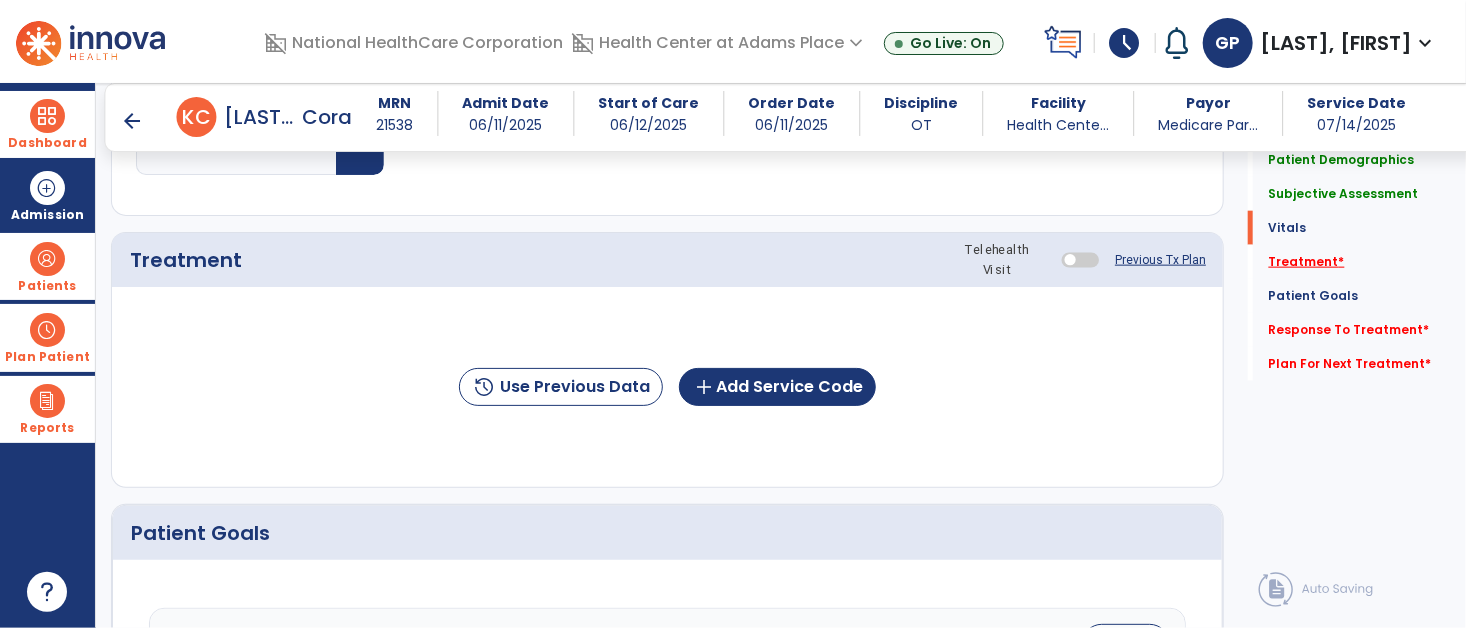 scroll, scrollTop: 1099, scrollLeft: 0, axis: vertical 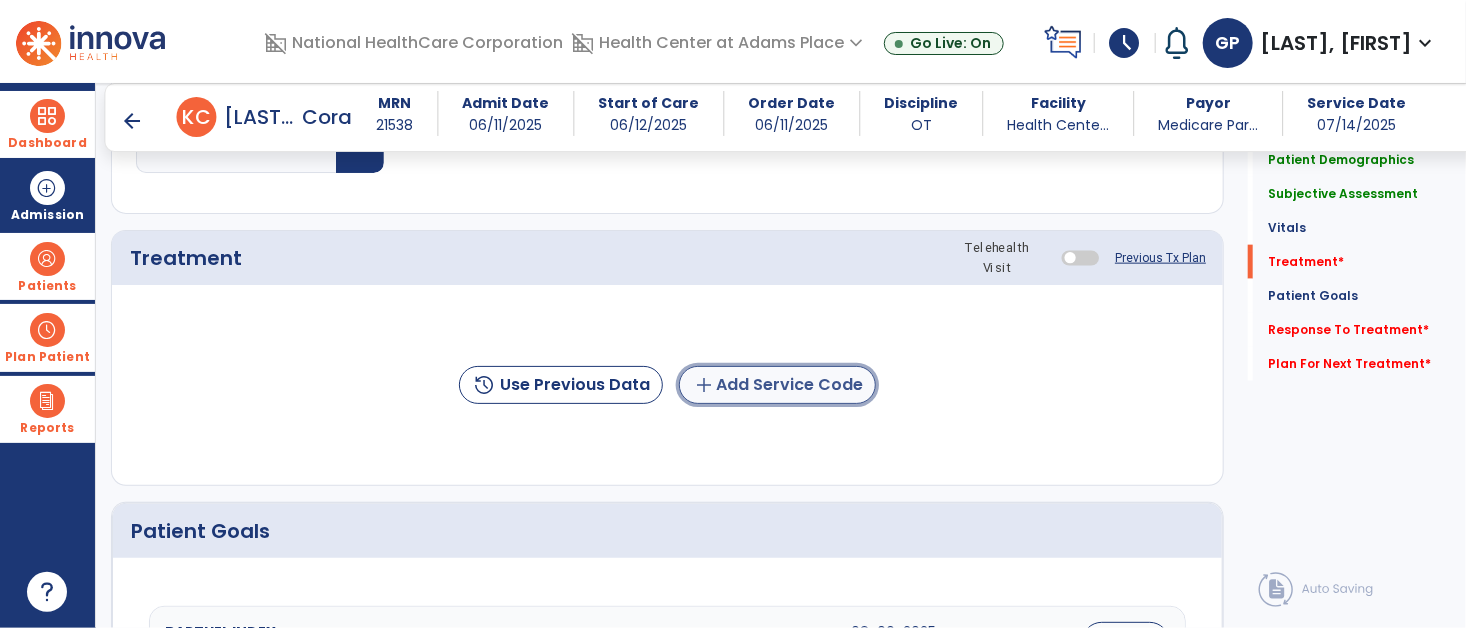 click on "add  Add Service Code" 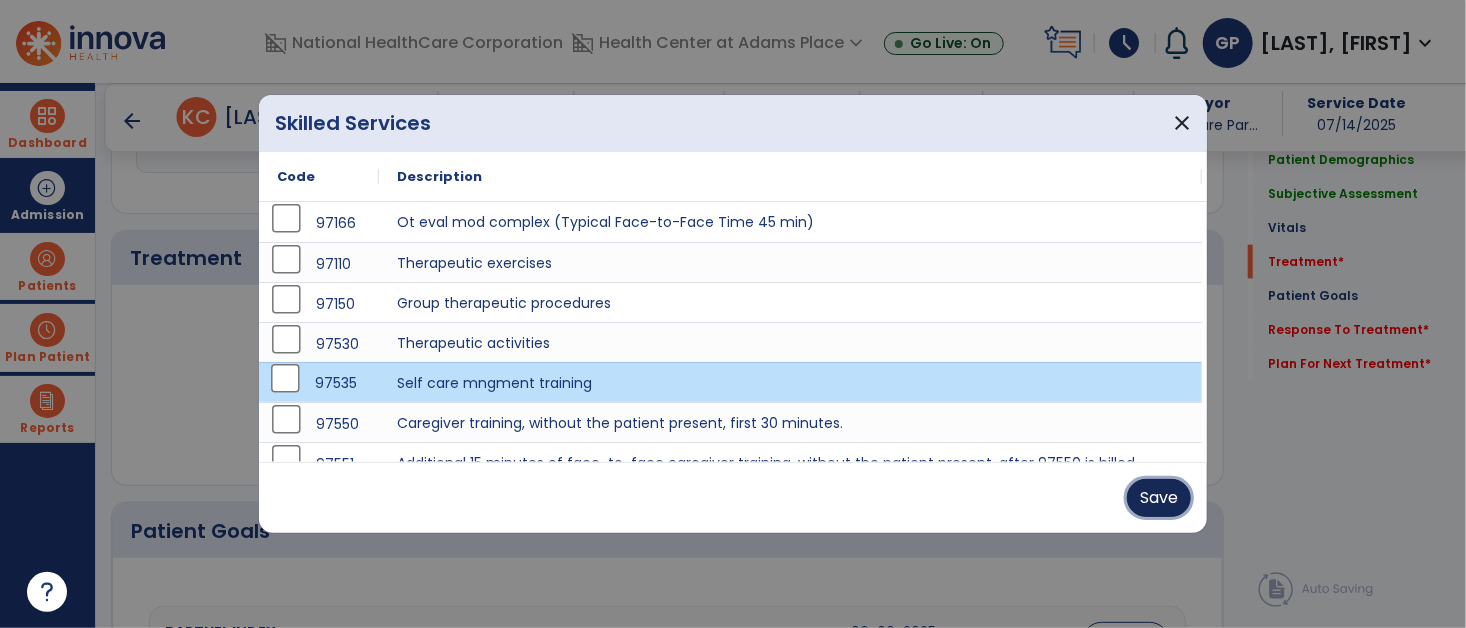 click on "Save" at bounding box center [1159, 498] 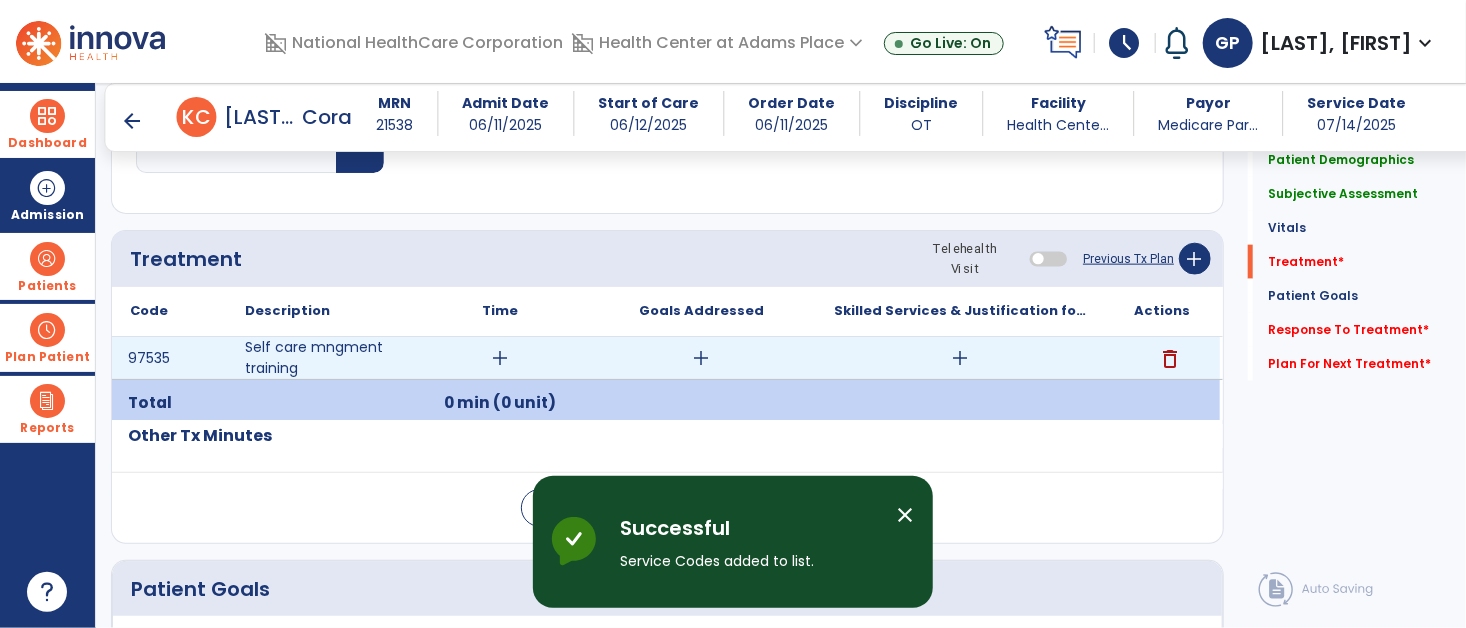 click on "add" at bounding box center (500, 358) 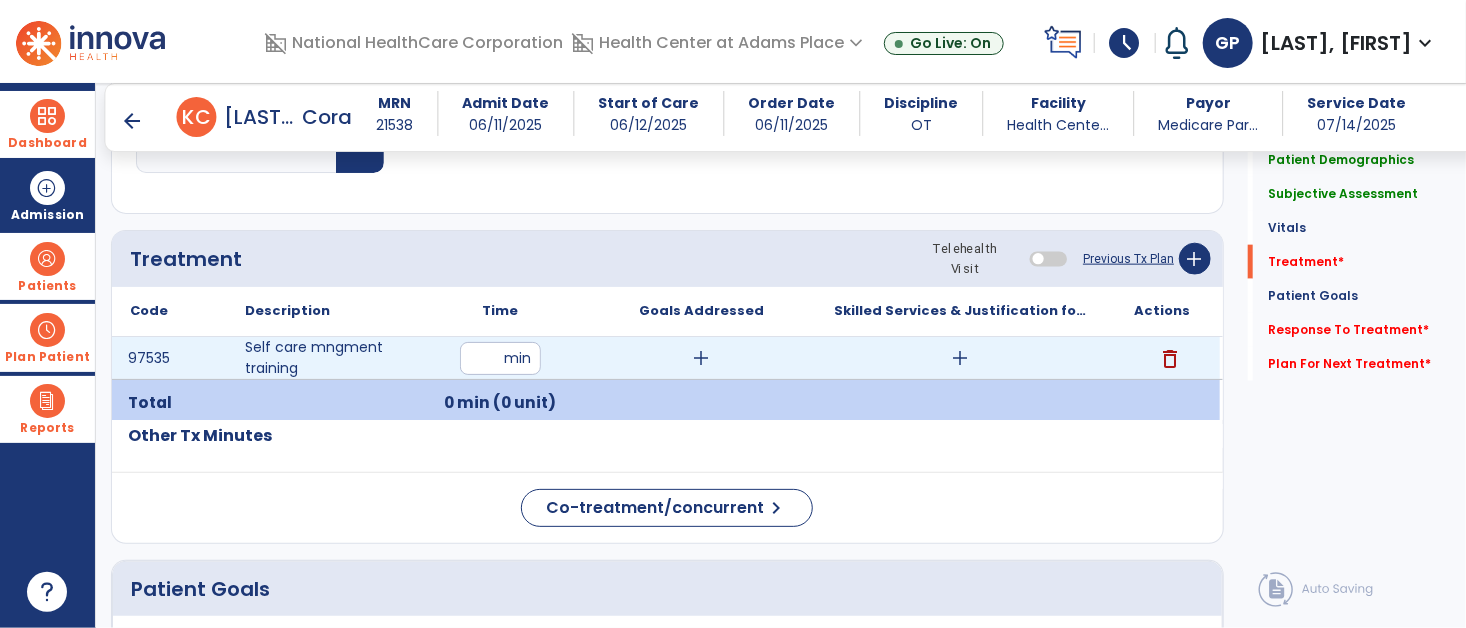 type on "**" 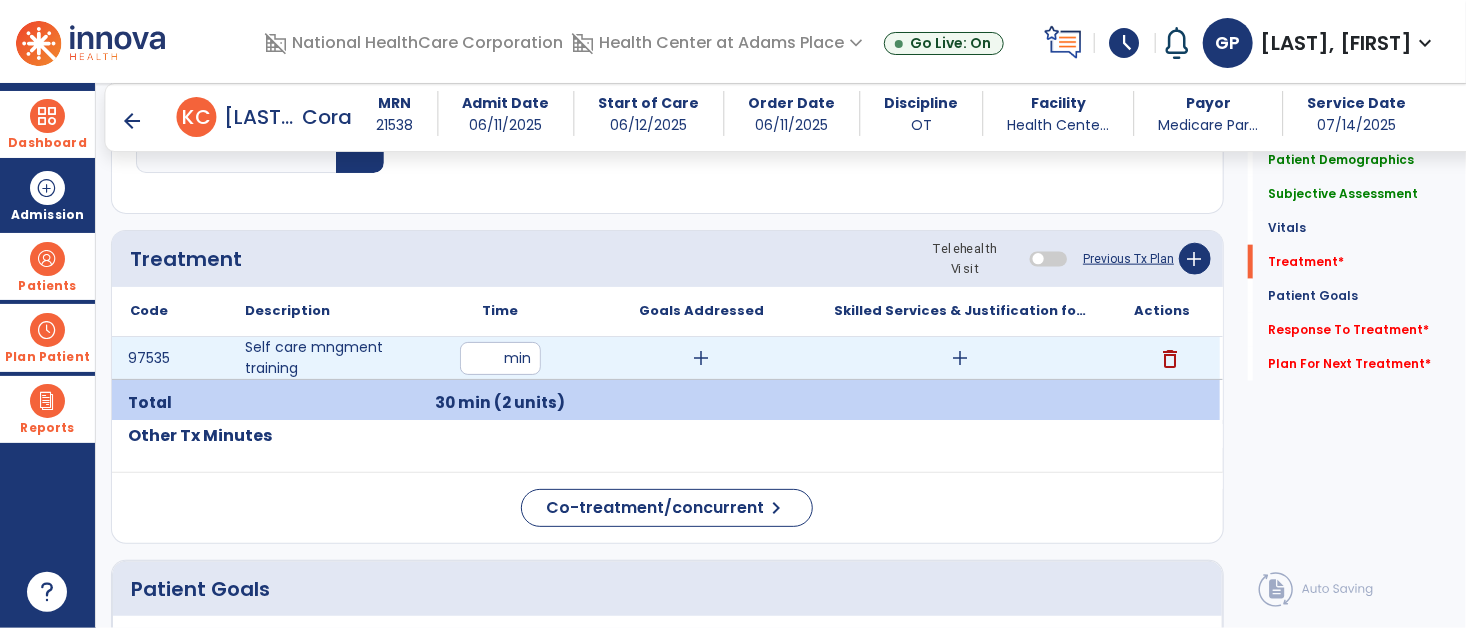 click on "add" at bounding box center [702, 358] 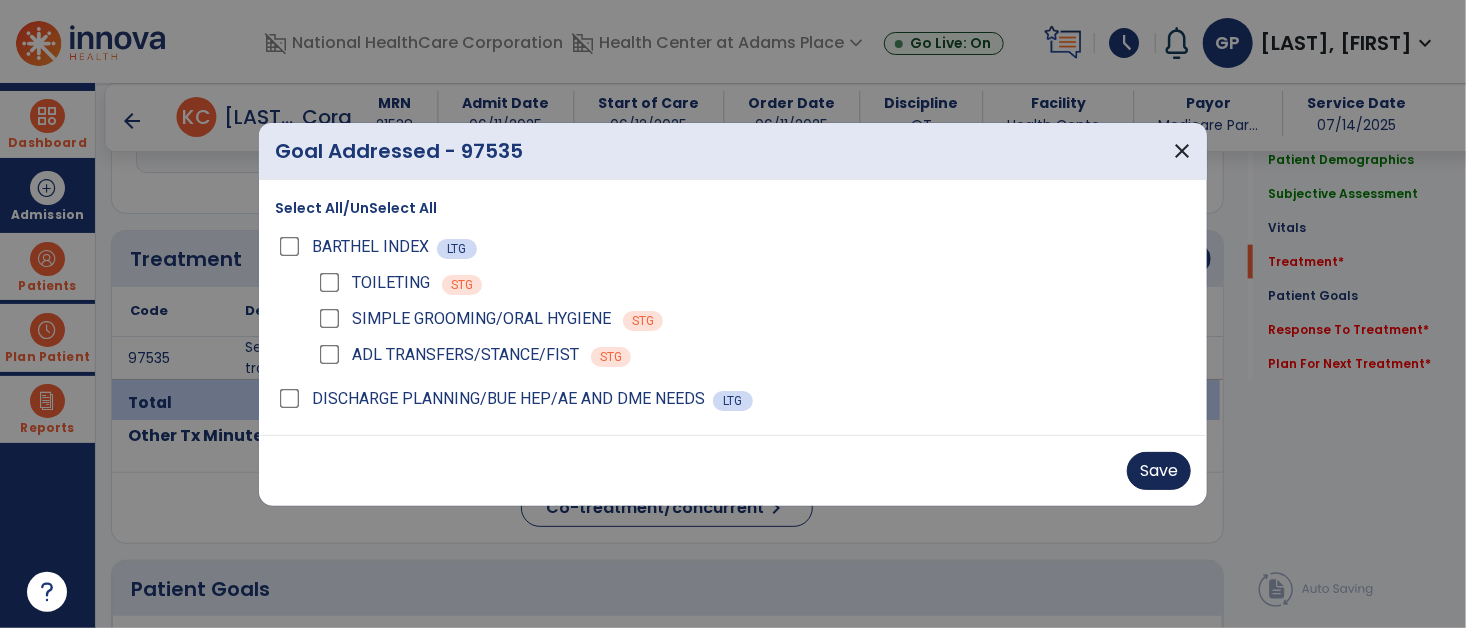 click on "Save" at bounding box center (1159, 471) 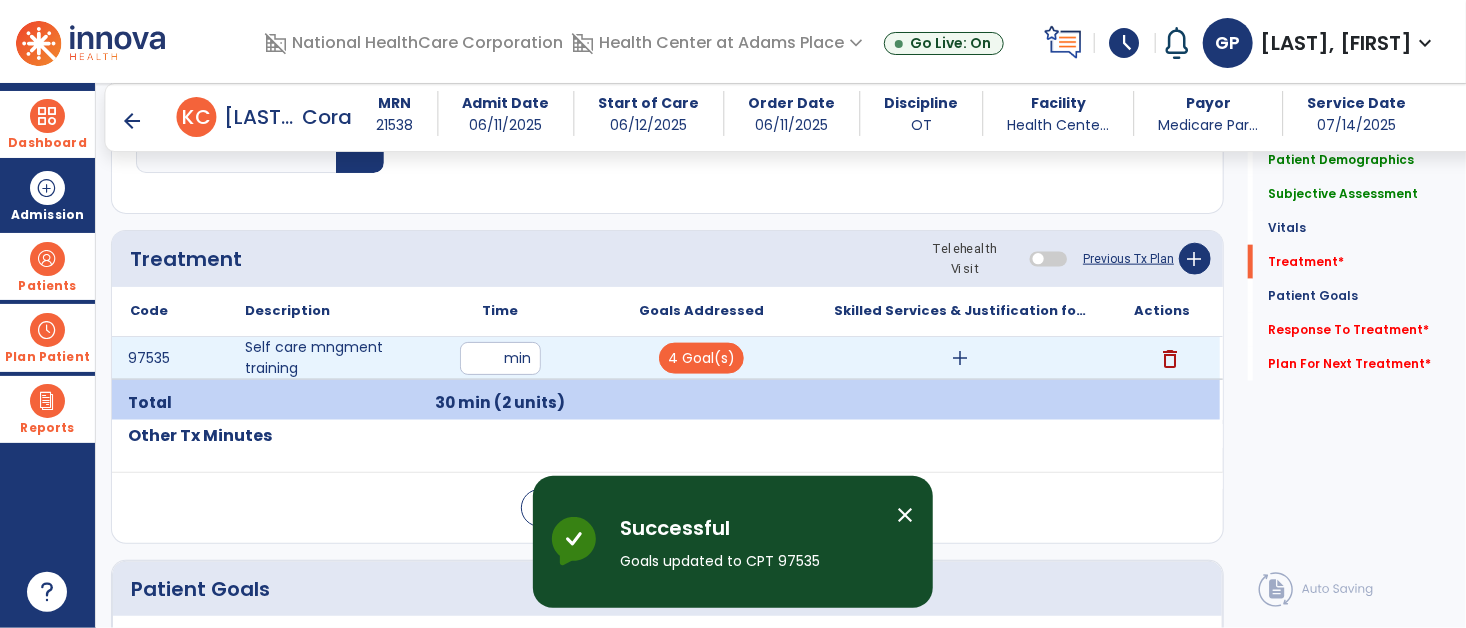 click on "add" at bounding box center (961, 358) 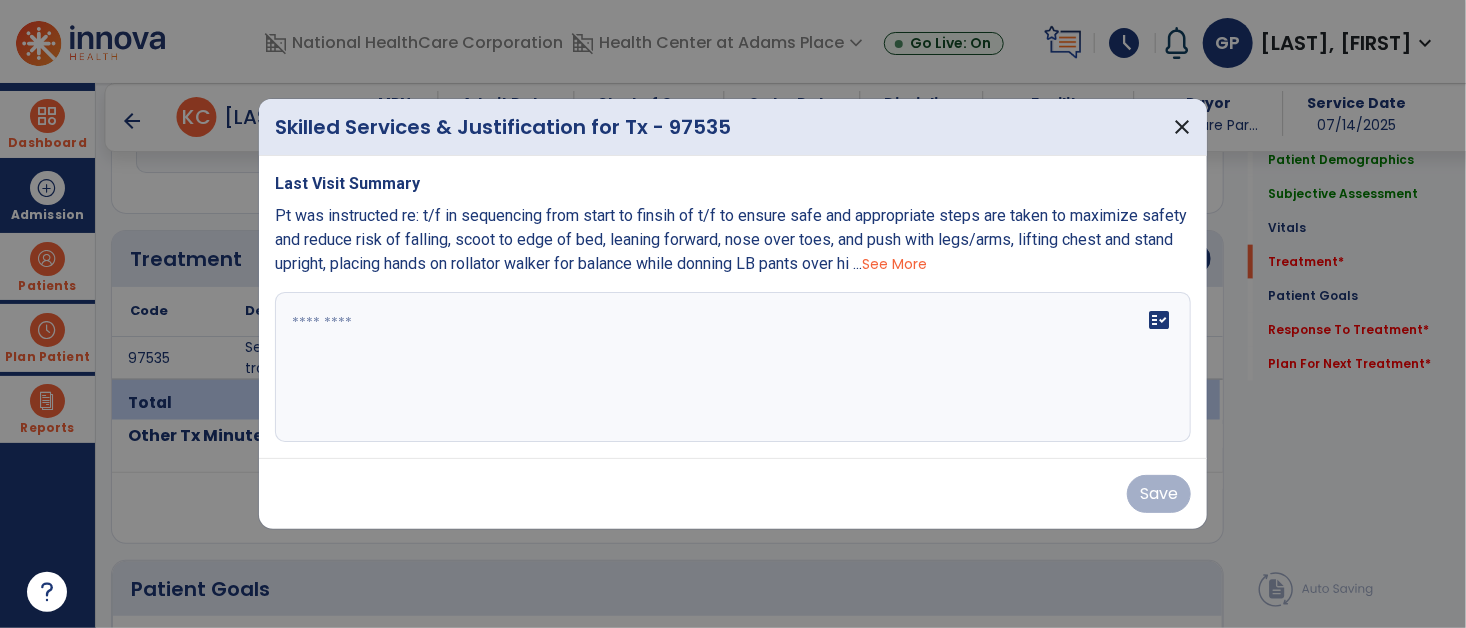 click on "fact_check" at bounding box center [733, 367] 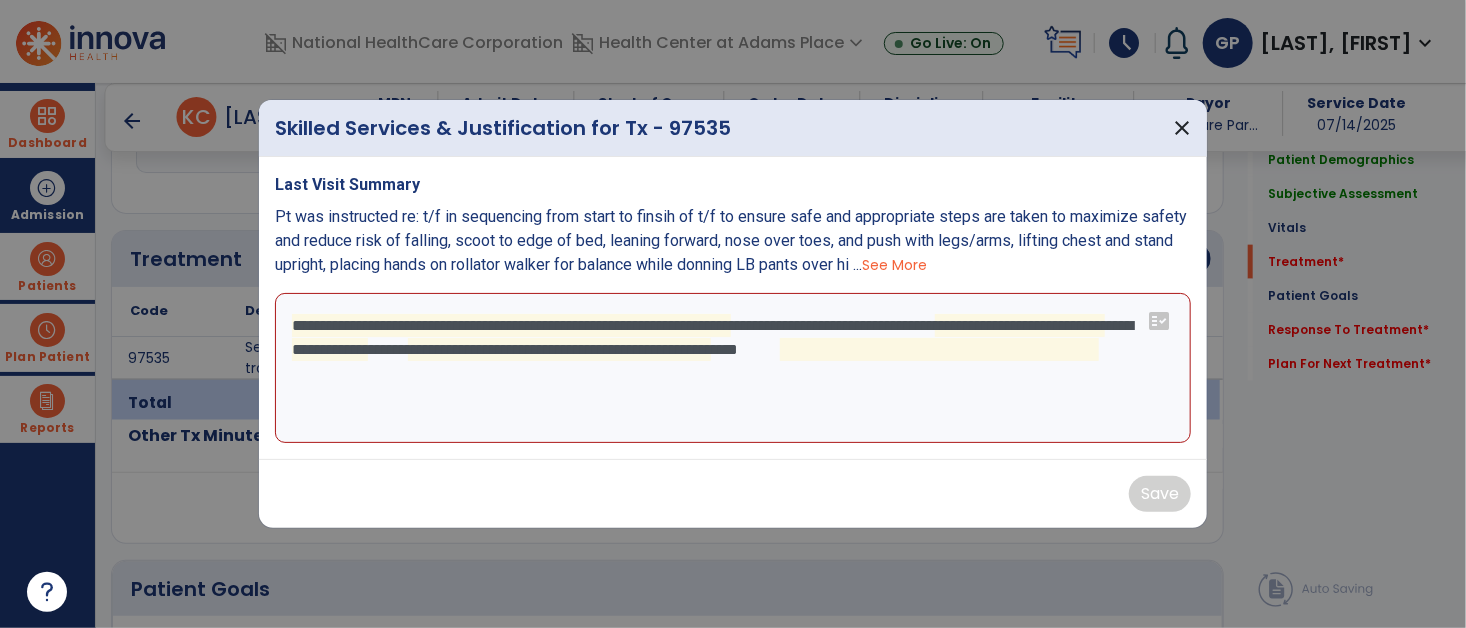 click on "**********" at bounding box center [733, 368] 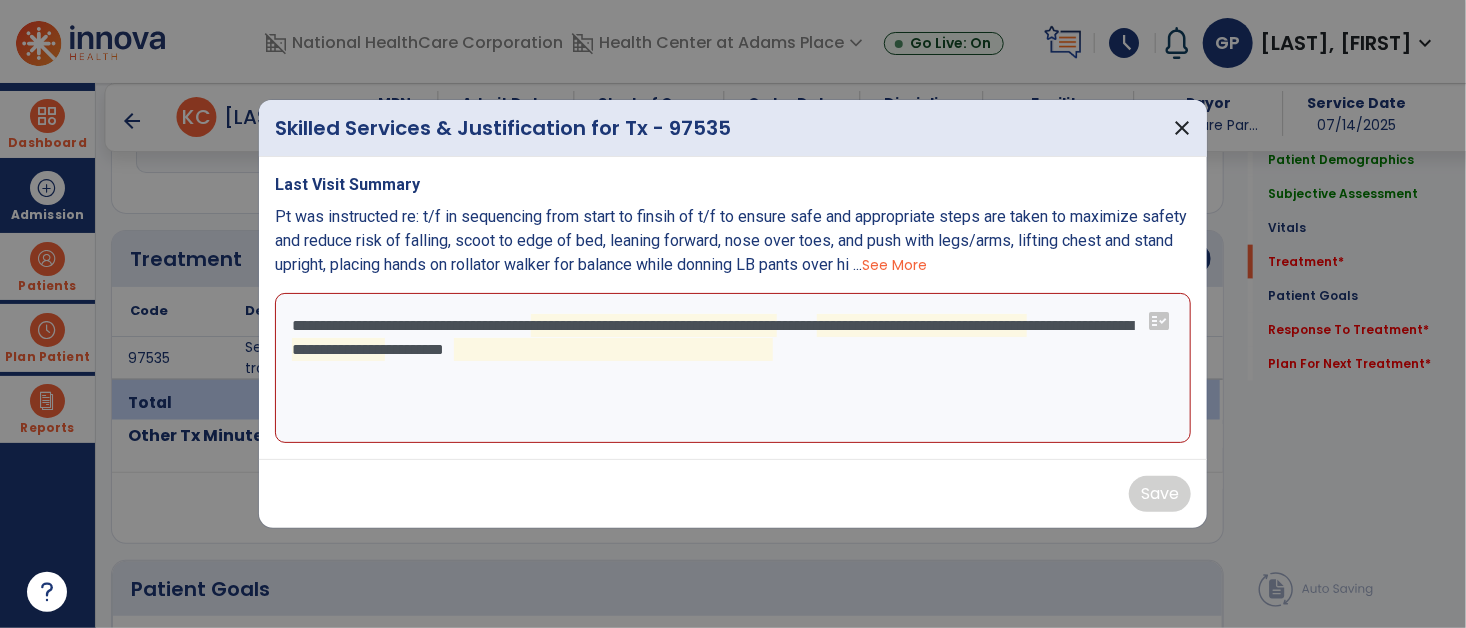 drag, startPoint x: 687, startPoint y: 407, endPoint x: 318, endPoint y: 326, distance: 377.78564 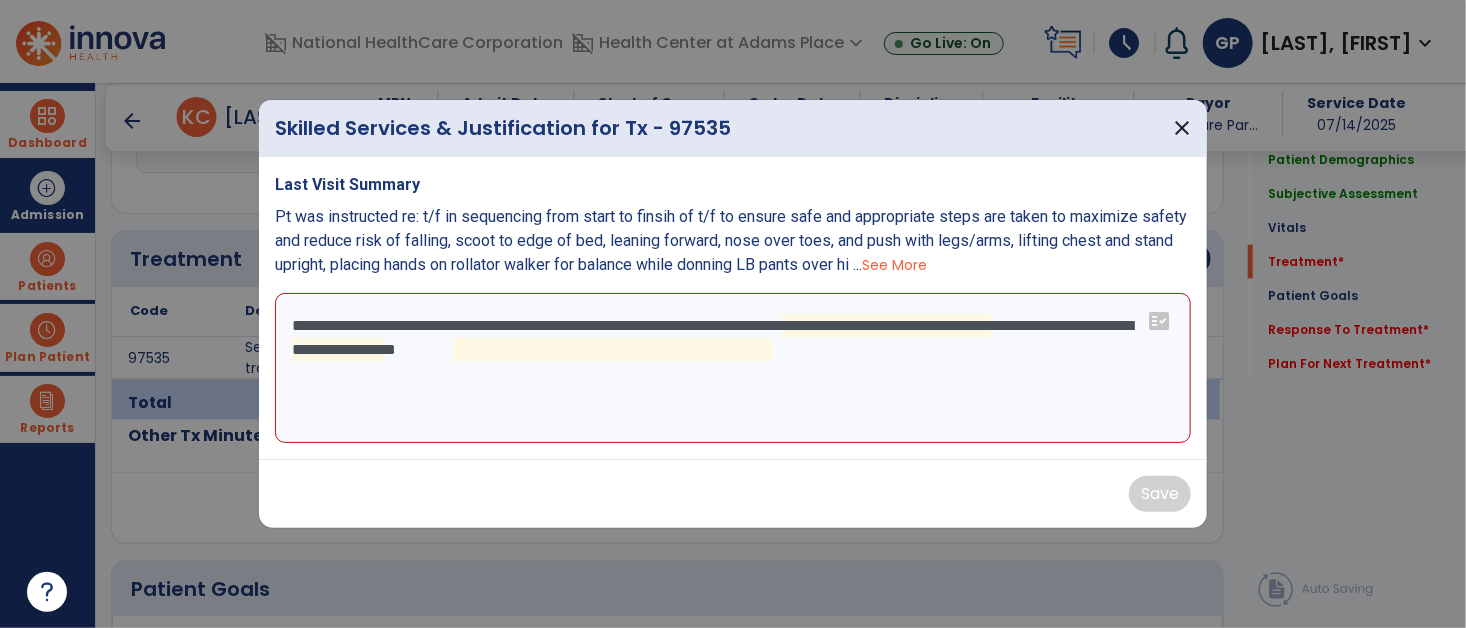 click on "**********" at bounding box center (733, 368) 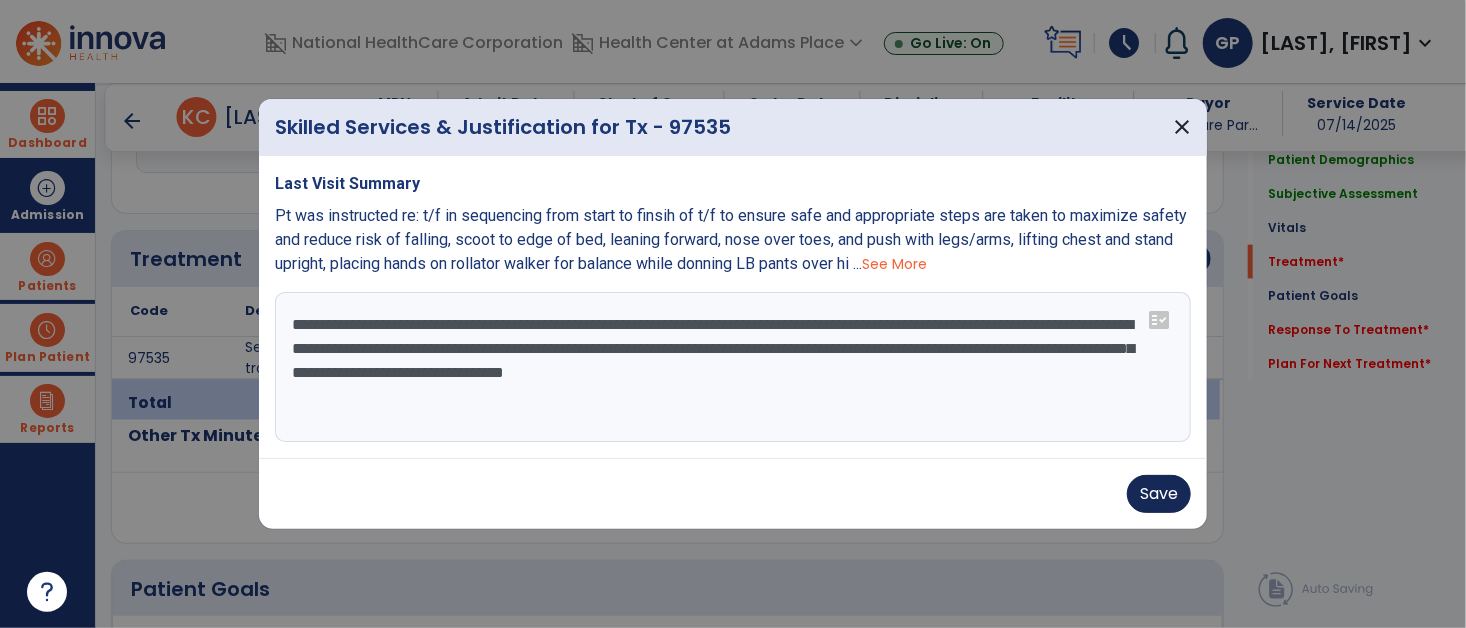 type on "**********" 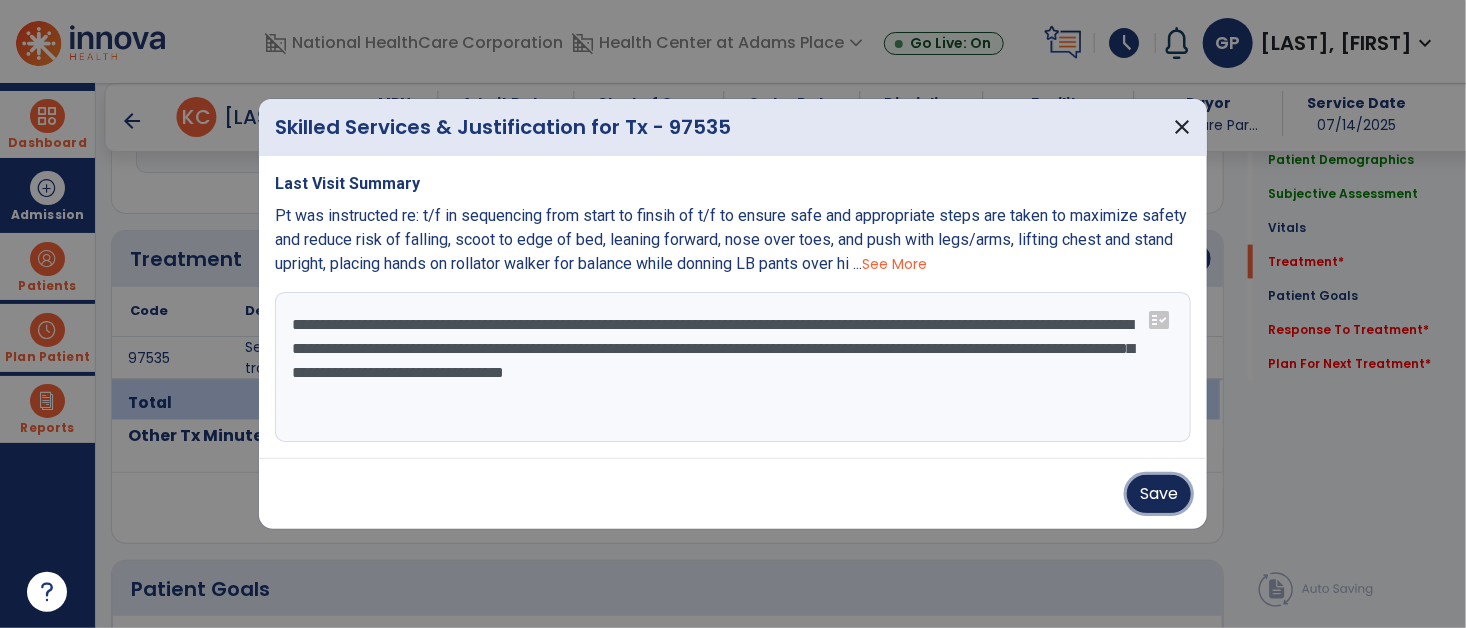 click on "Save" at bounding box center (1159, 494) 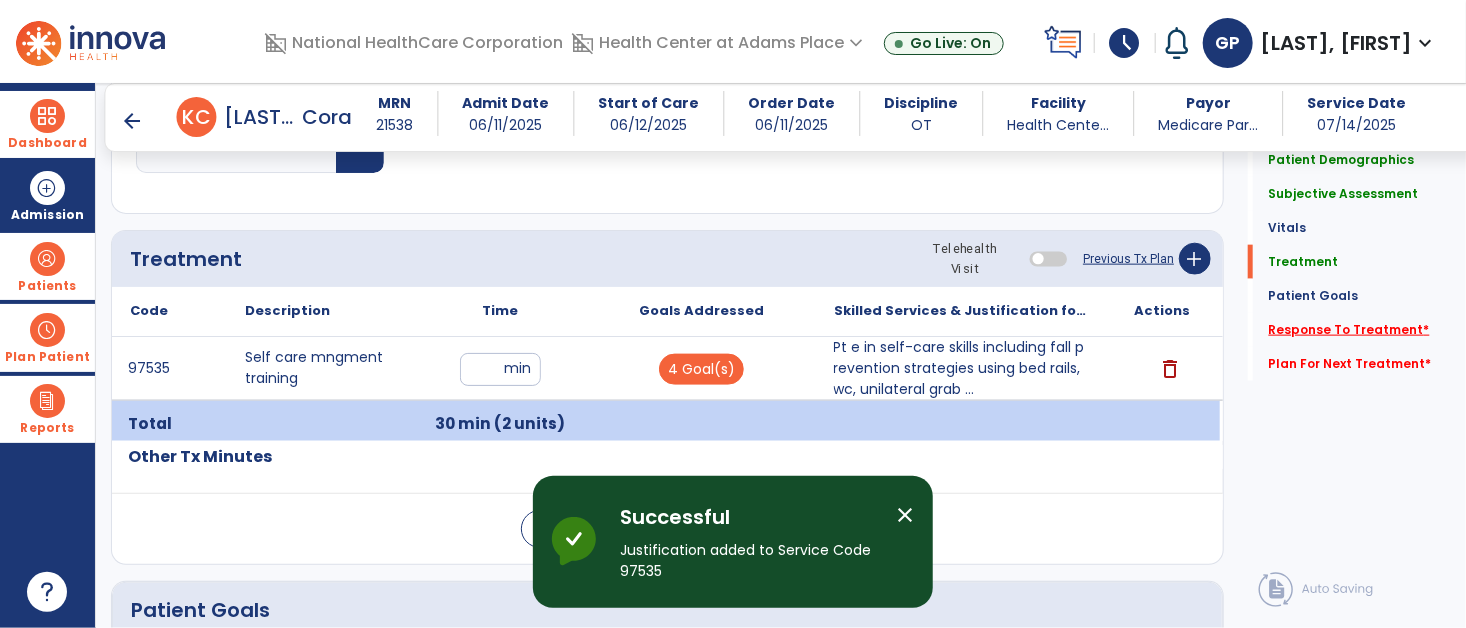 click on "Response To Treatment   *" 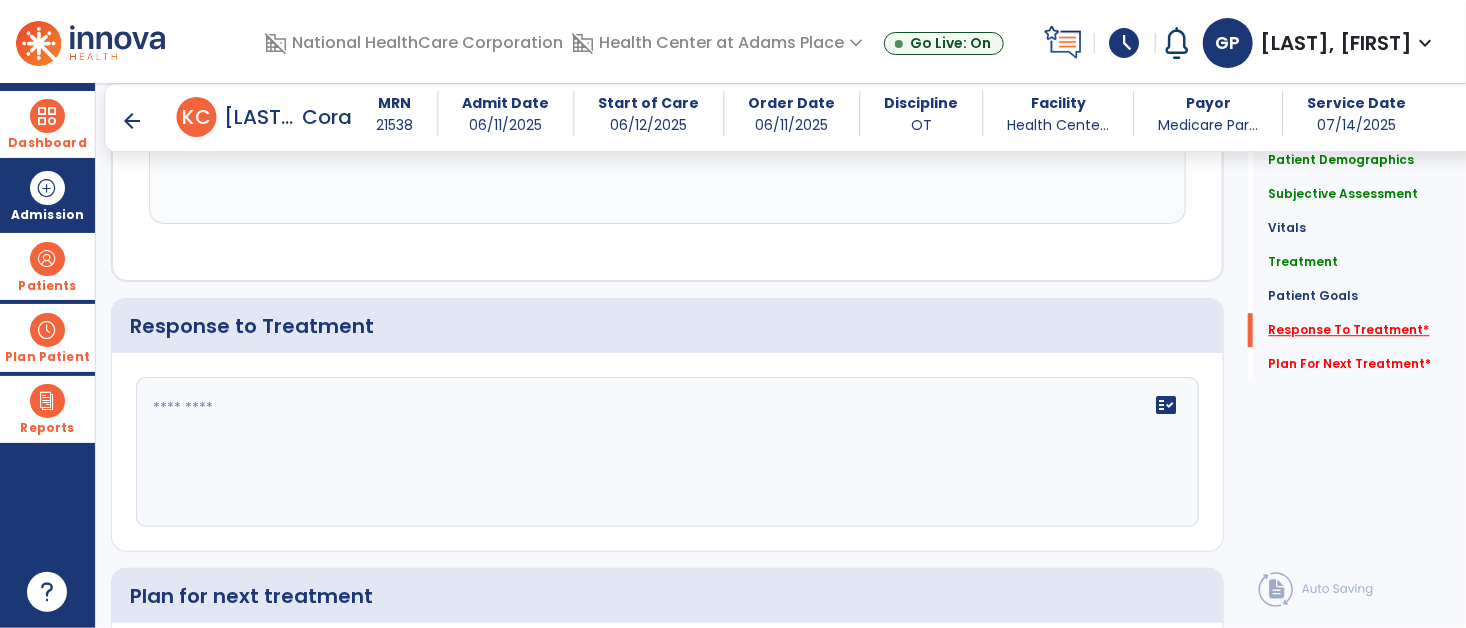 scroll, scrollTop: 2590, scrollLeft: 0, axis: vertical 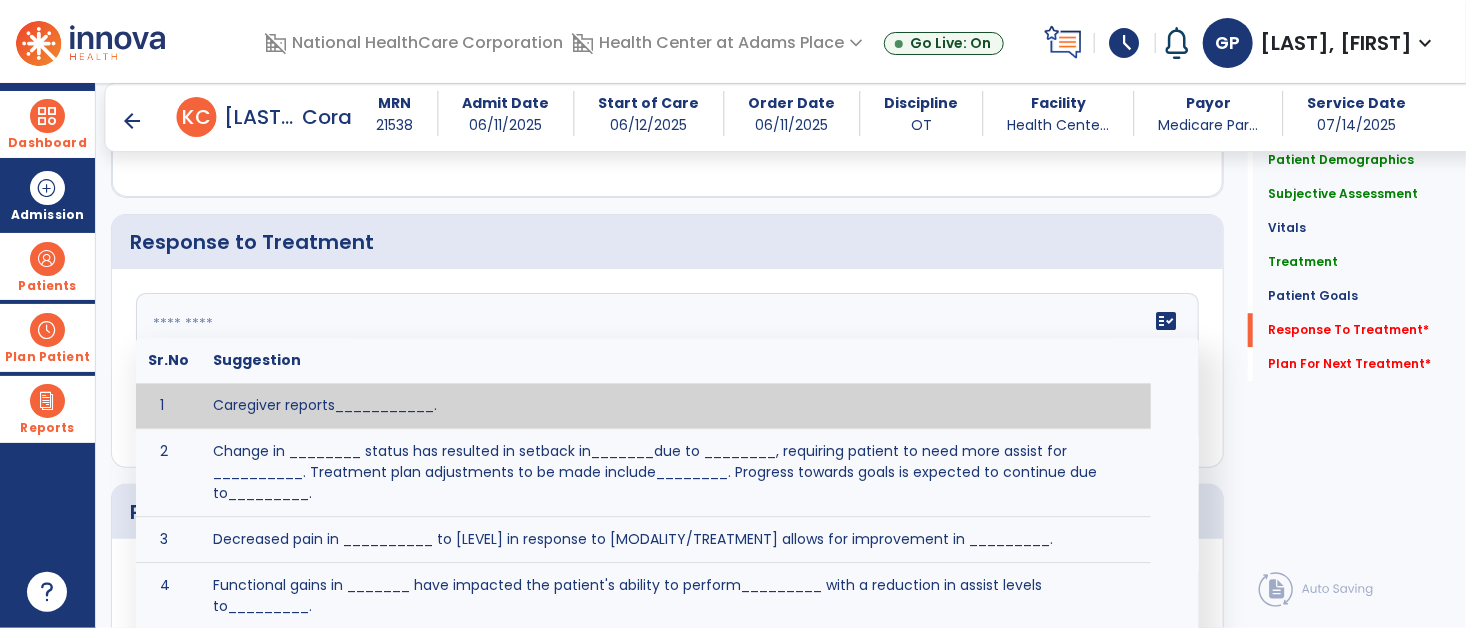 click on "fact_check  Sr.No Suggestion 1 Caregiver reports___________. 2 Change in ________ status has resulted in setback in_______due to ________, requiring patient to need more assist for __________.   Treatment plan adjustments to be made include________.  Progress towards goals is expected to continue due to_________. 3 Decreased pain in __________ to [LEVEL] in response to [MODALITY/TREATMENT] allows for improvement in _________. 4 Functional gains in _______ have impacted the patient's ability to perform_________ with a reduction in assist levels to_________. 5 Functional progress this week has been significant due to__________. 6 Gains in ________ have improved the patient's ability to perform ______with decreased levels of assist to___________. 7 Improvement in ________allows patient to tolerate higher levels of challenges in_________. 8 Pain in [AREA] has decreased to [LEVEL] in response to [TREATMENT/MODALITY], allowing fore ease in completing__________. 9 10 11 12 13 14 15 16 17 18 19 20 21" 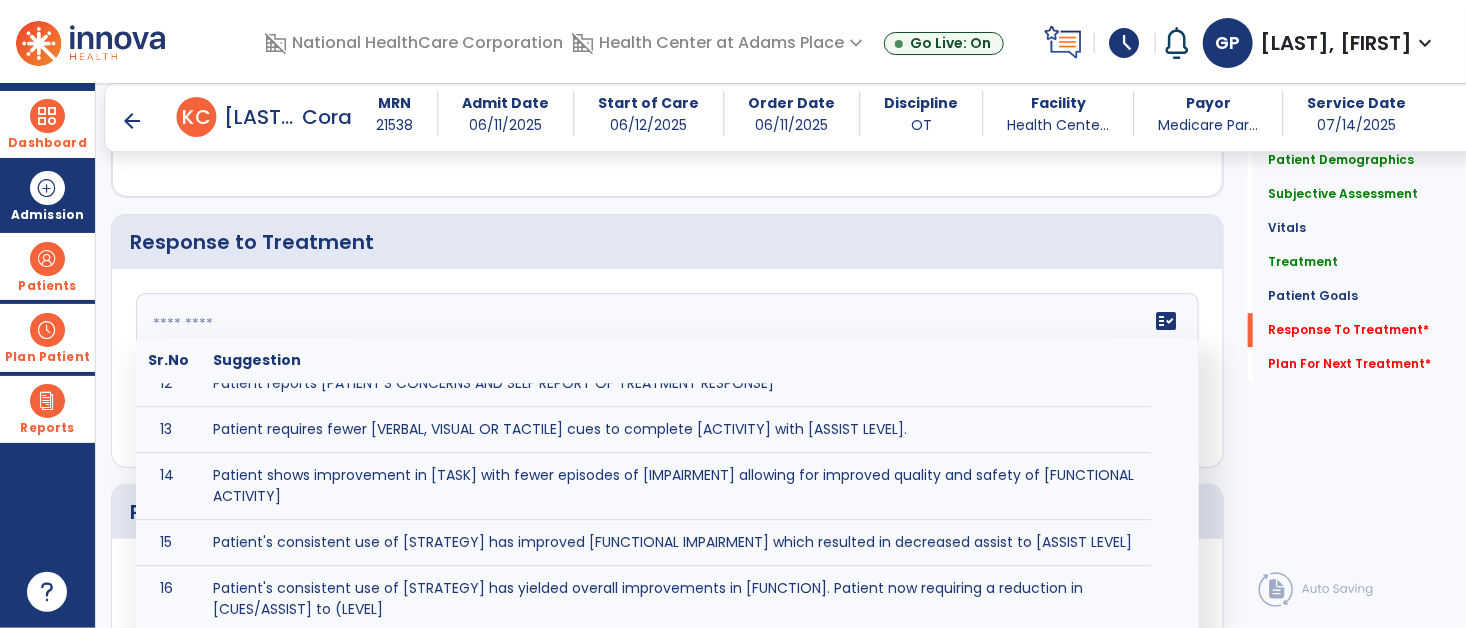 scroll, scrollTop: 590, scrollLeft: 0, axis: vertical 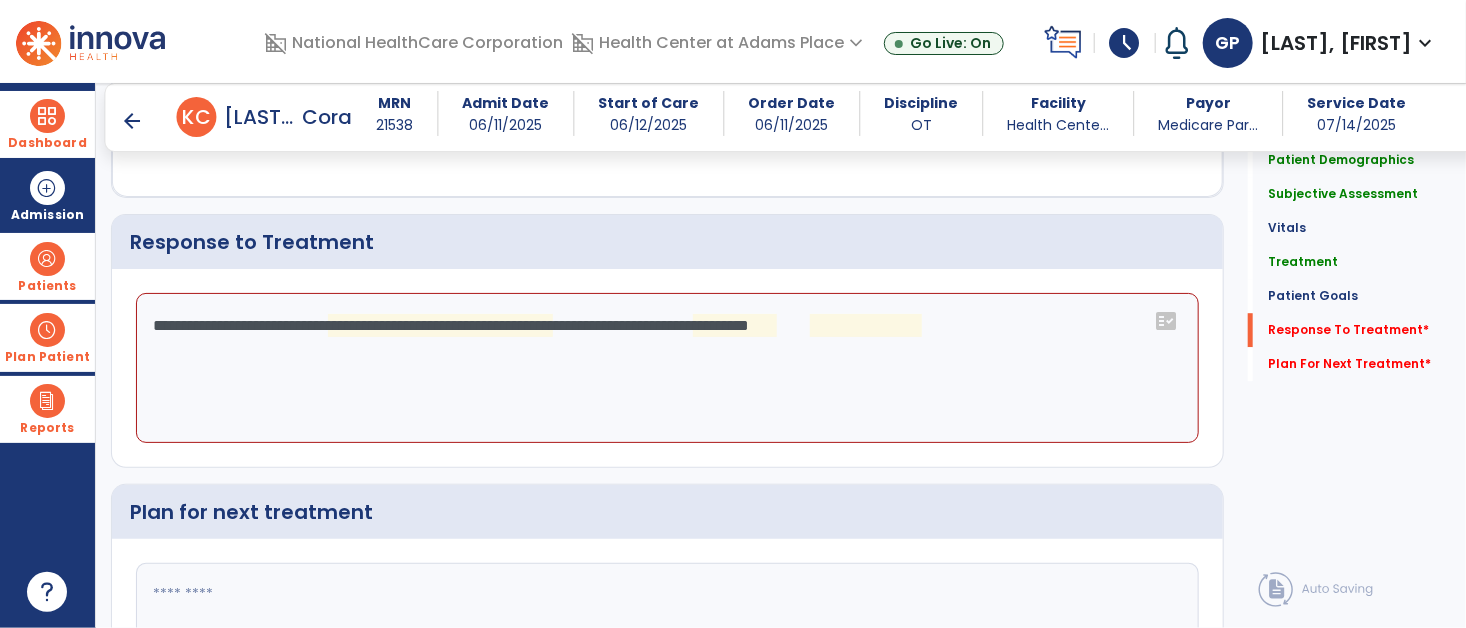 click on "**********" 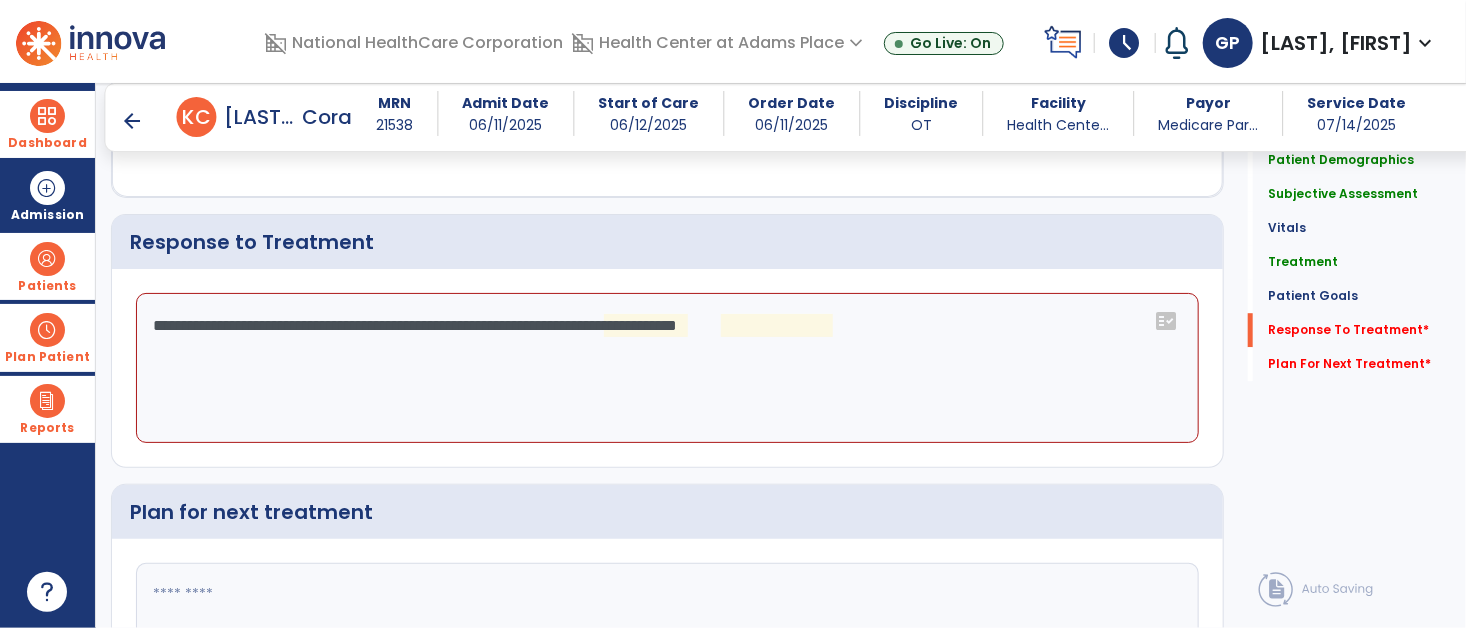 click on "**********" 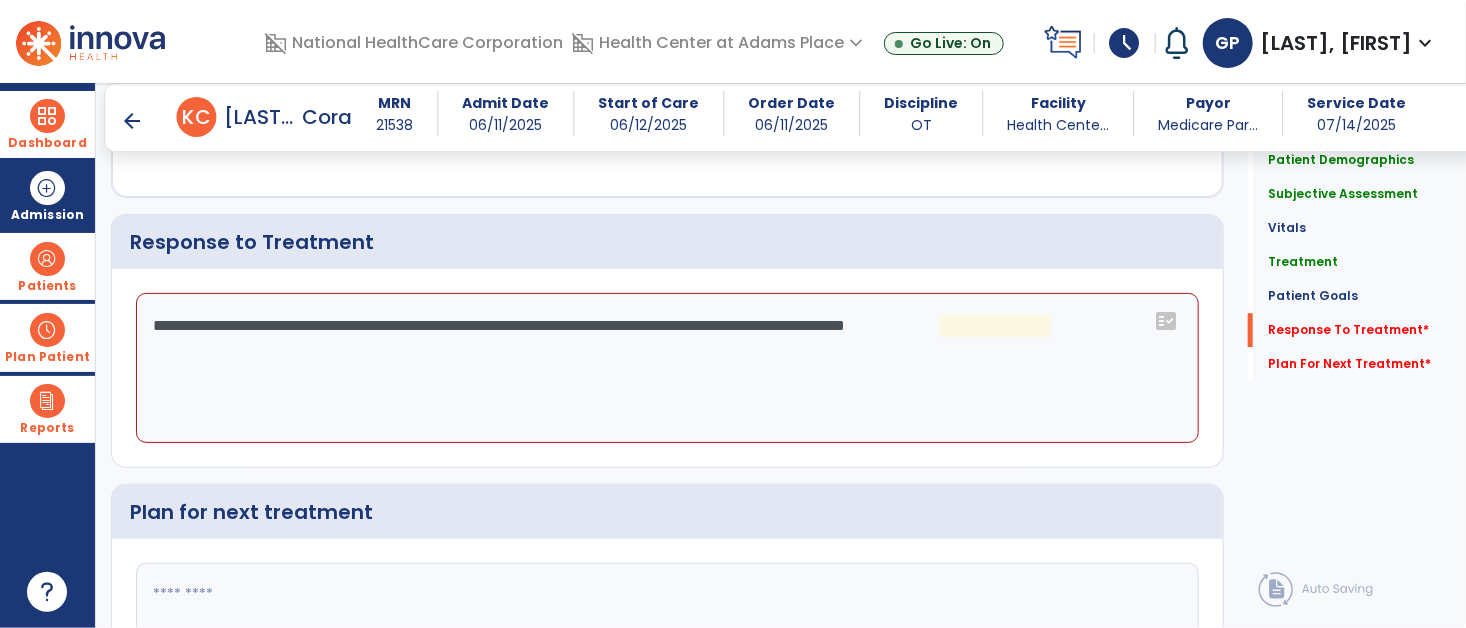click on "**********" 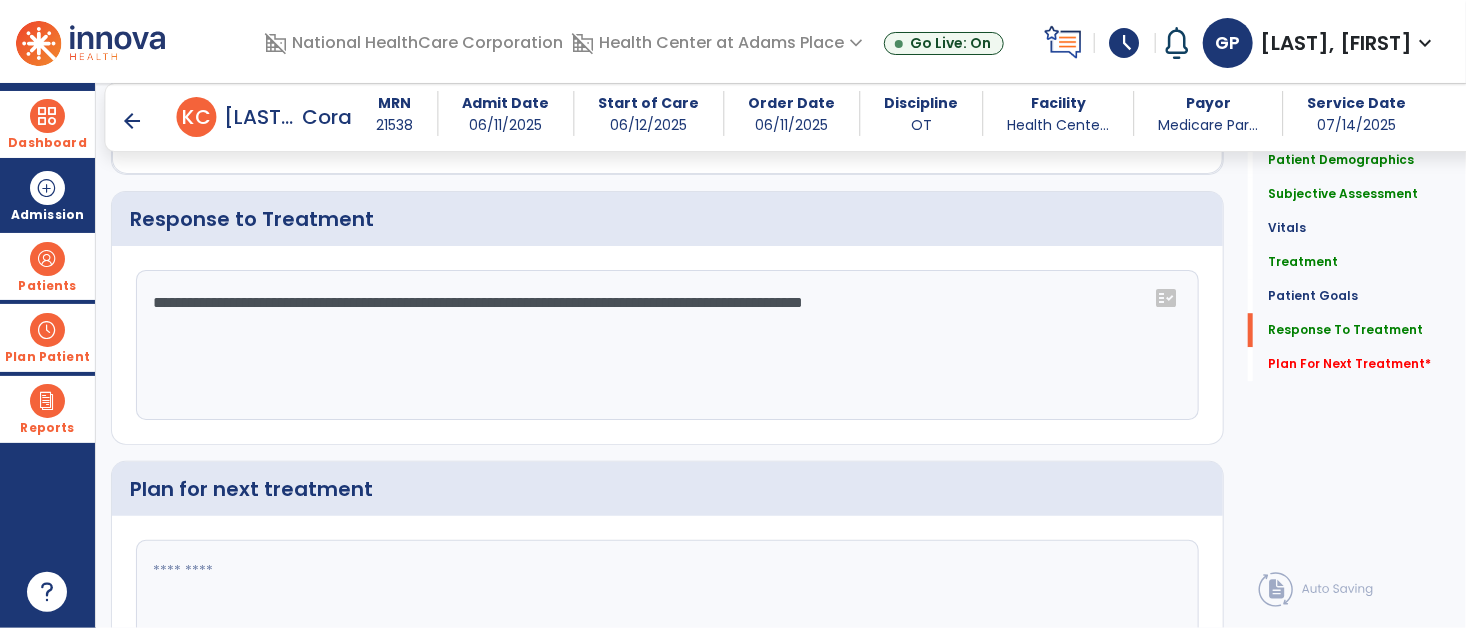 scroll, scrollTop: 2590, scrollLeft: 0, axis: vertical 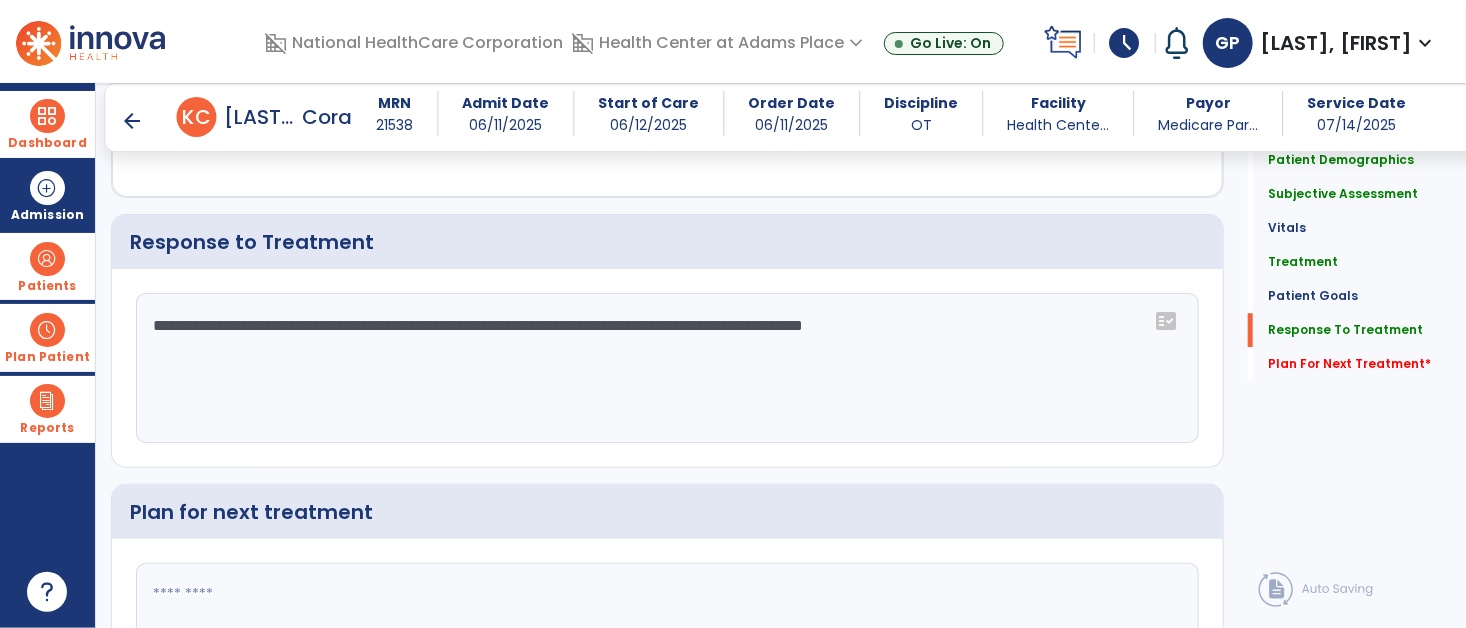 click on "**********" 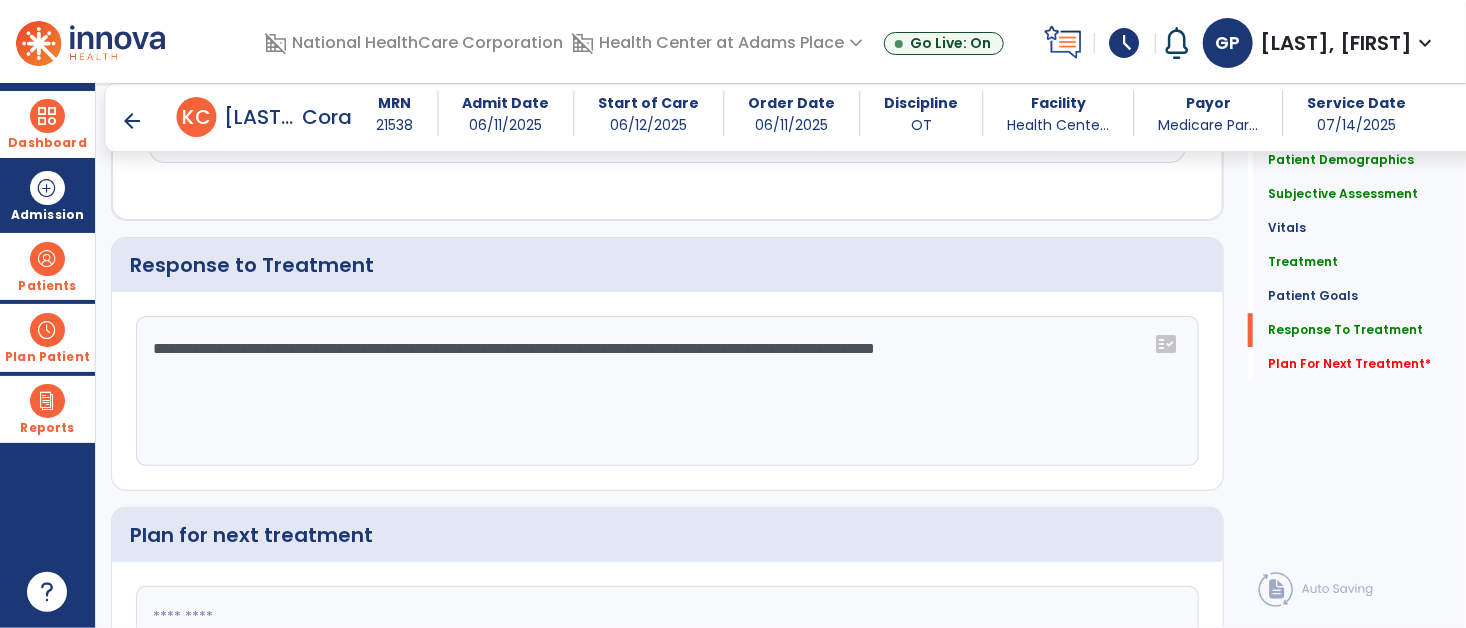 scroll, scrollTop: 2590, scrollLeft: 0, axis: vertical 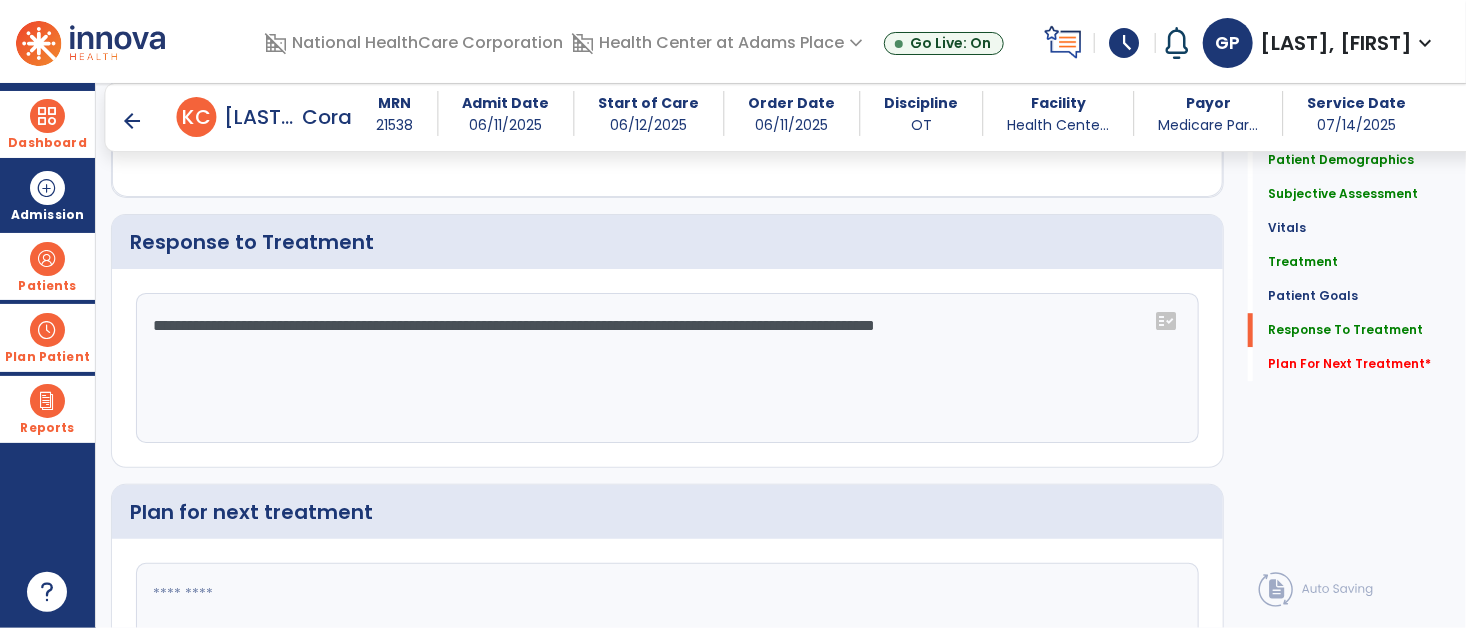 click on "**********" 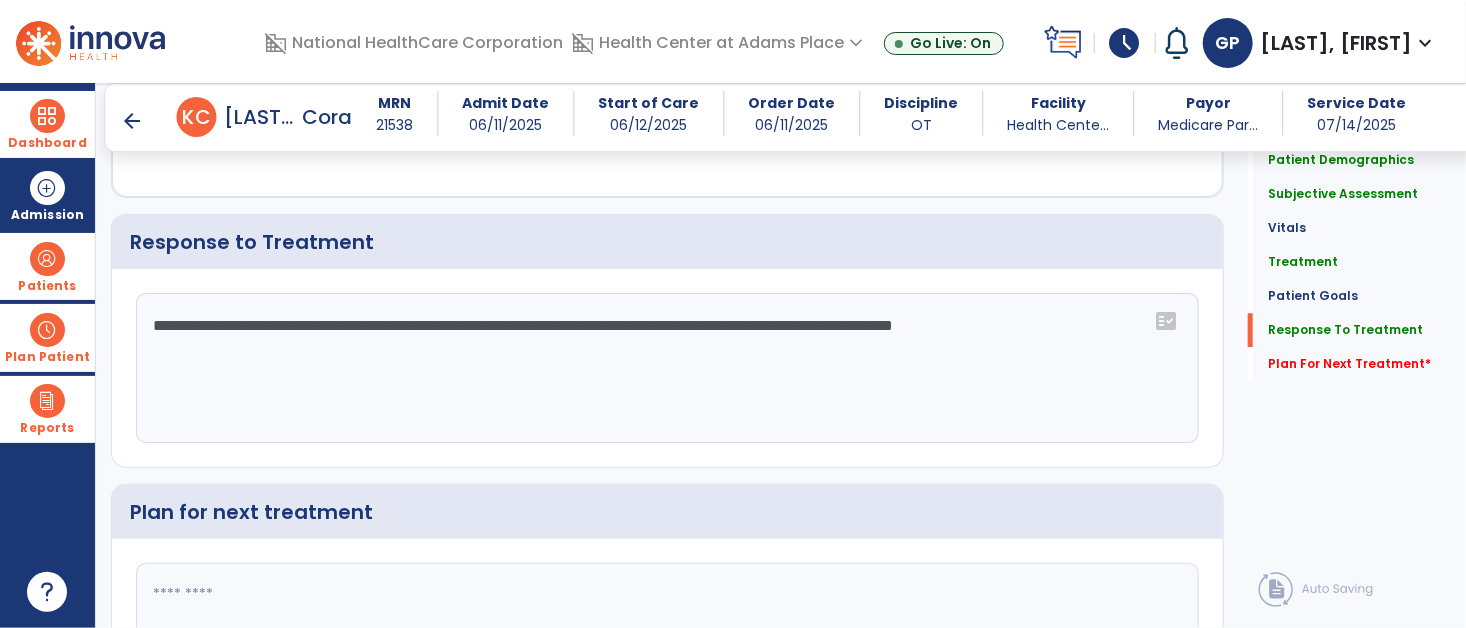 type on "**********" 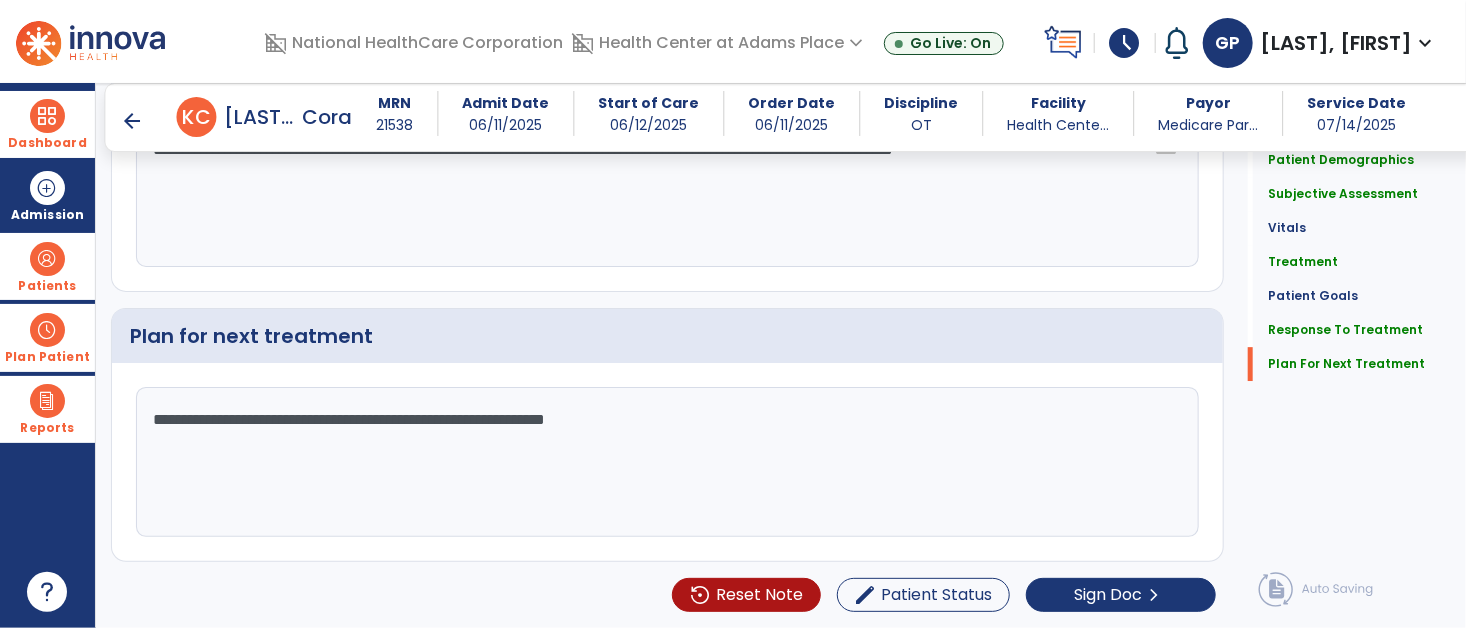 scroll, scrollTop: 2778, scrollLeft: 0, axis: vertical 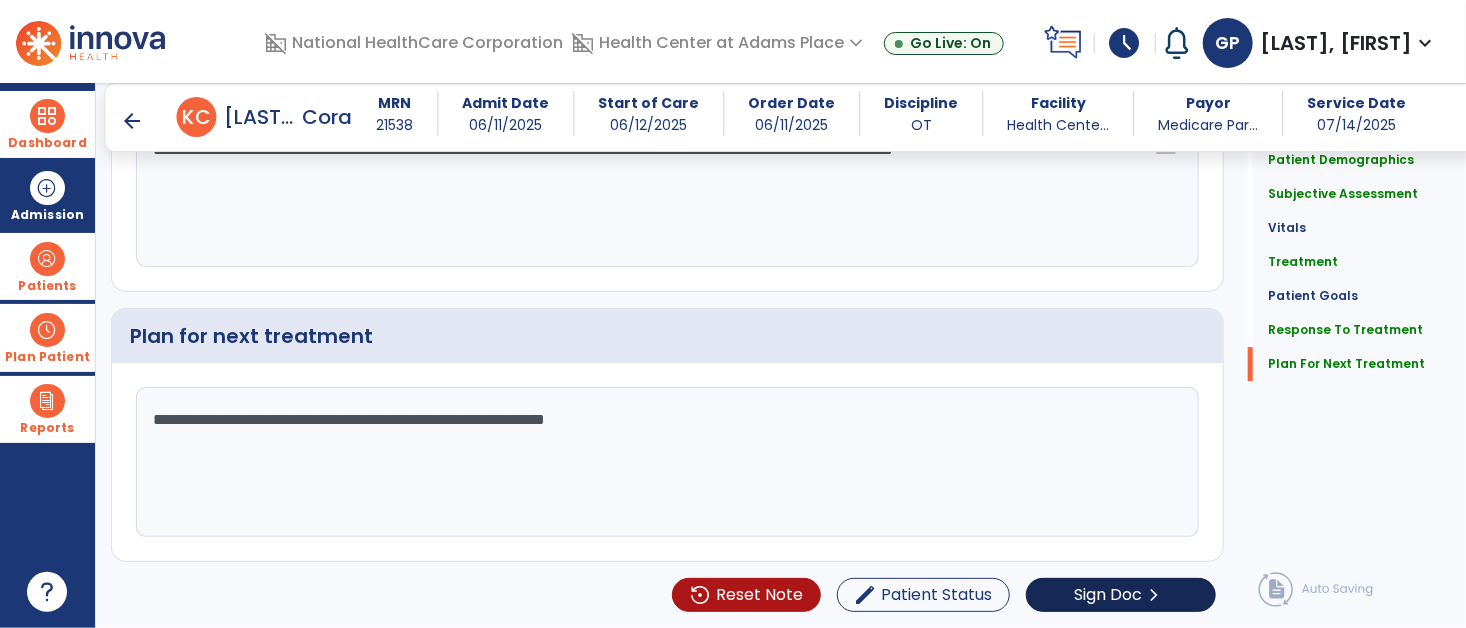 type on "**********" 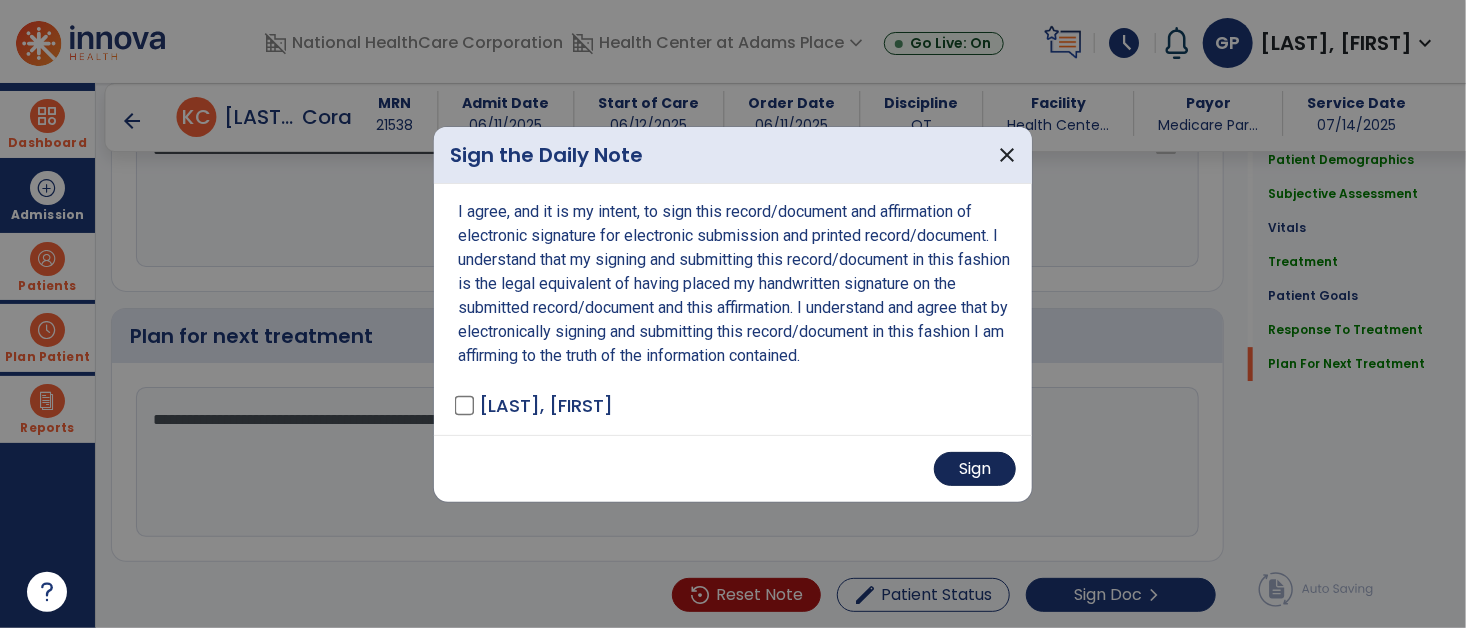 click on "Sign" at bounding box center (975, 469) 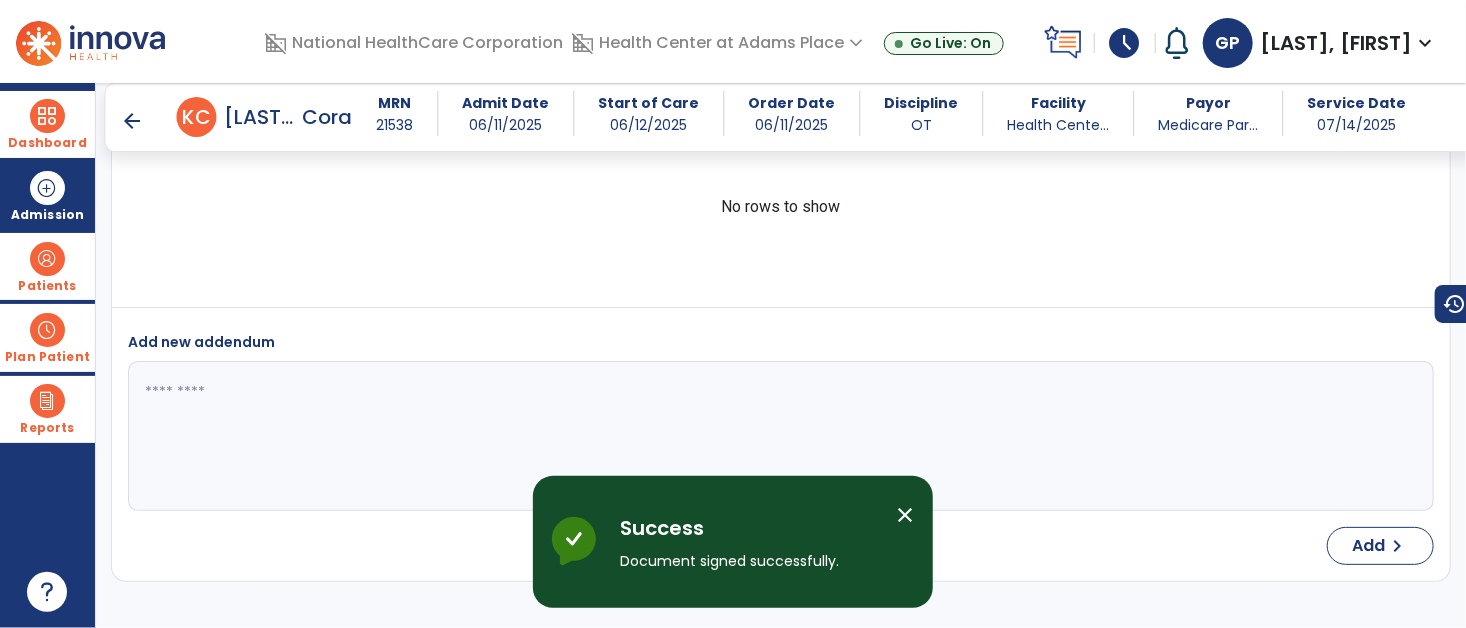 scroll, scrollTop: 4005, scrollLeft: 0, axis: vertical 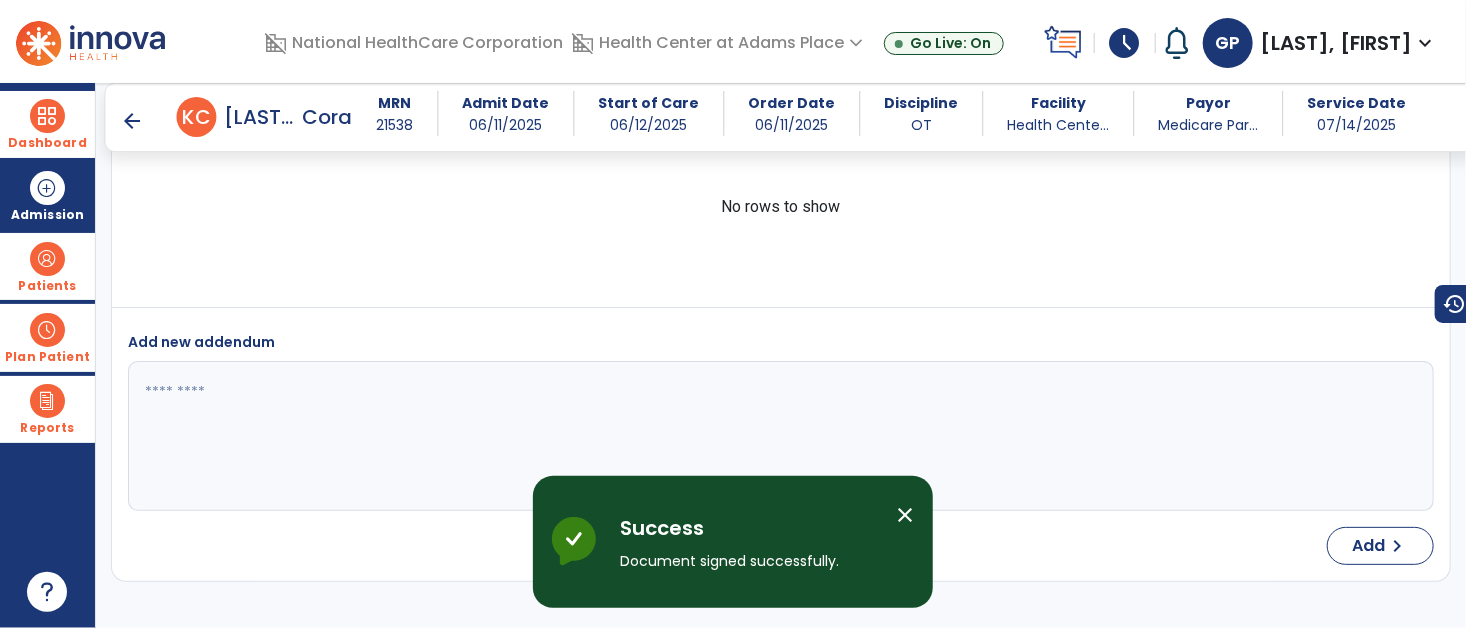 click on "arrow_back" at bounding box center [133, 121] 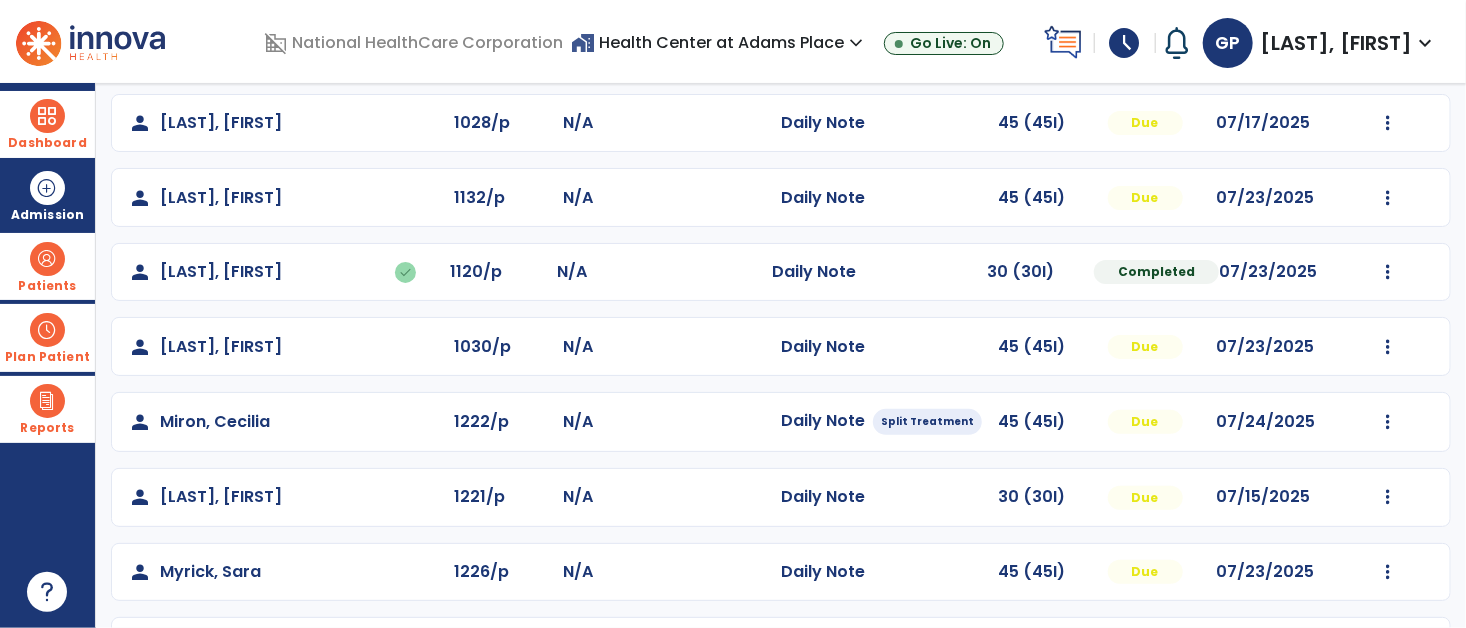 scroll, scrollTop: 297, scrollLeft: 0, axis: vertical 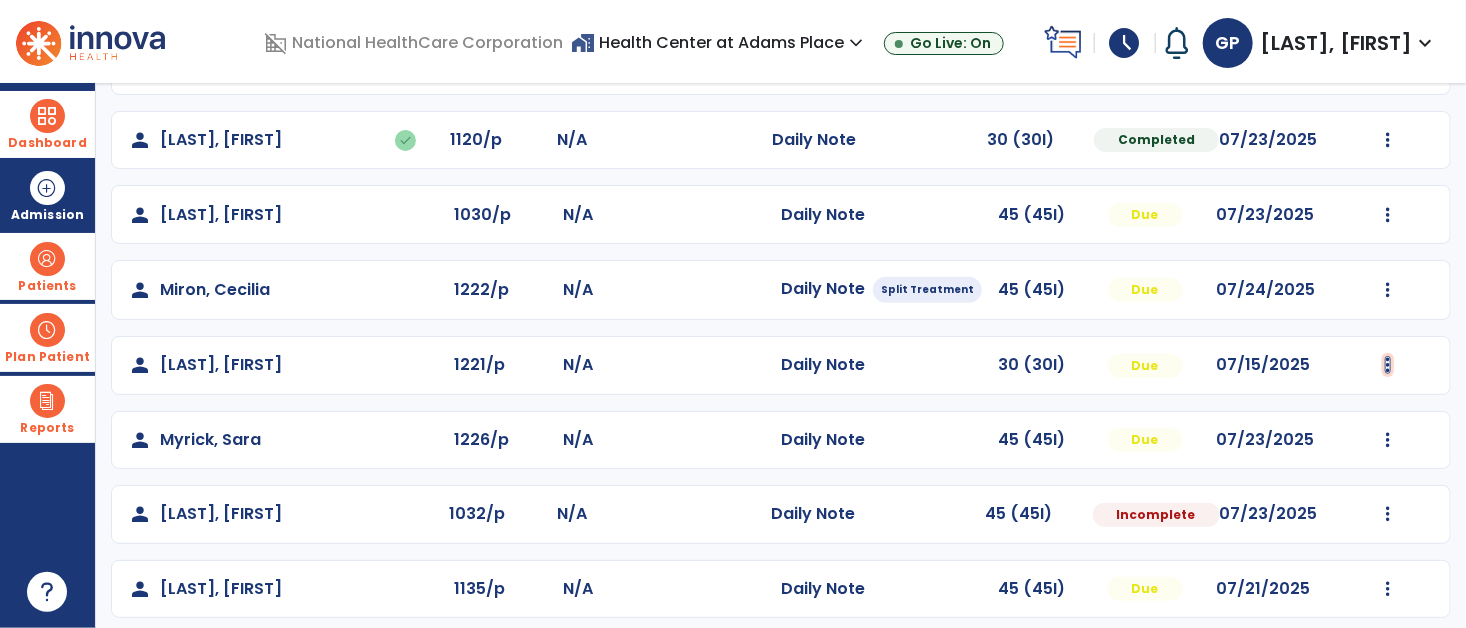 click at bounding box center (1388, -9) 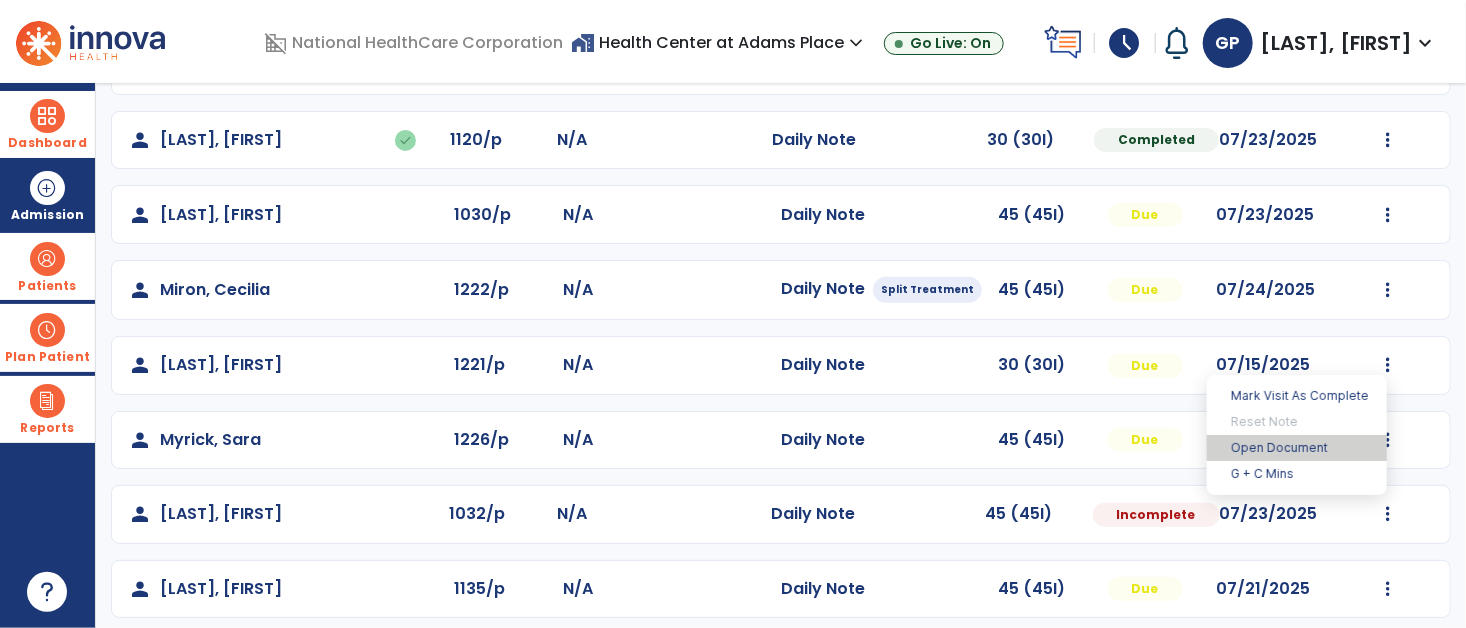 click on "Open Document" at bounding box center [1297, 448] 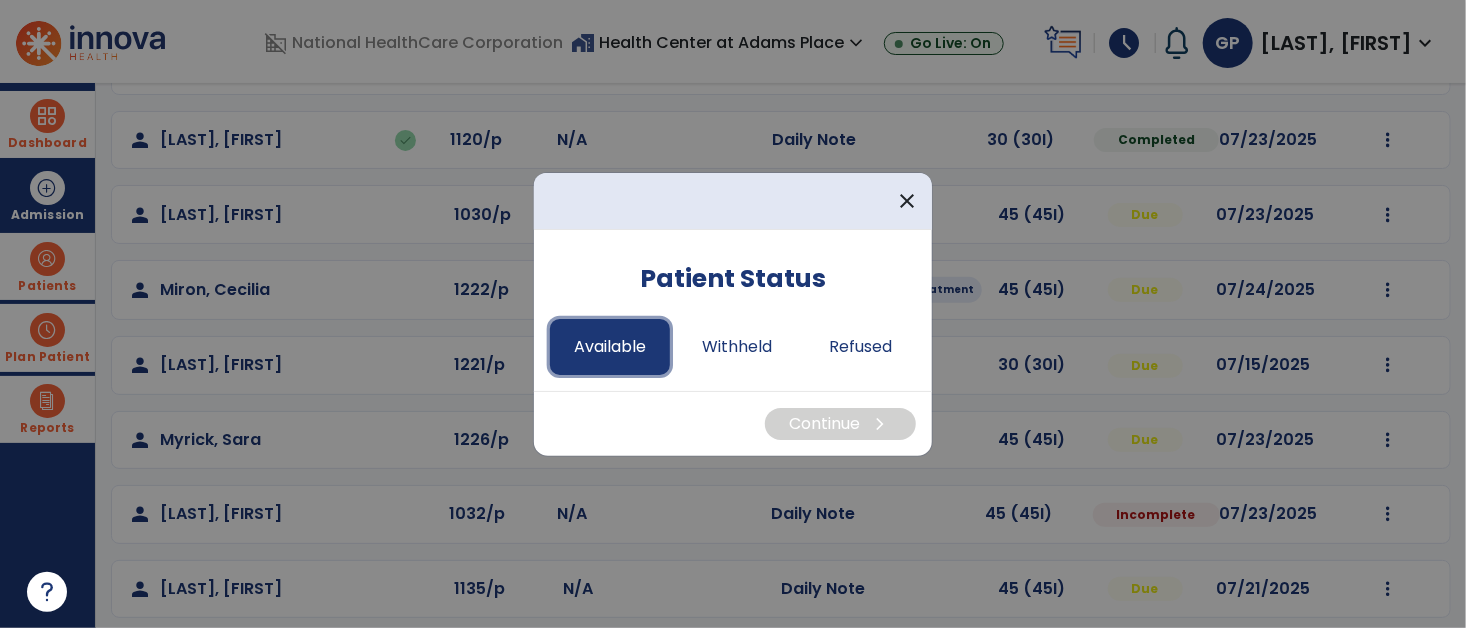 click on "Available" at bounding box center (610, 347) 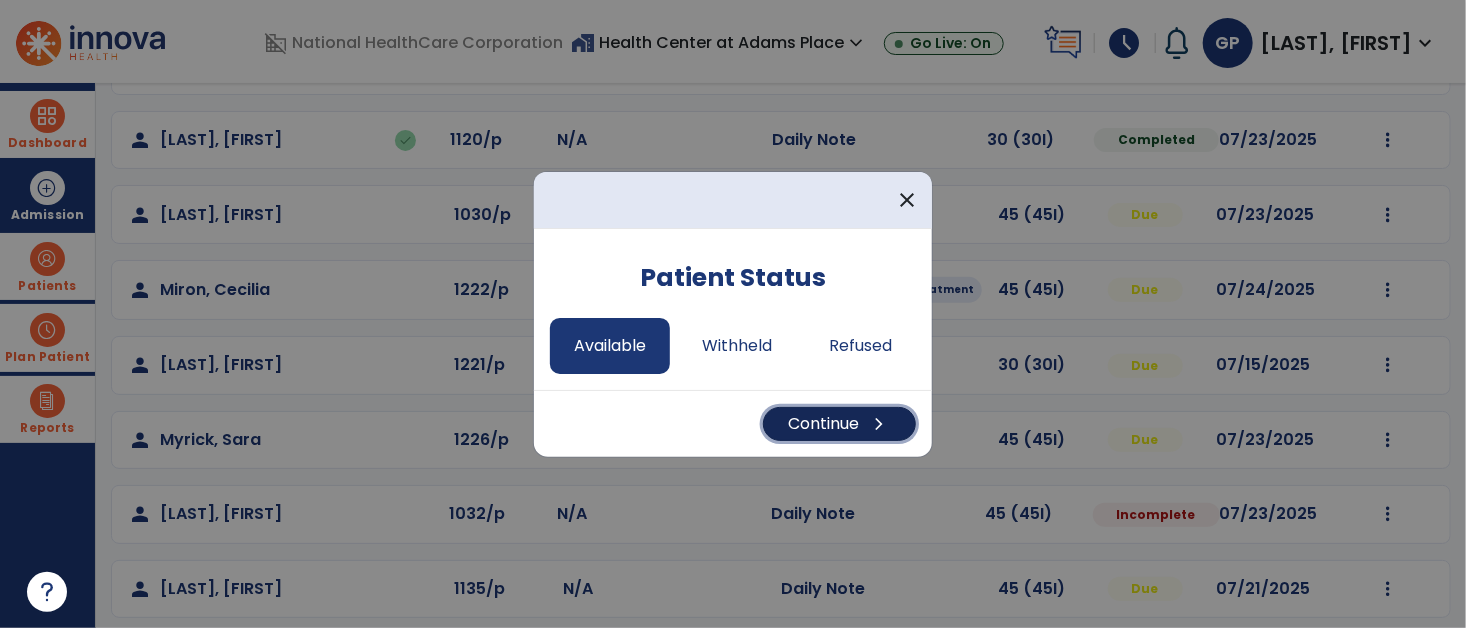 click on "Continue   chevron_right" at bounding box center (839, 424) 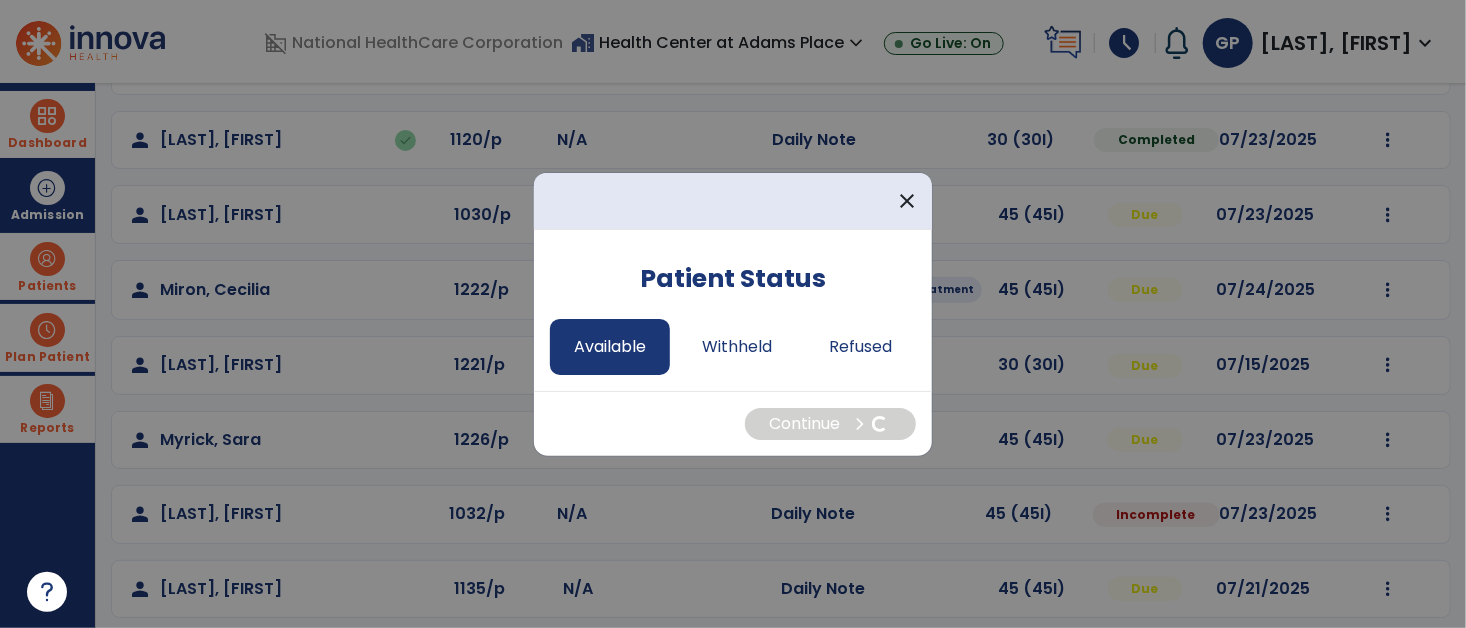 select on "*" 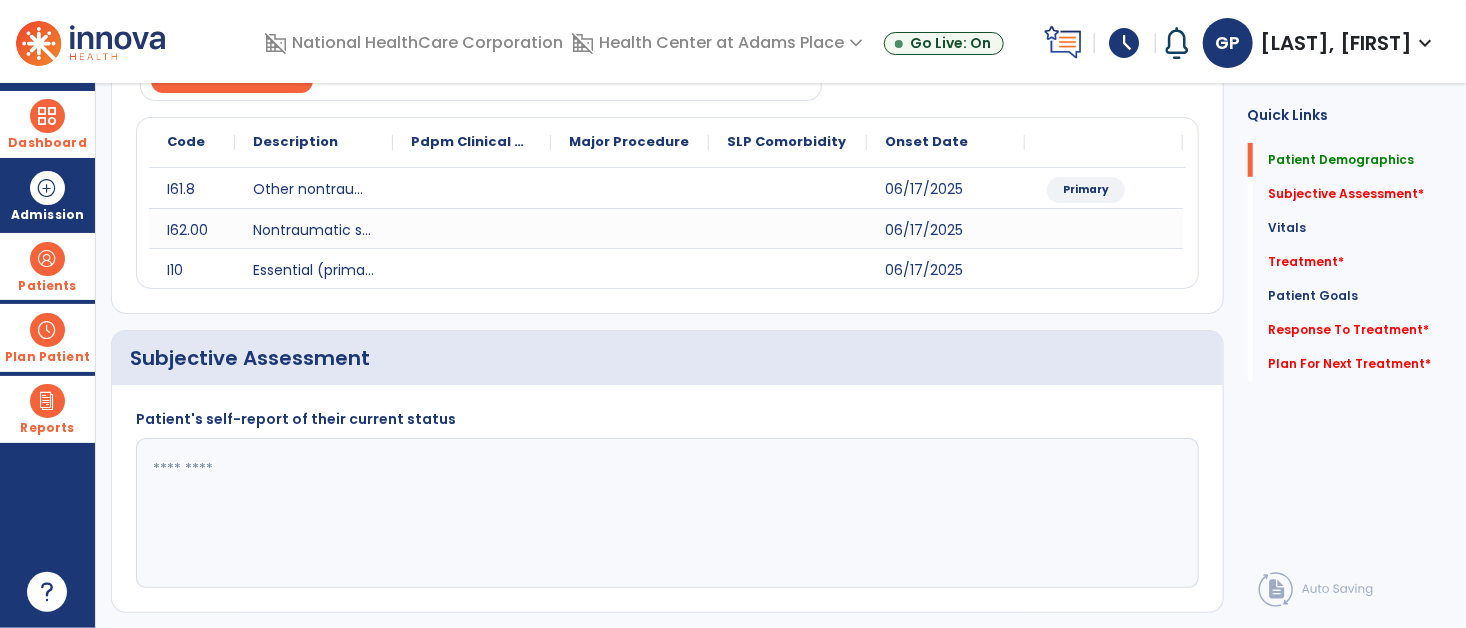 click 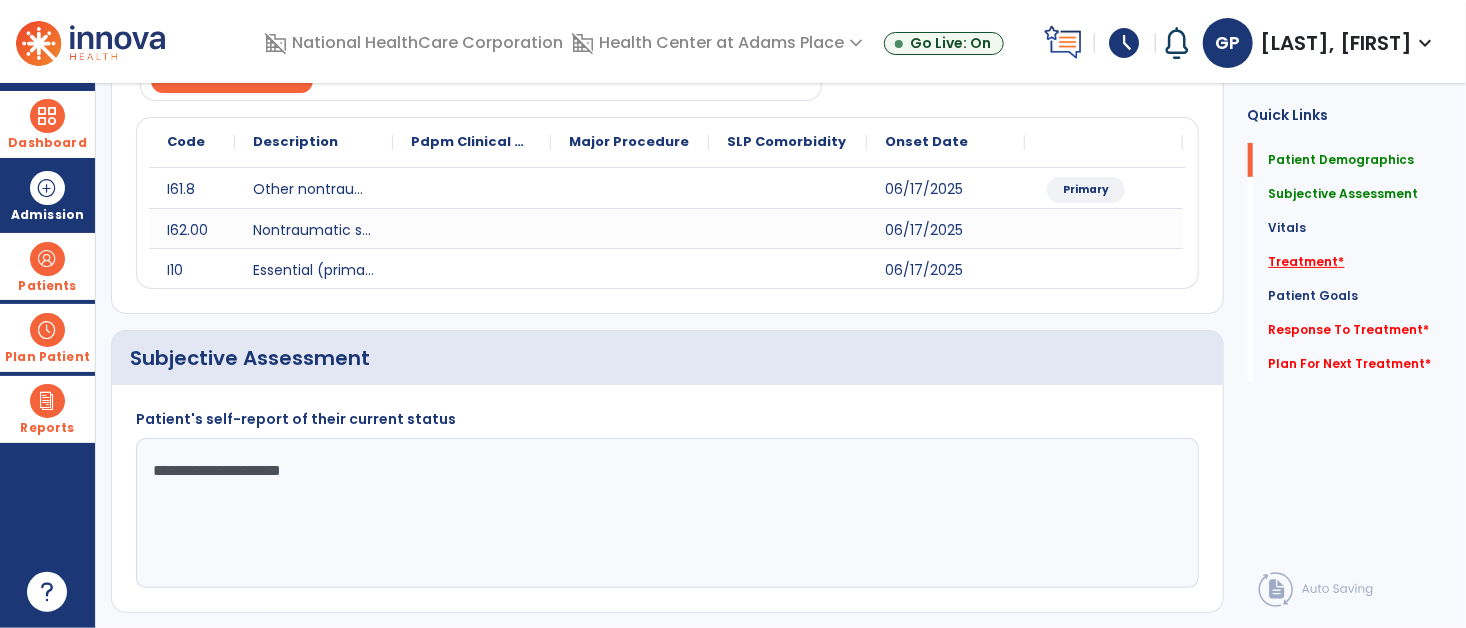 type on "**********" 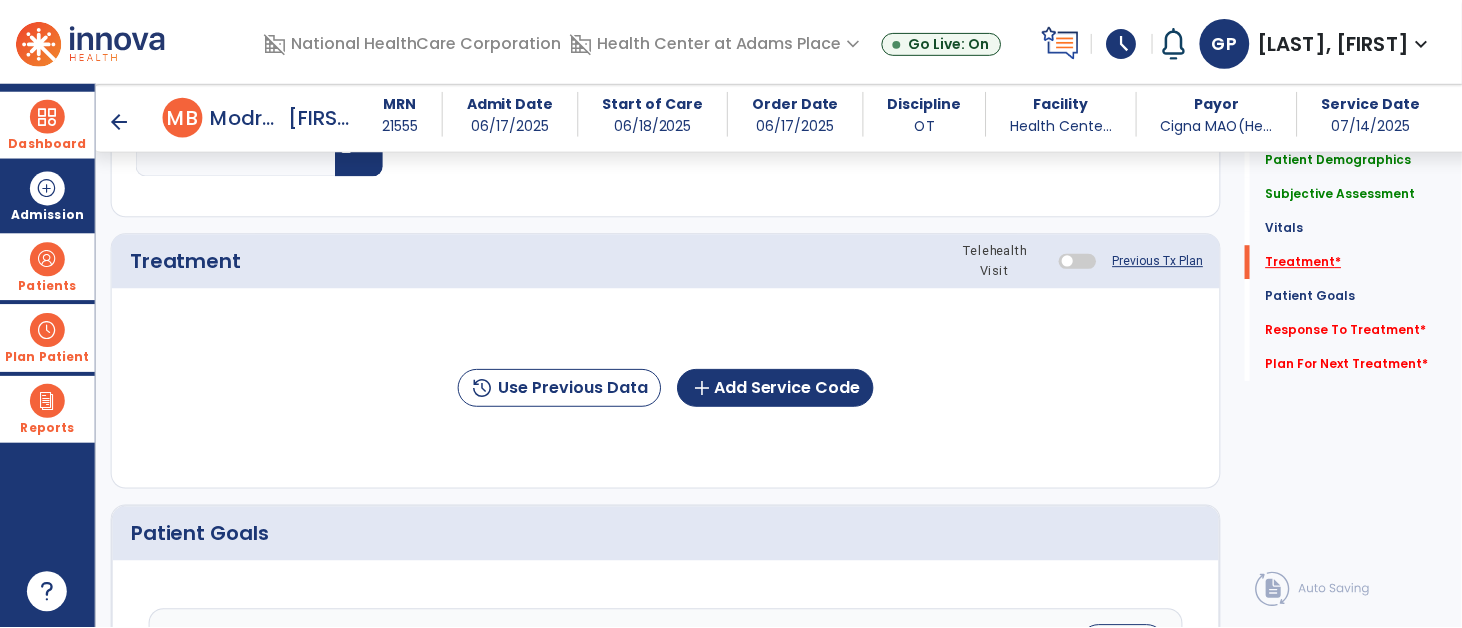 scroll, scrollTop: 1118, scrollLeft: 0, axis: vertical 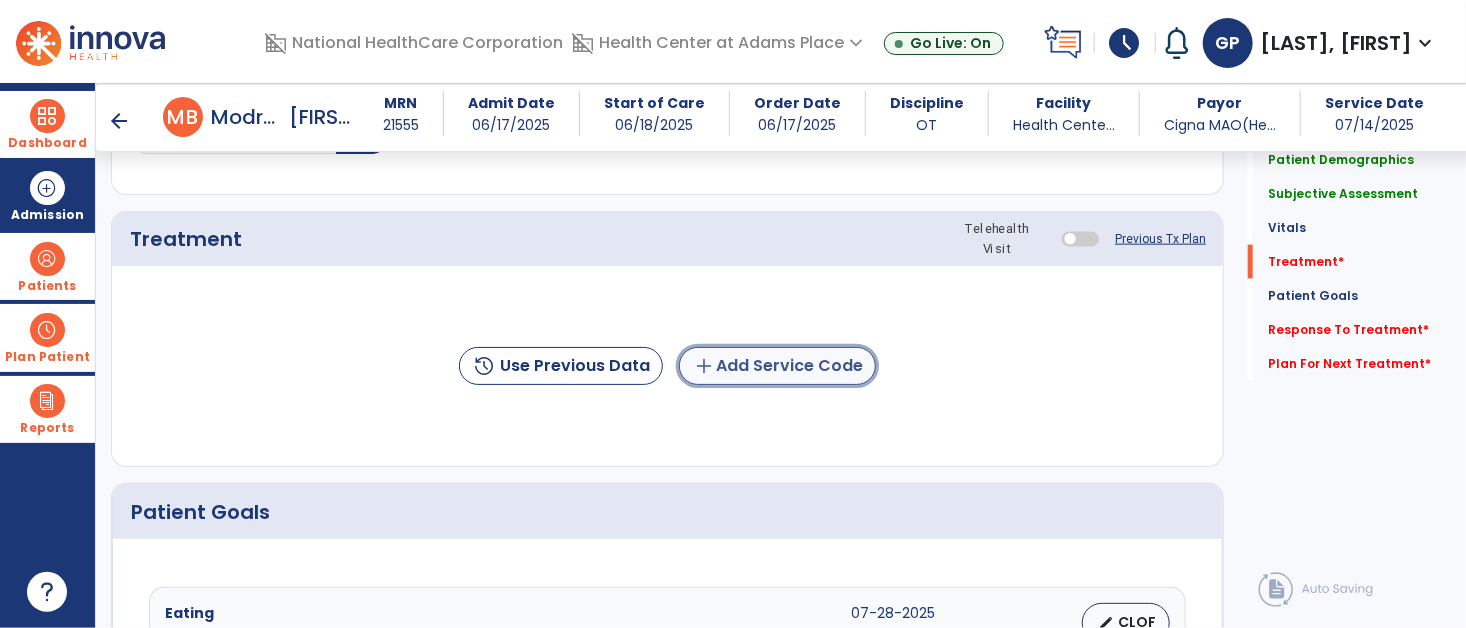 click on "add  Add Service Code" 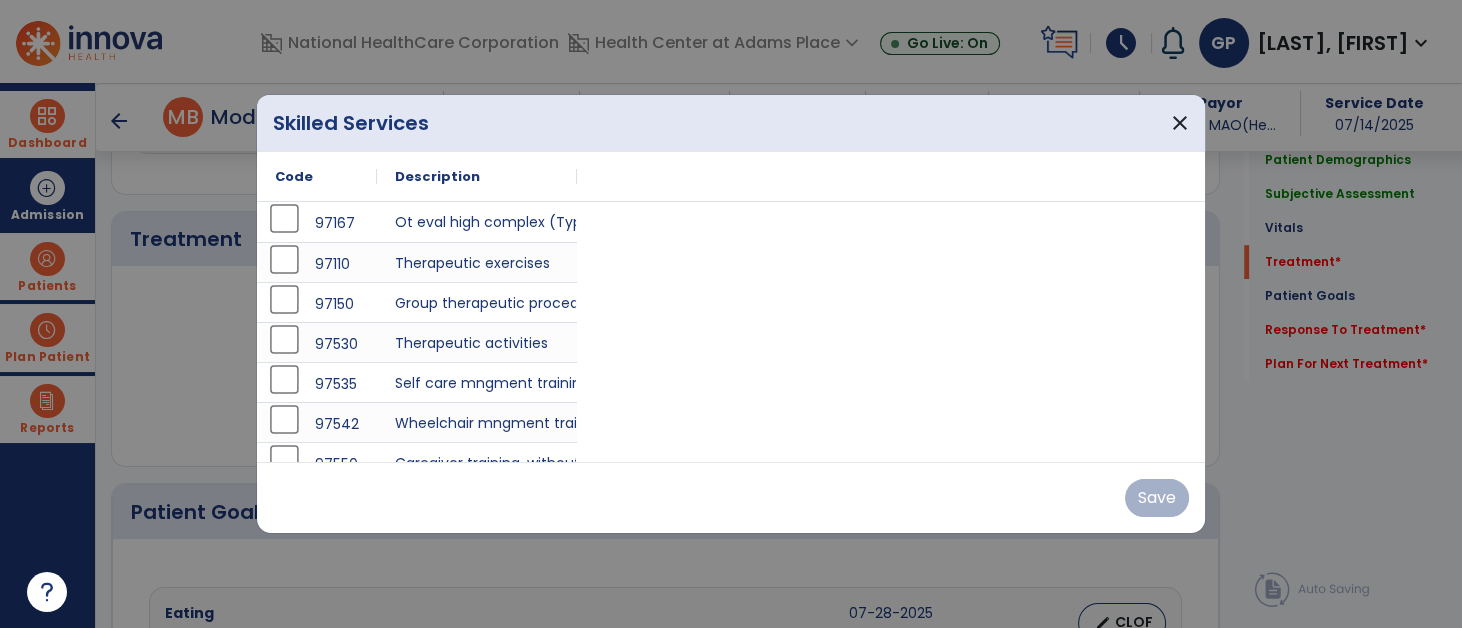 scroll, scrollTop: 1118, scrollLeft: 0, axis: vertical 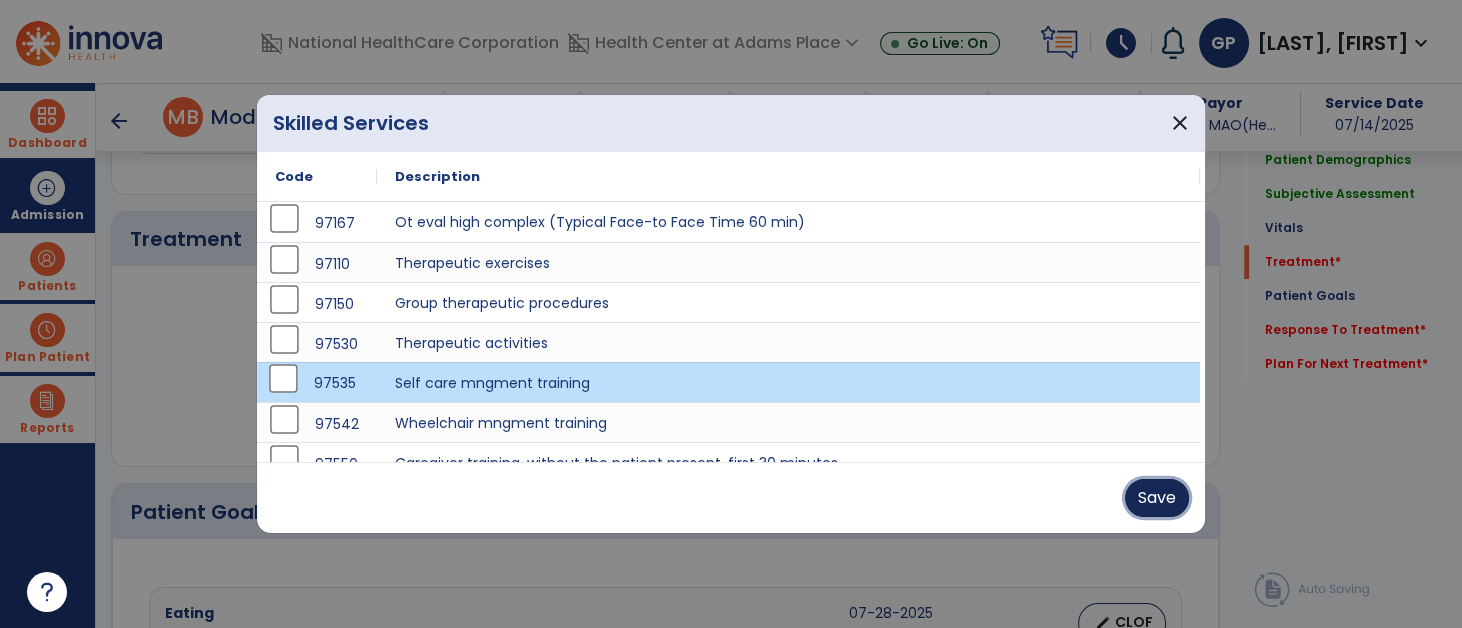 click on "Save" at bounding box center (1157, 498) 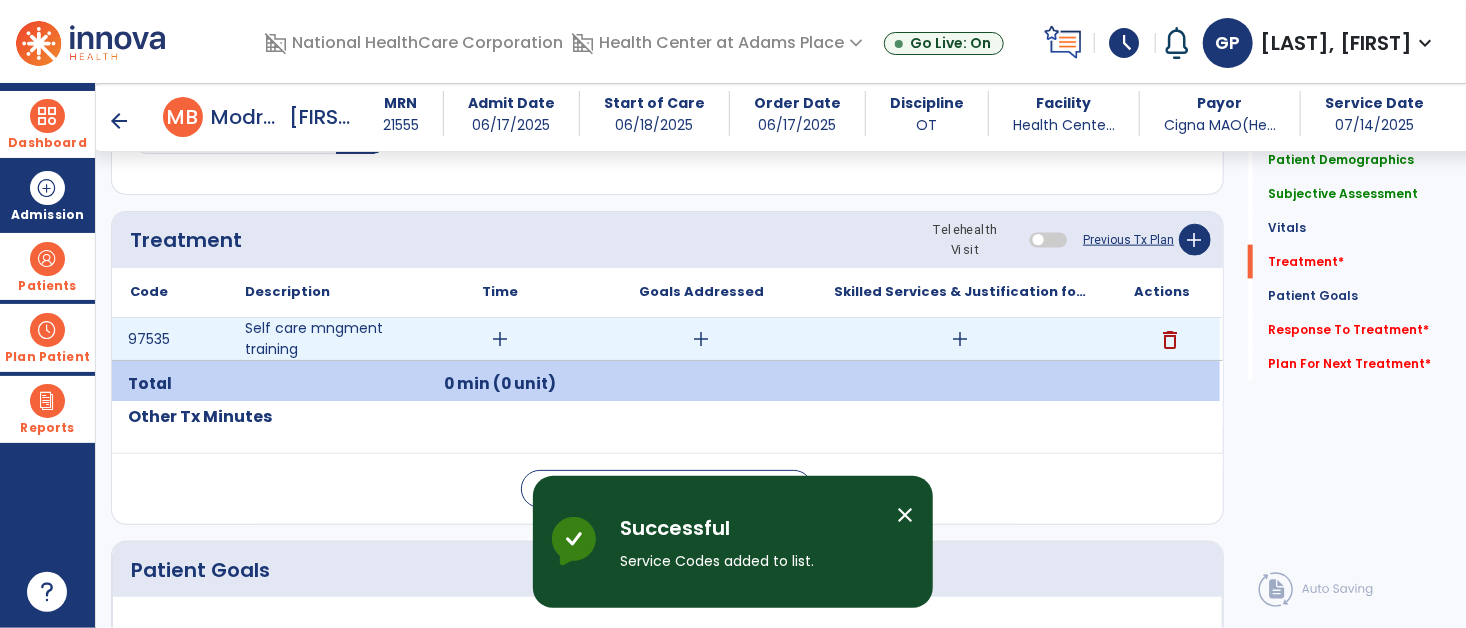 click on "add" at bounding box center (500, 339) 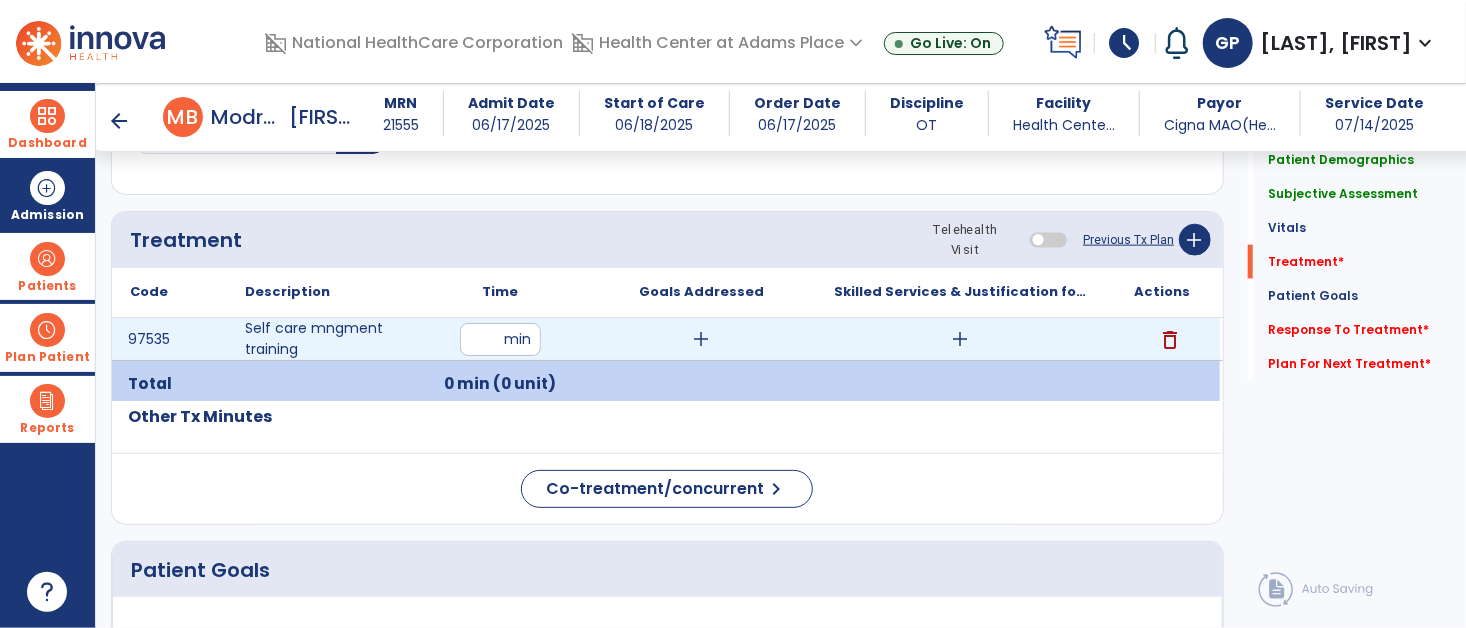 type on "**" 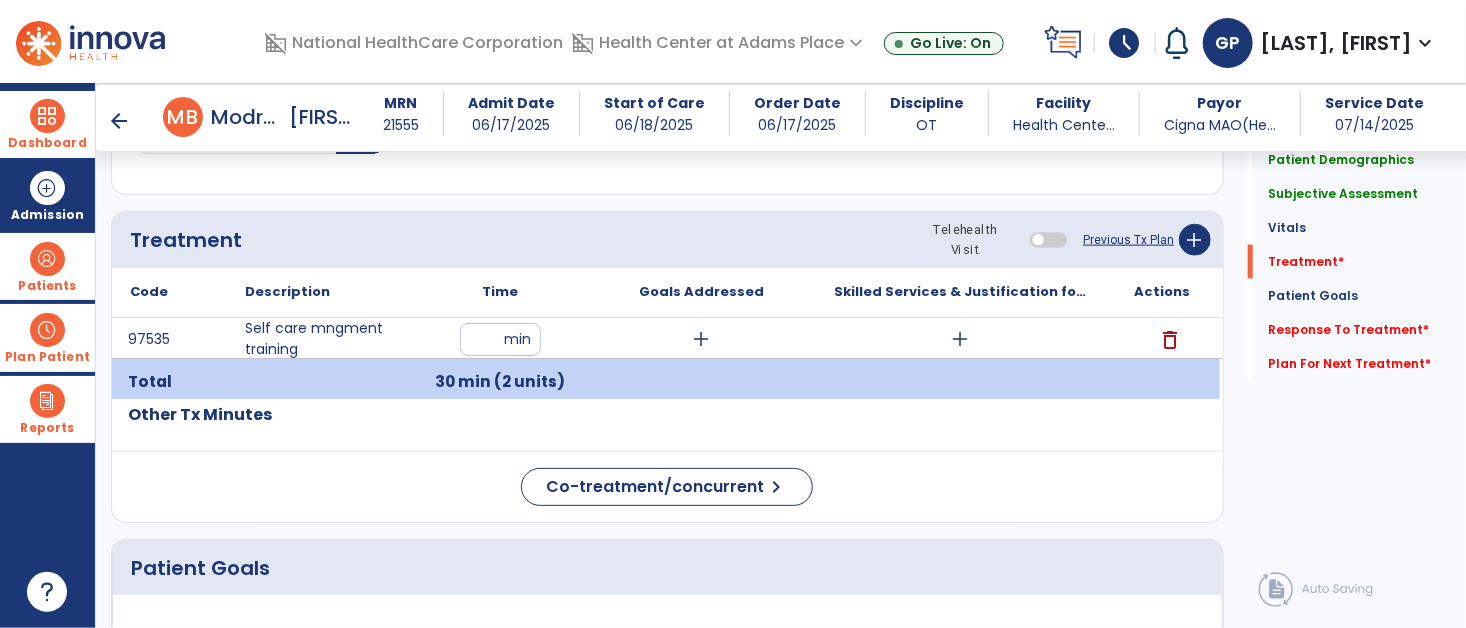 click on "add" at bounding box center (702, 339) 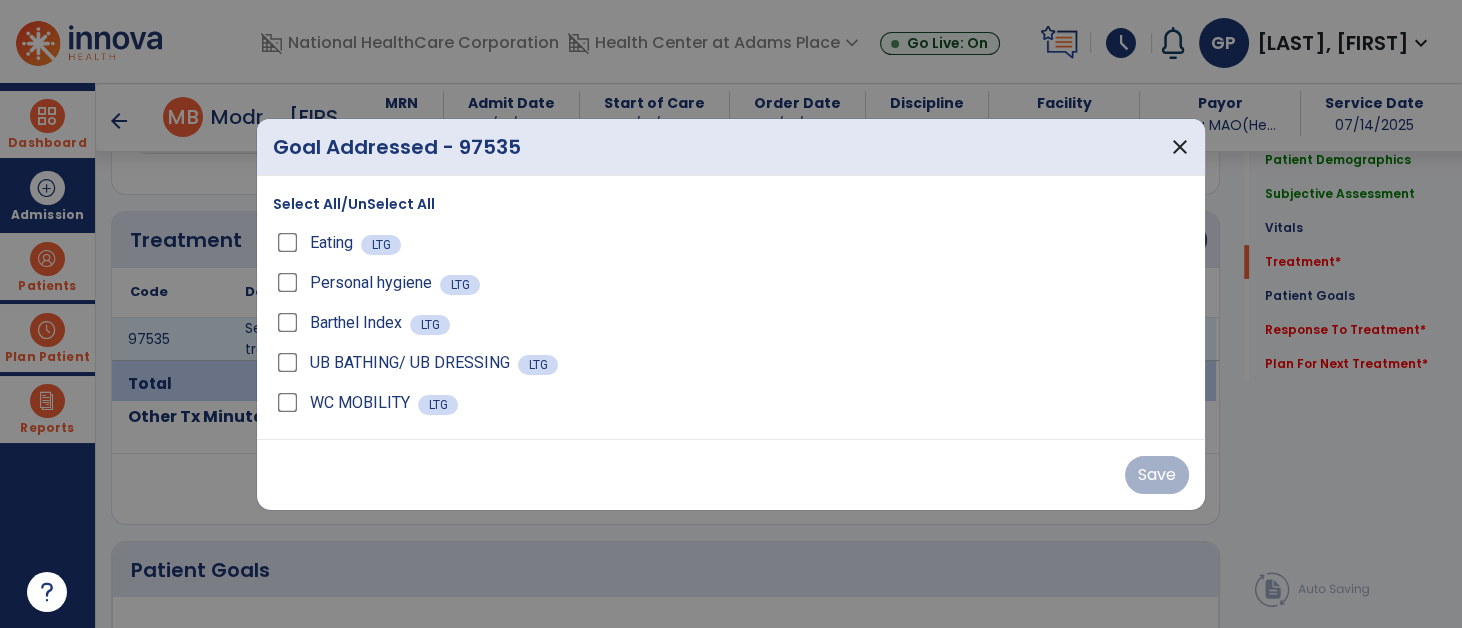 scroll, scrollTop: 1118, scrollLeft: 0, axis: vertical 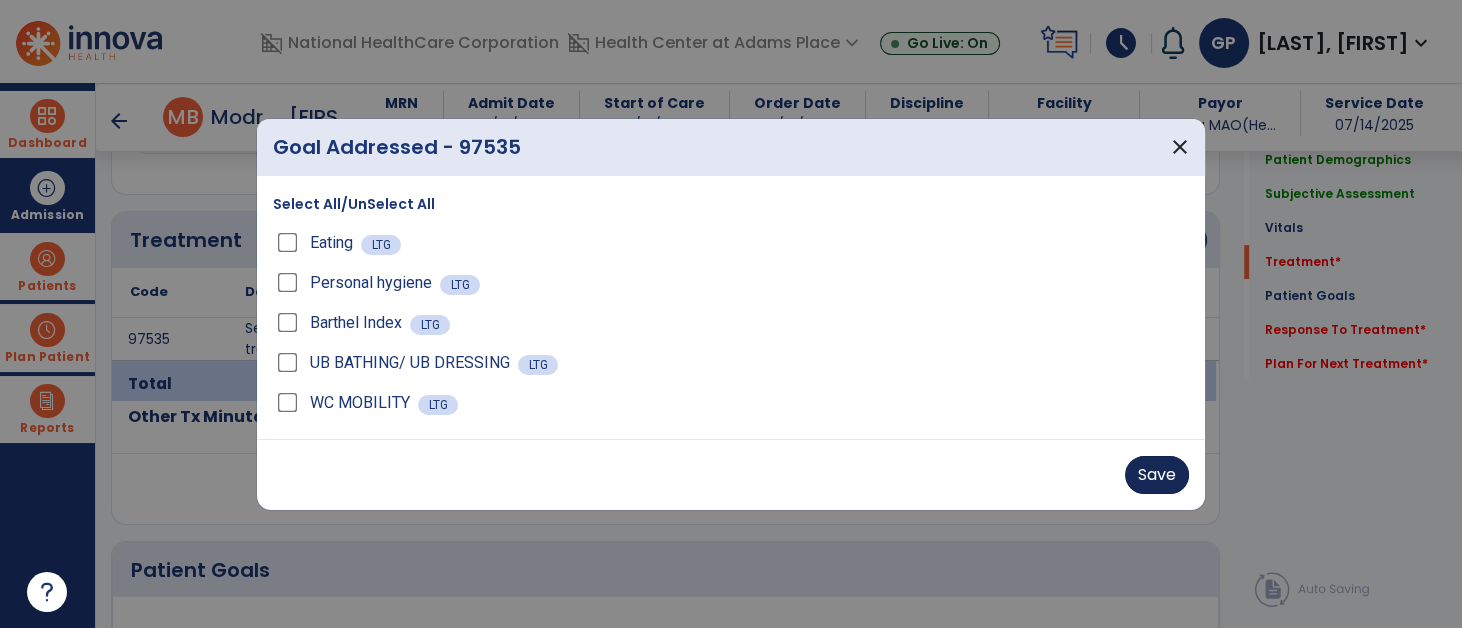 click on "Save" at bounding box center (1157, 475) 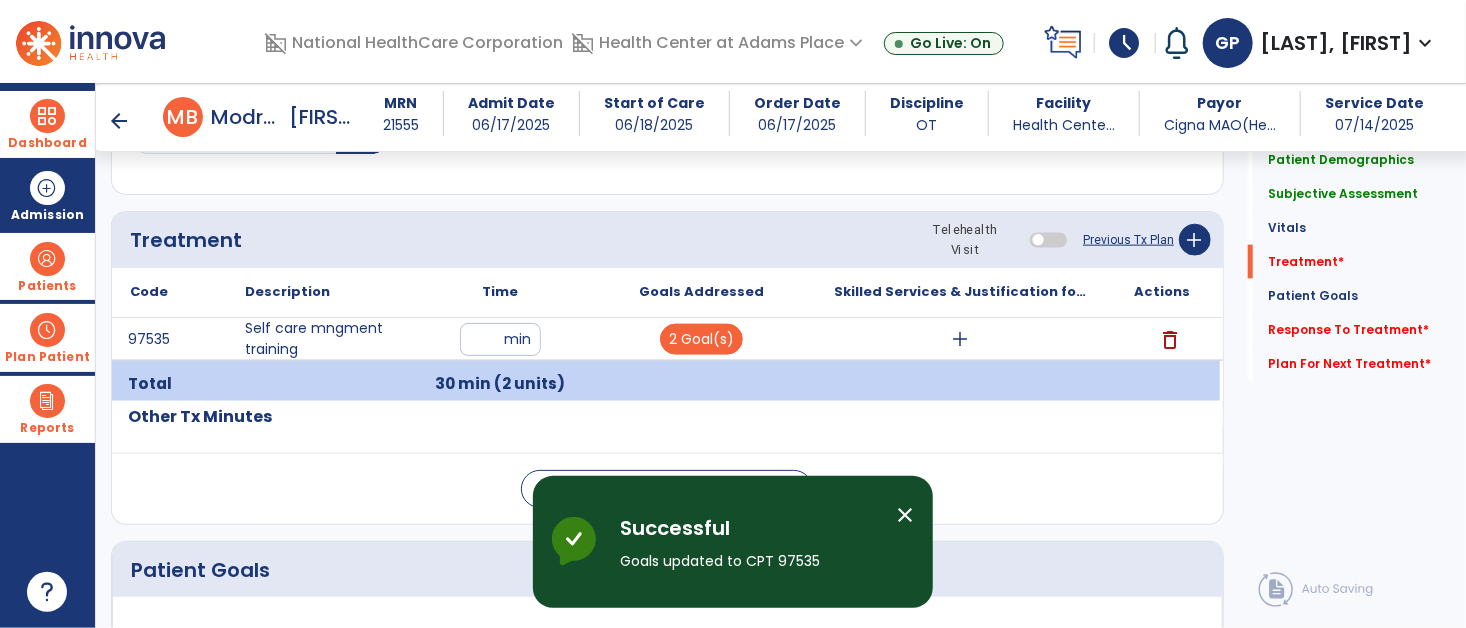 click on "add" at bounding box center [961, 339] 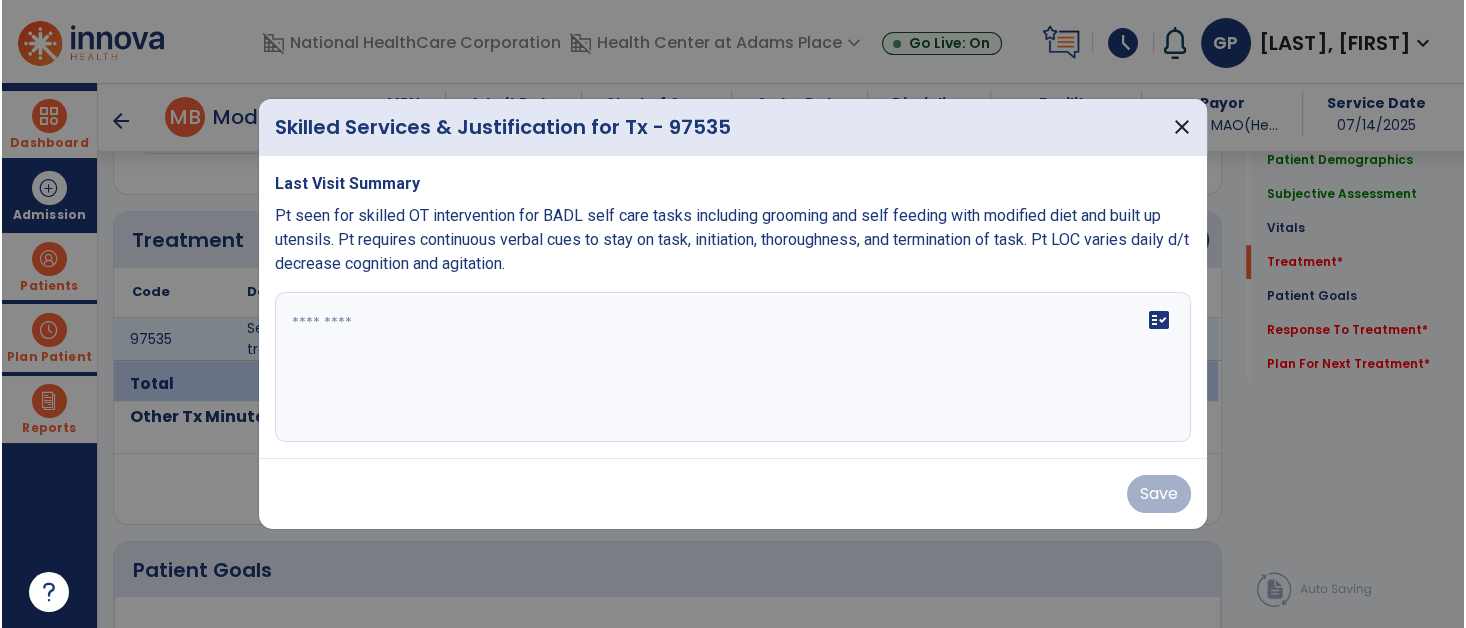 scroll, scrollTop: 1118, scrollLeft: 0, axis: vertical 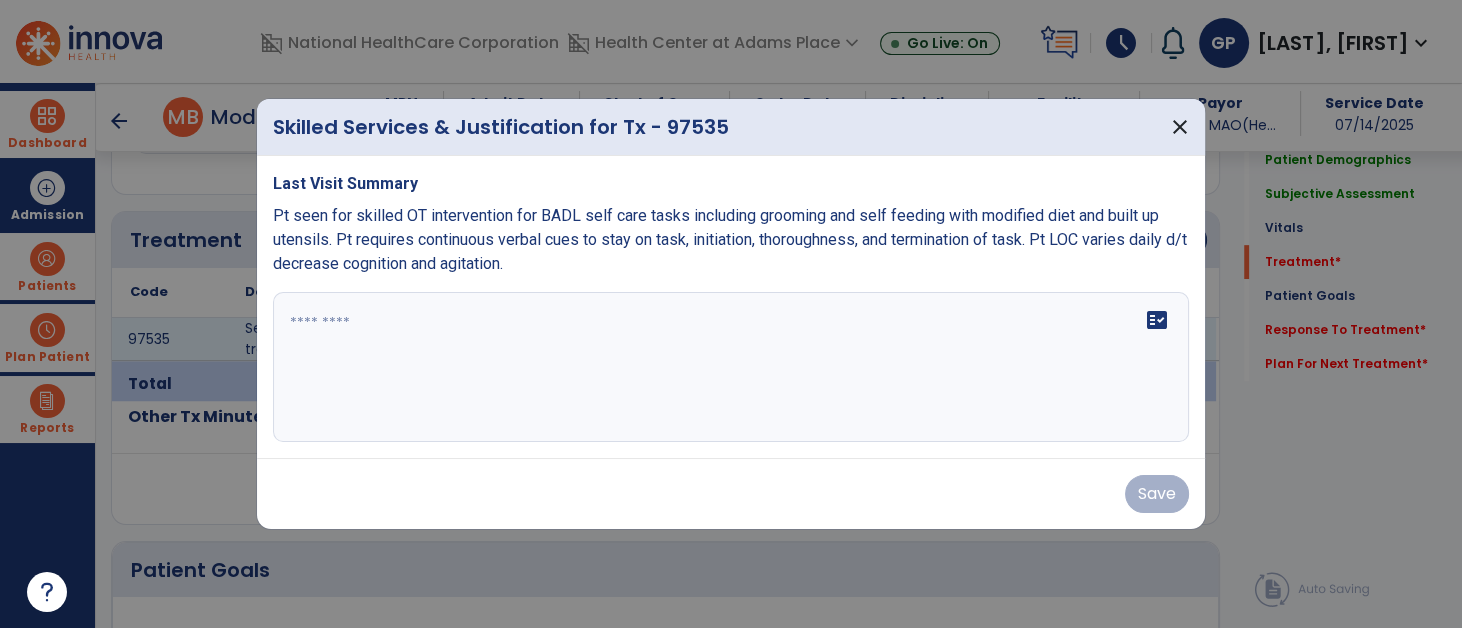 click on "fact_check" at bounding box center (731, 367) 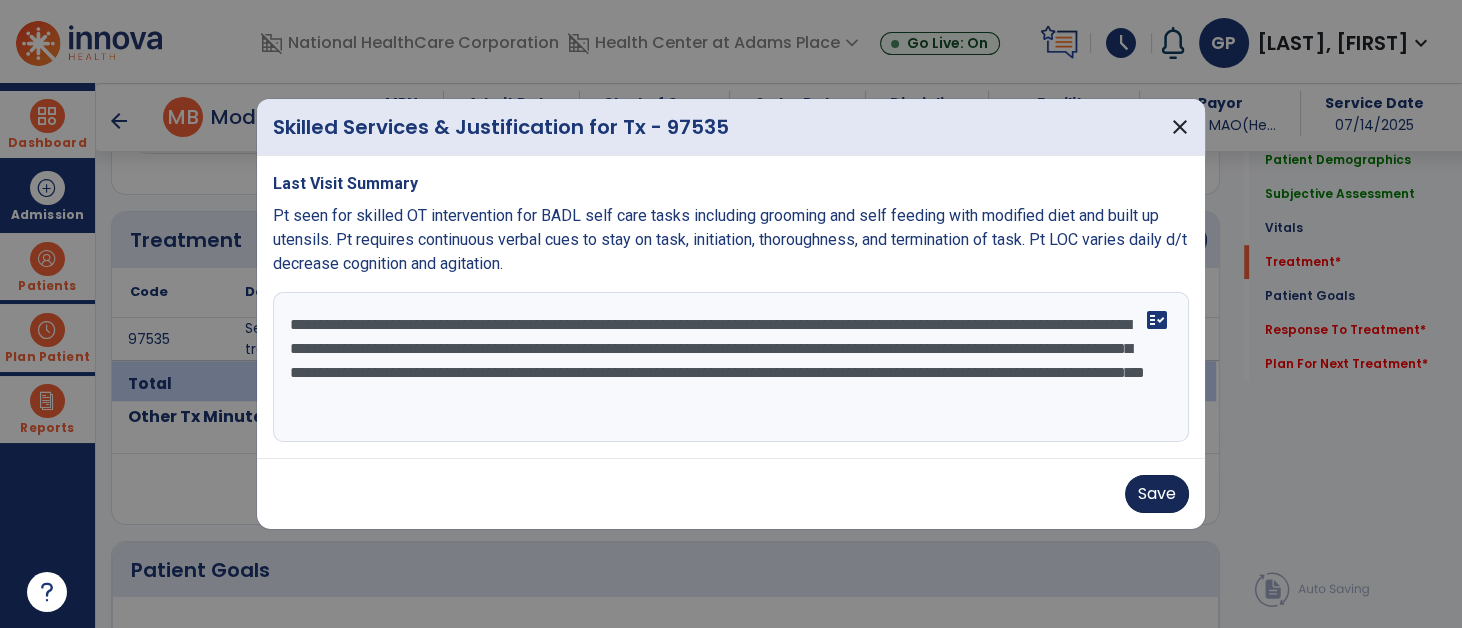 type on "**********" 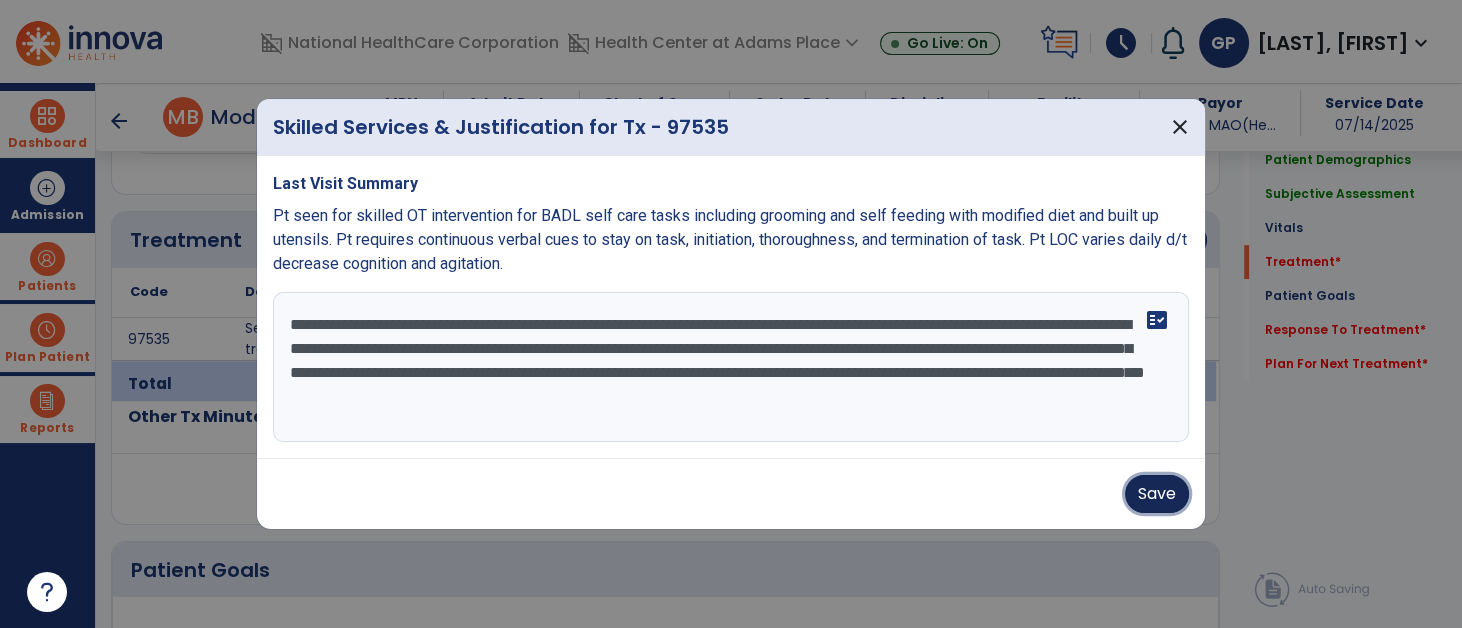 click on "Save" at bounding box center [1157, 494] 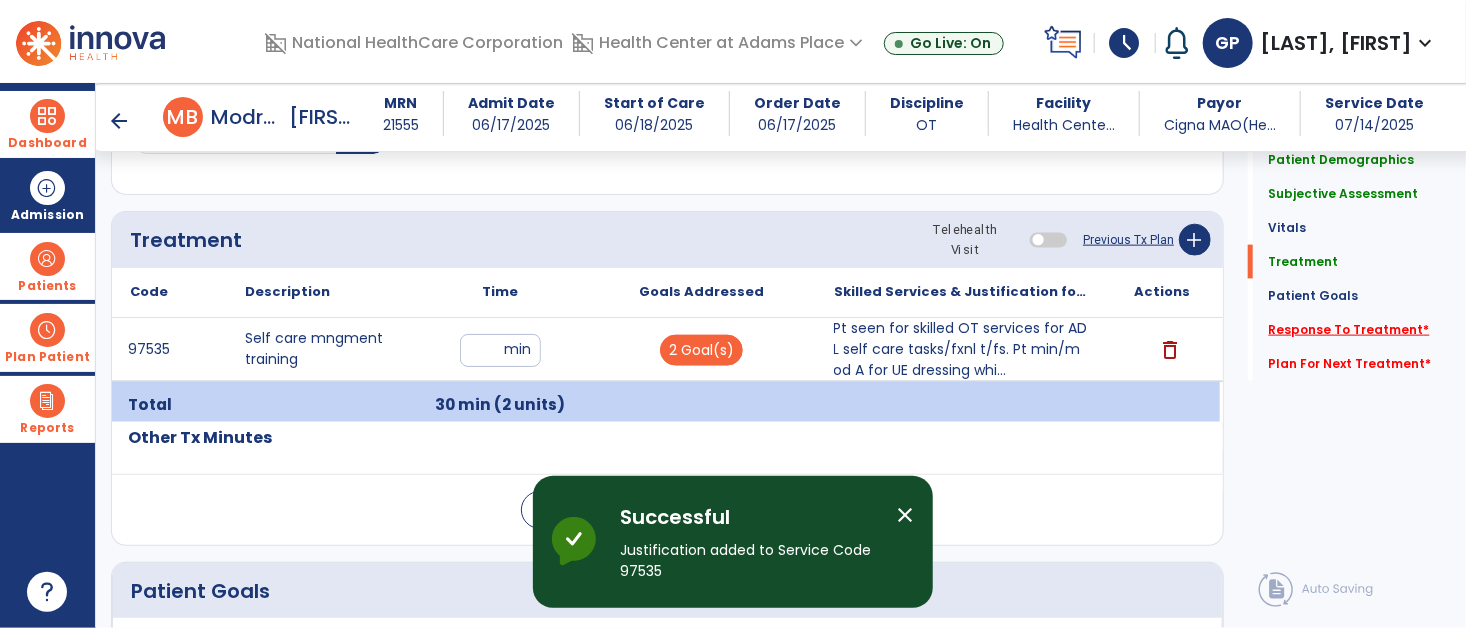 click on "Response To Treatment   *" 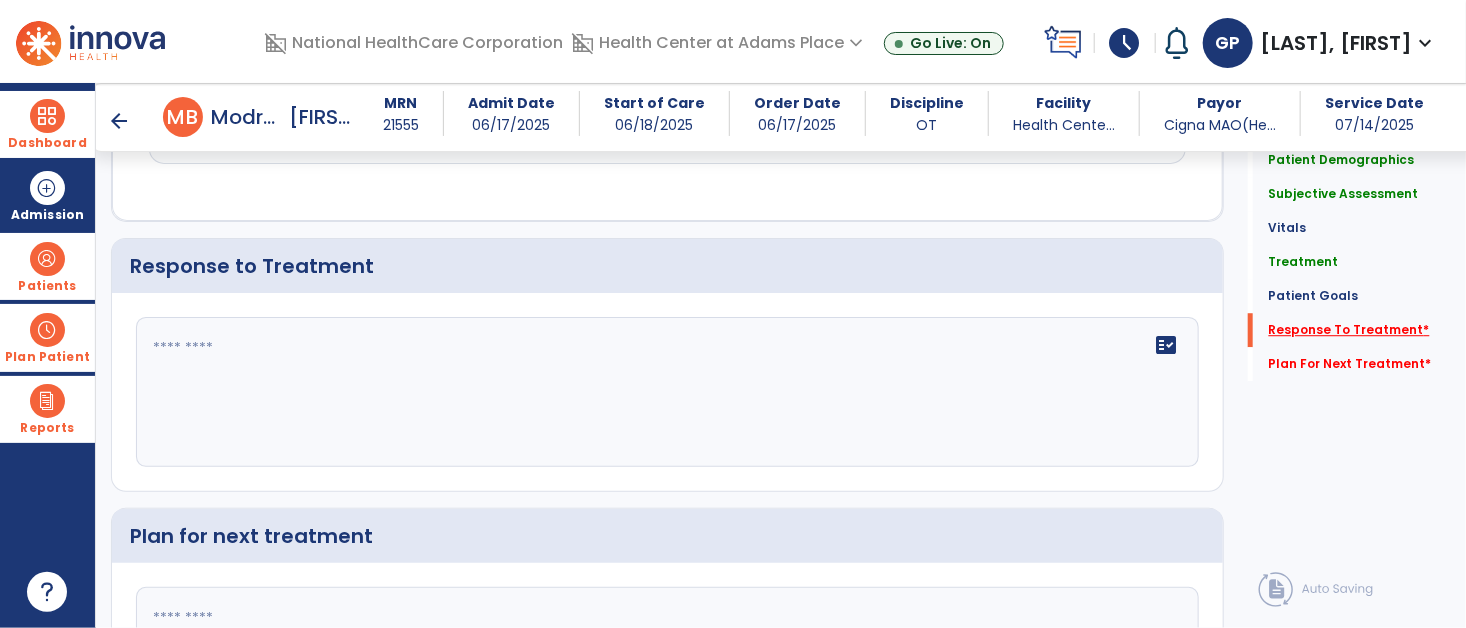 scroll, scrollTop: 2524, scrollLeft: 0, axis: vertical 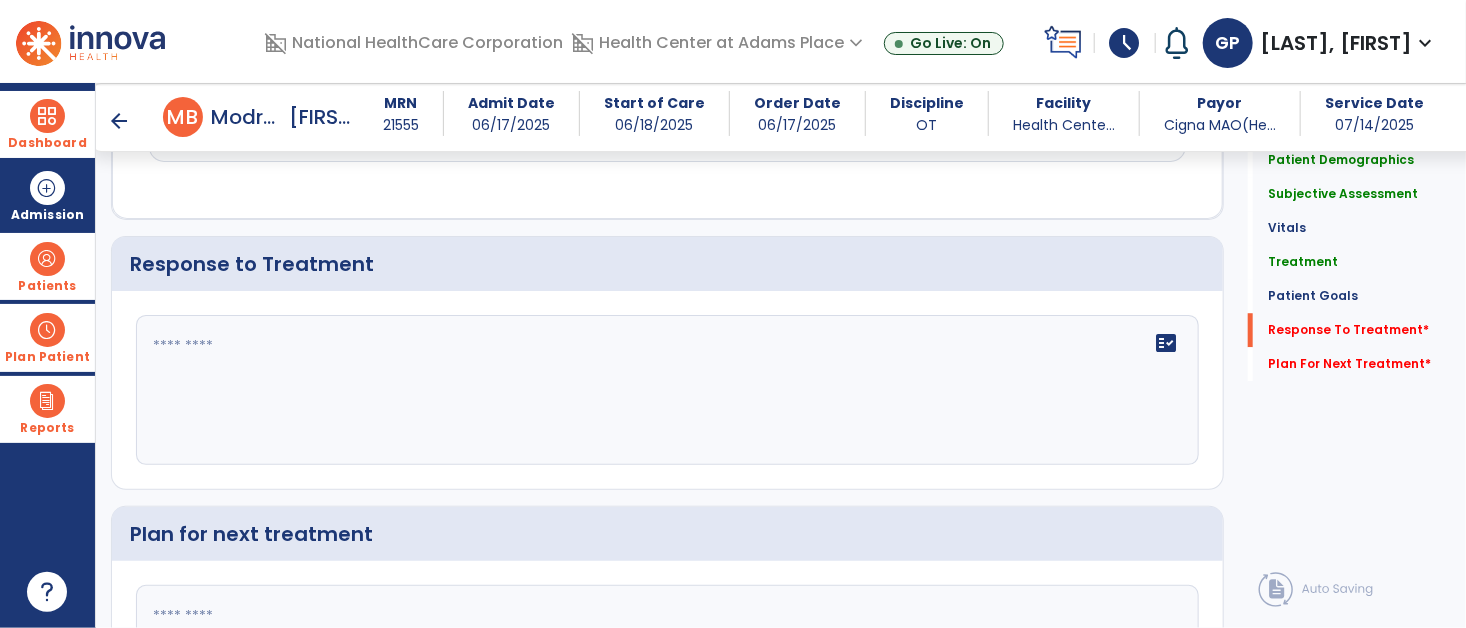 click on "fact_check" 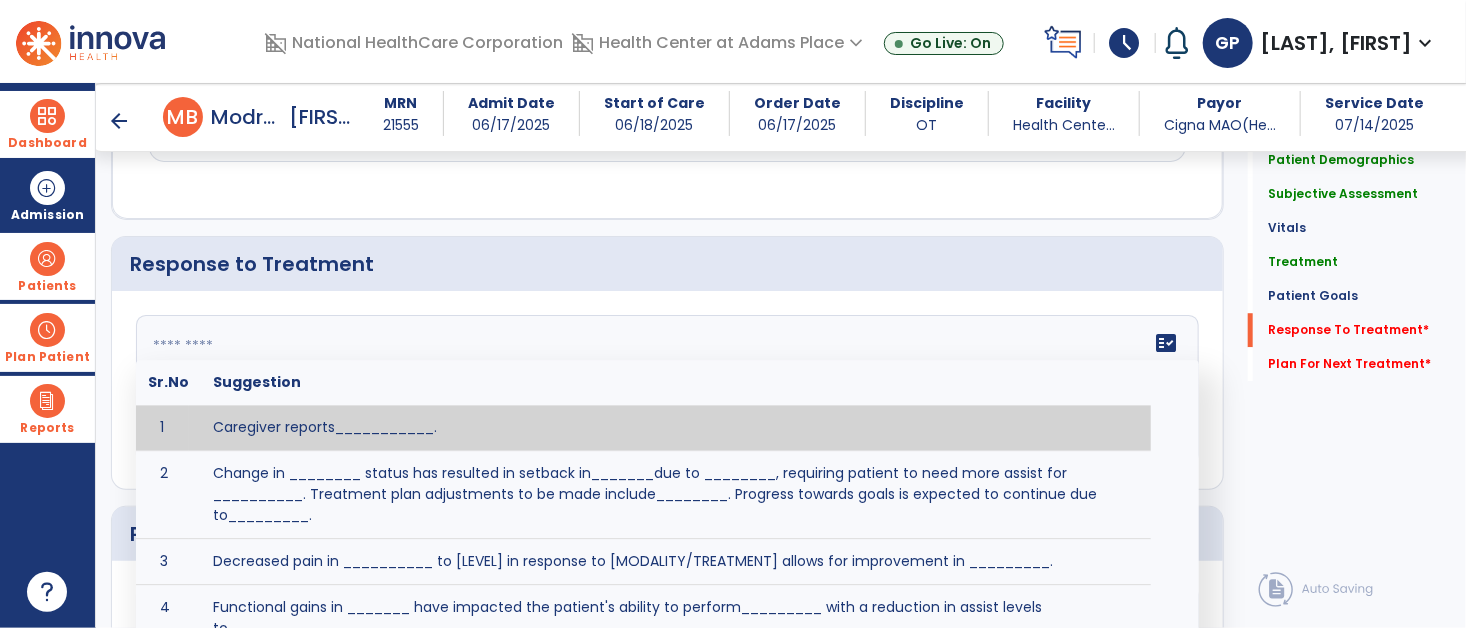 click on "fact_check  Sr.No Suggestion 1 Caregiver reports___________. 2 Change in ________ status has resulted in setback in_______due to ________, requiring patient to need more assist for __________.   Treatment plan adjustments to be made include________.  Progress towards goals is expected to continue due to_________. 3 Decreased pain in __________ to [LEVEL] in response to [MODALITY/TREATMENT] allows for improvement in _________. 4 Functional gains in _______ have impacted the patient's ability to perform_________ with a reduction in assist levels to_________. 5 Functional progress this week has been significant due to__________. 6 Gains in ________ have improved the patient's ability to perform ______with decreased levels of assist to___________. 7 Improvement in ________allows patient to tolerate higher levels of challenges in_________. 8 Pain in [AREA] has decreased to [LEVEL] in response to [TREATMENT/MODALITY], allowing fore ease in completing__________. 9 10 11 12 13 14 15 16 17 18 19 20 21" 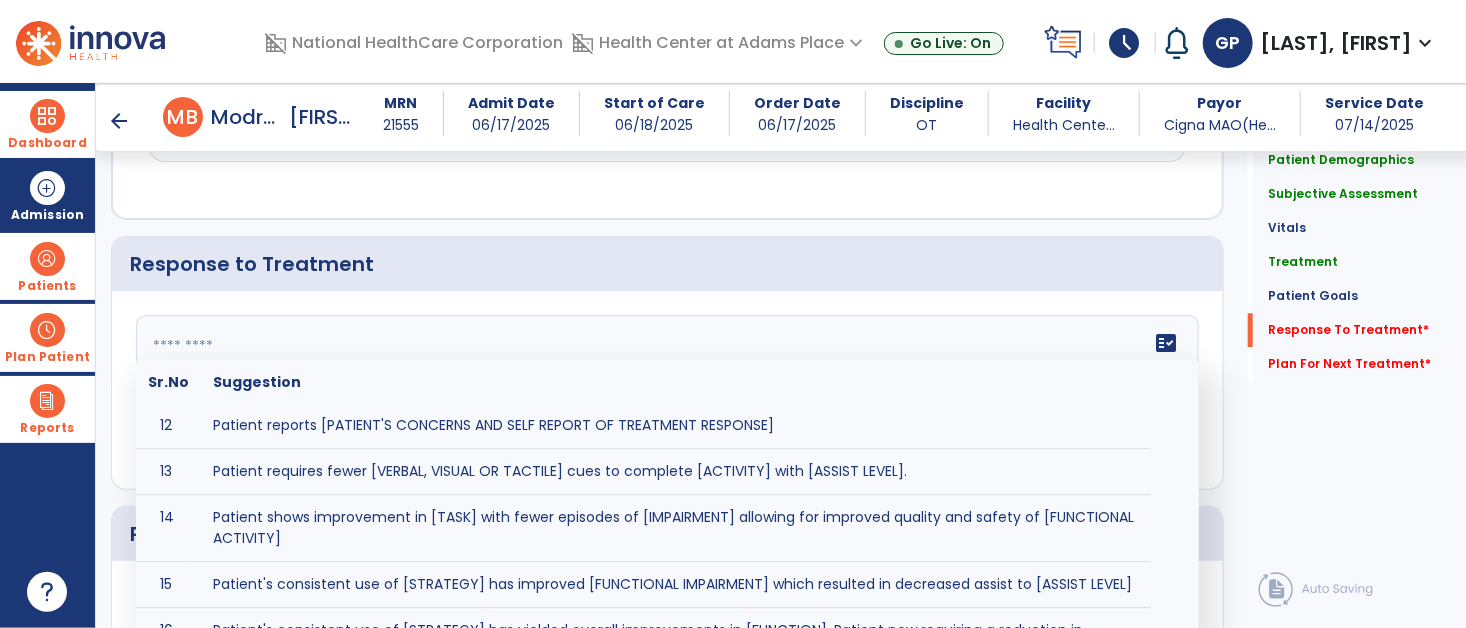 scroll, scrollTop: 569, scrollLeft: 0, axis: vertical 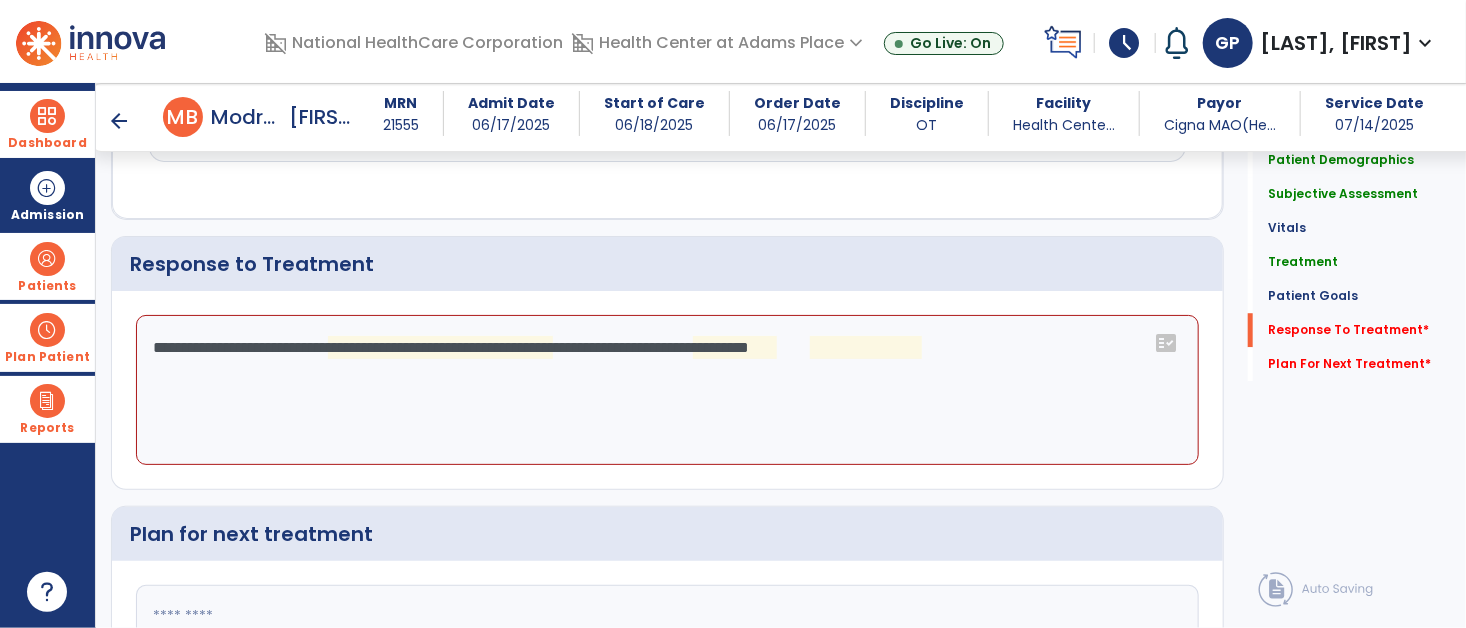 click on "**********" 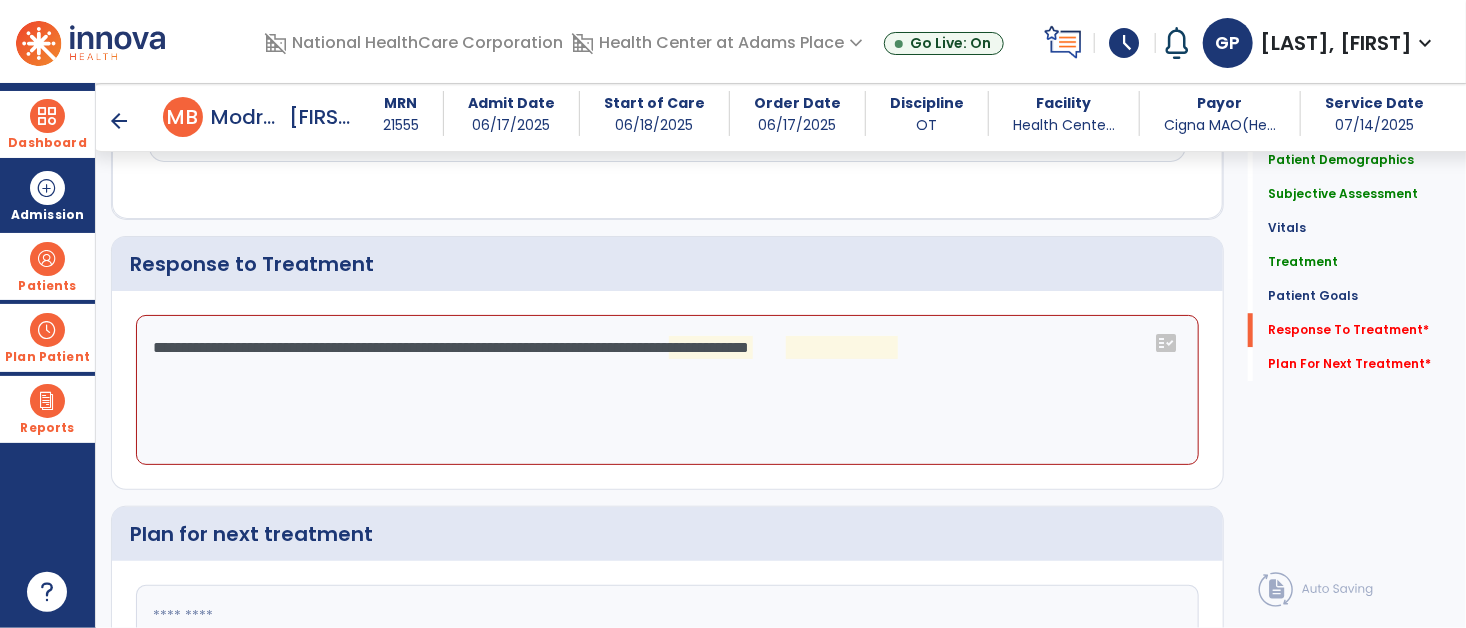 click on "**********" 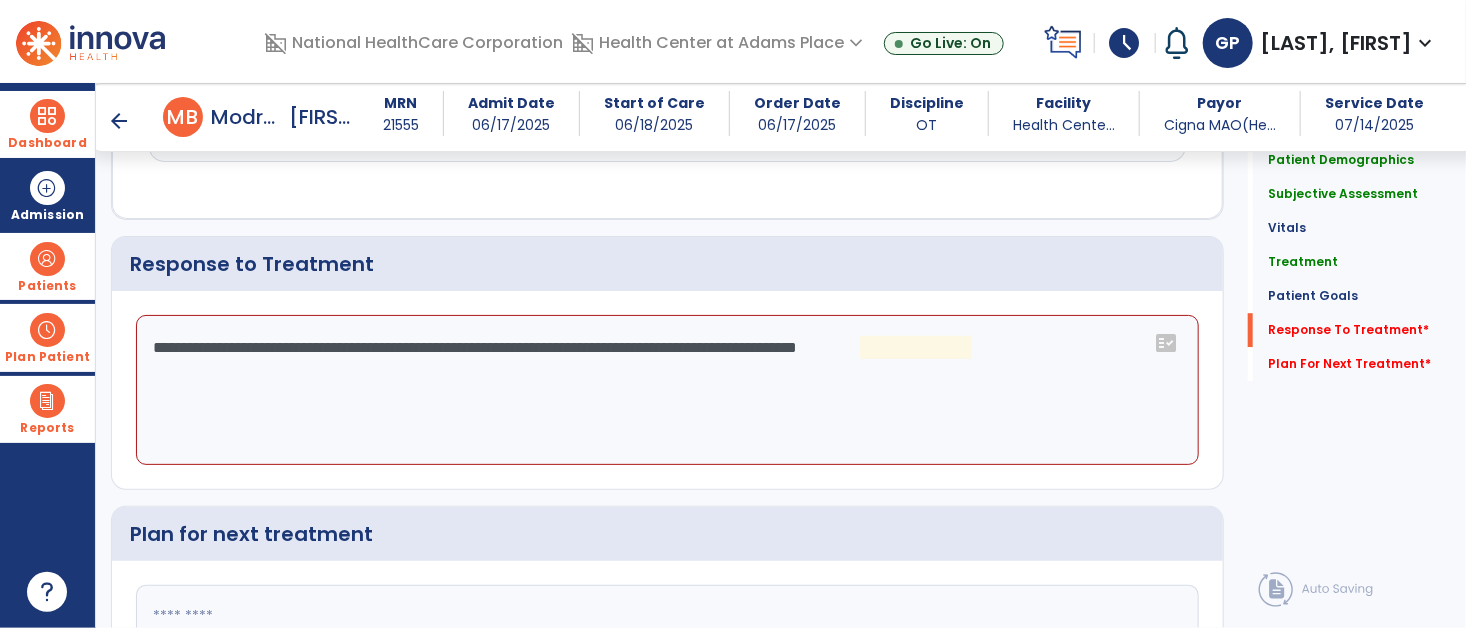 click on "**********" 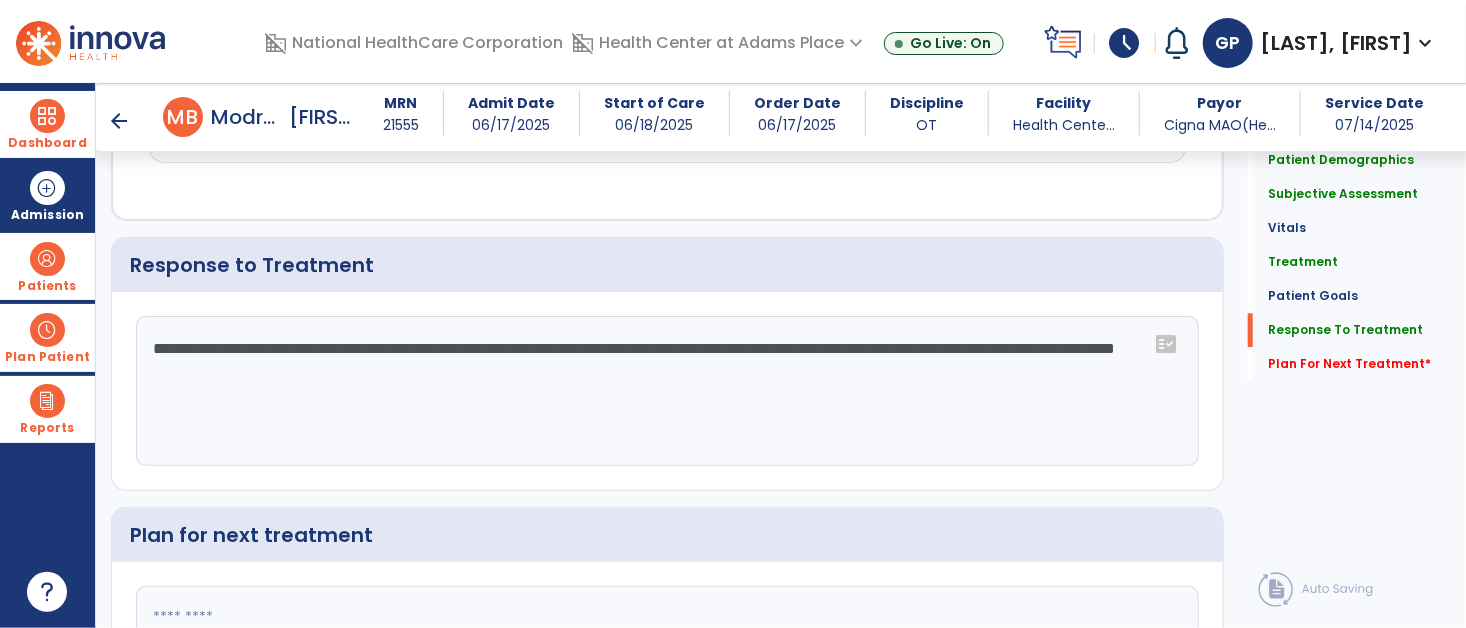 scroll, scrollTop: 2524, scrollLeft: 0, axis: vertical 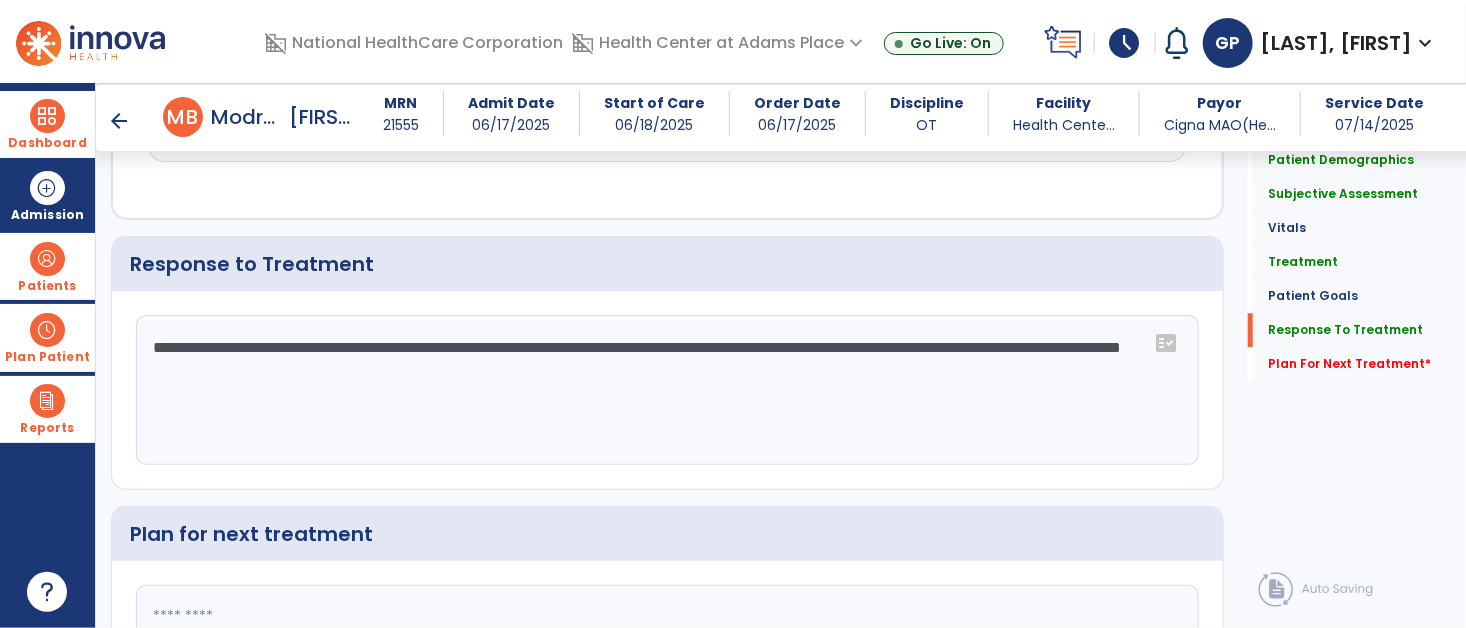 type on "**********" 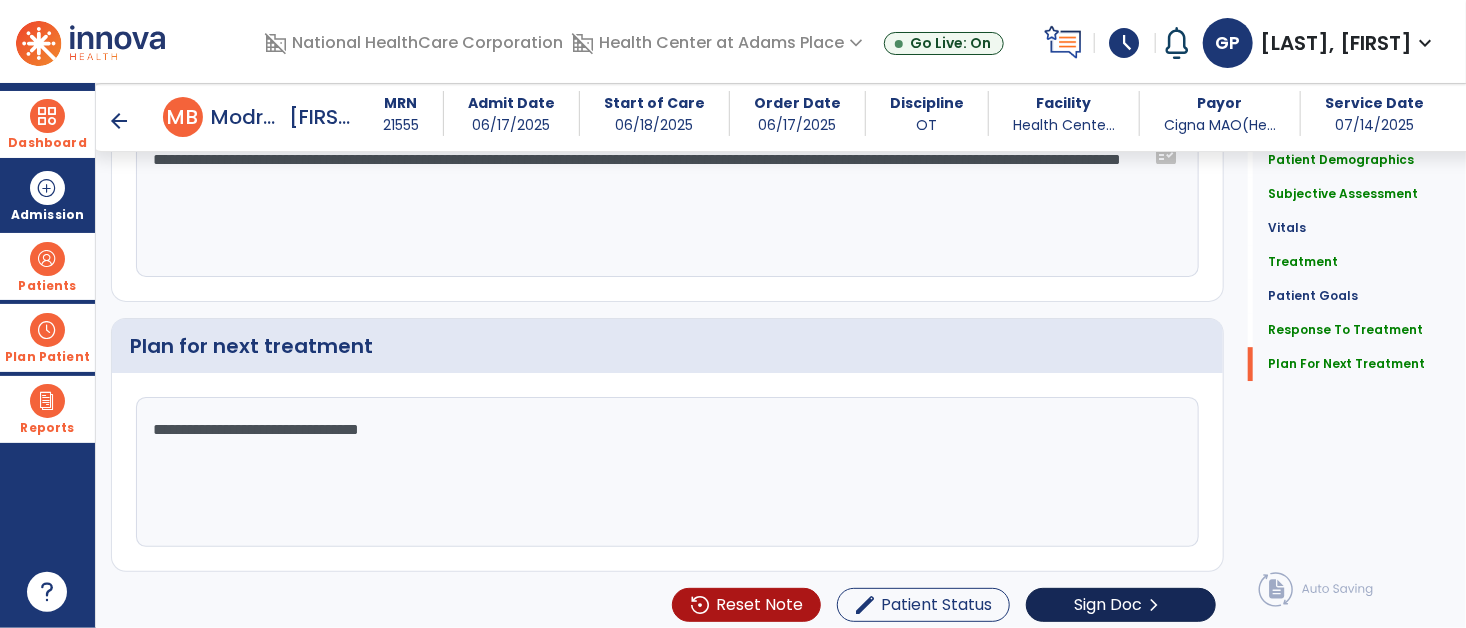type on "**********" 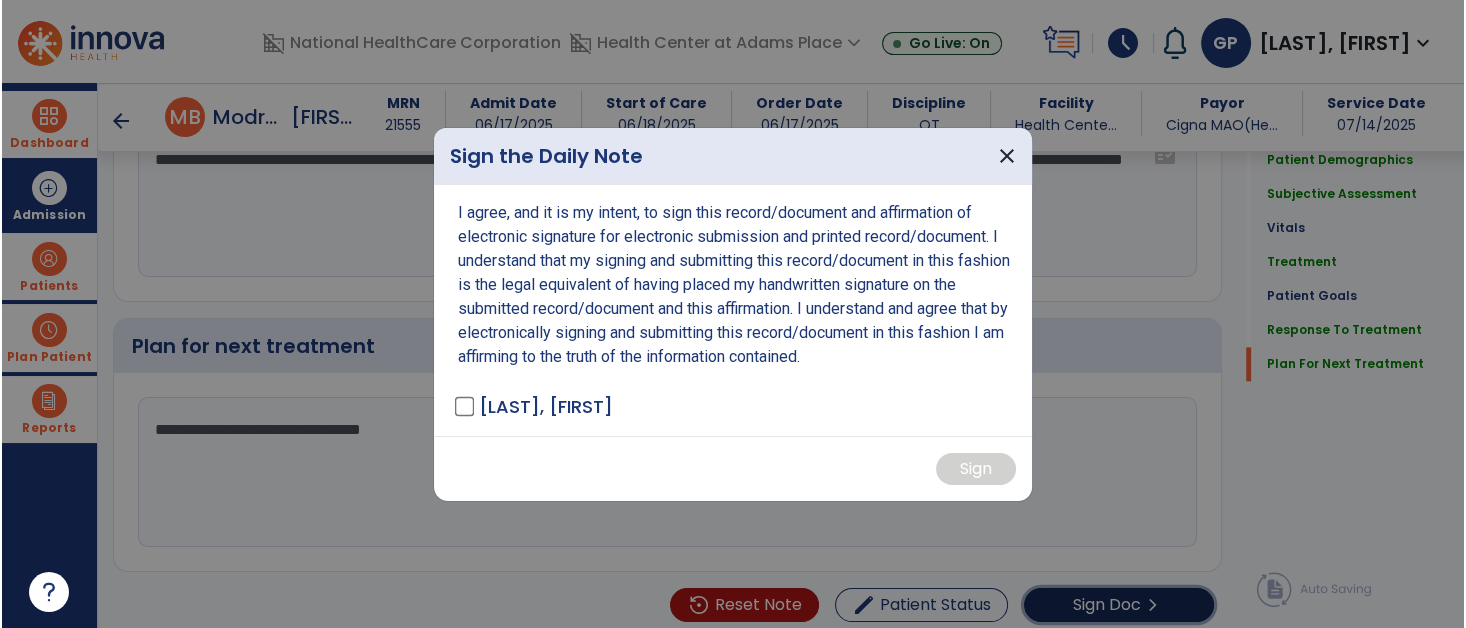scroll, scrollTop: 2712, scrollLeft: 0, axis: vertical 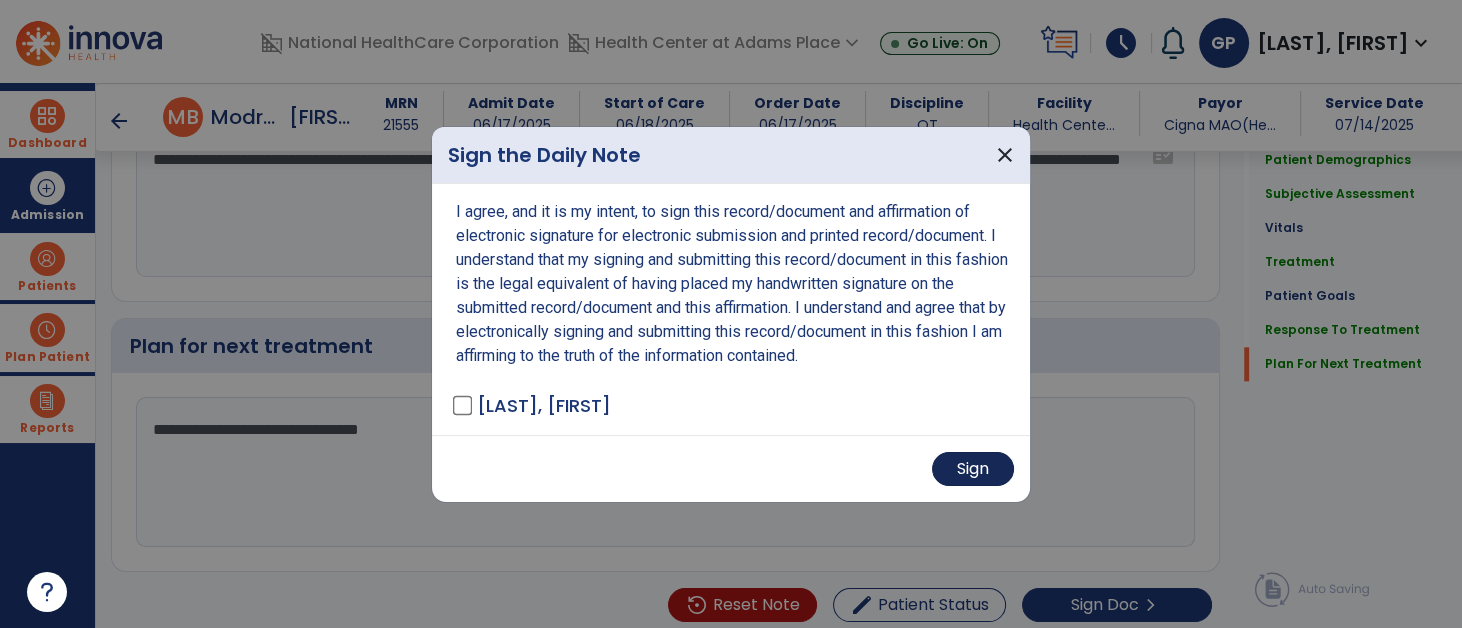click on "Sign" at bounding box center [973, 469] 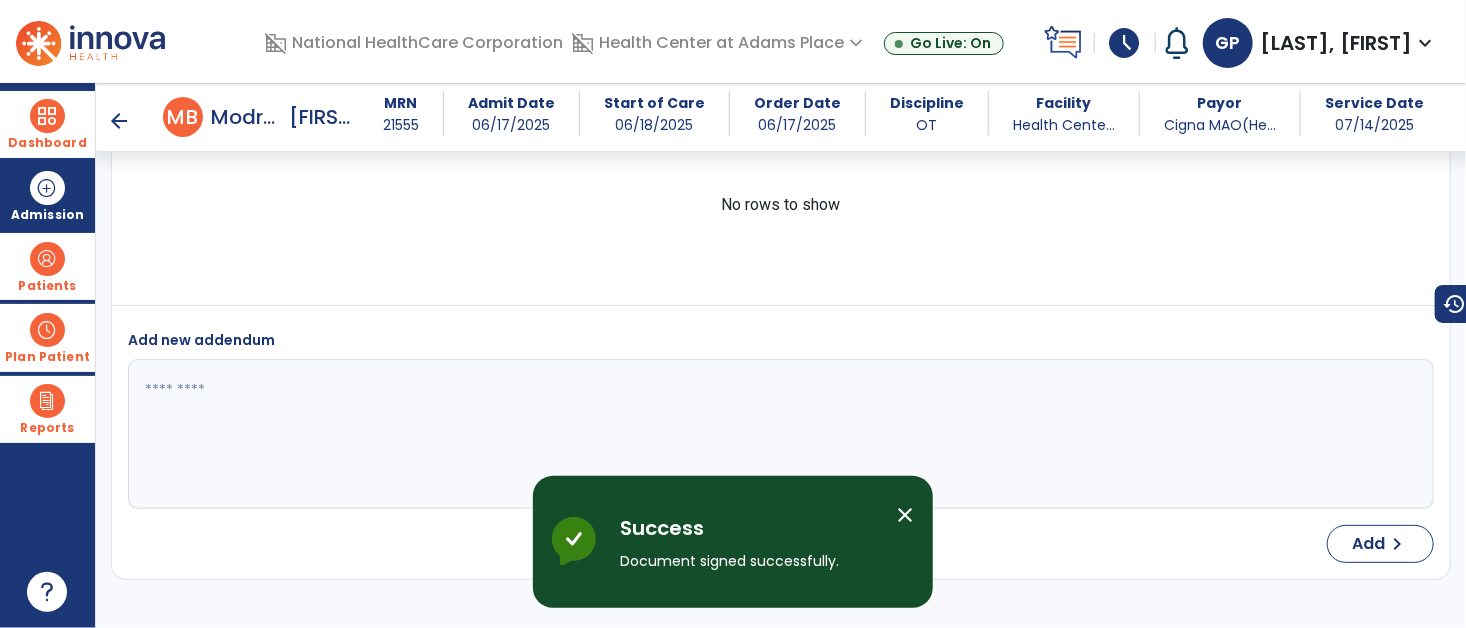 scroll, scrollTop: 3595, scrollLeft: 0, axis: vertical 